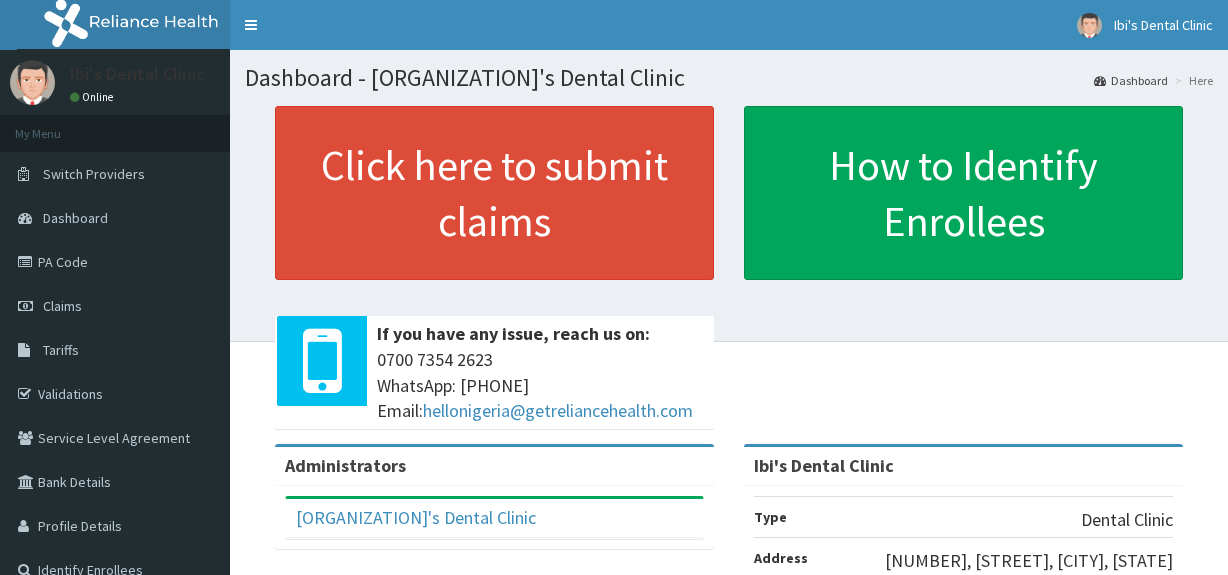 scroll, scrollTop: 0, scrollLeft: 0, axis: both 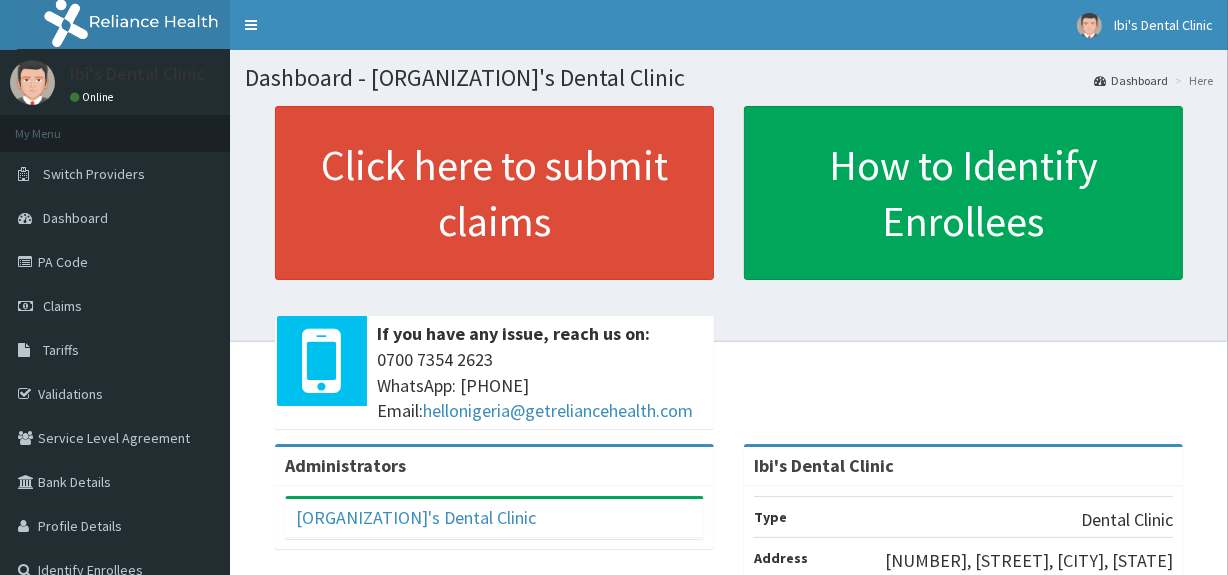 click on "PA Code" at bounding box center (115, 262) 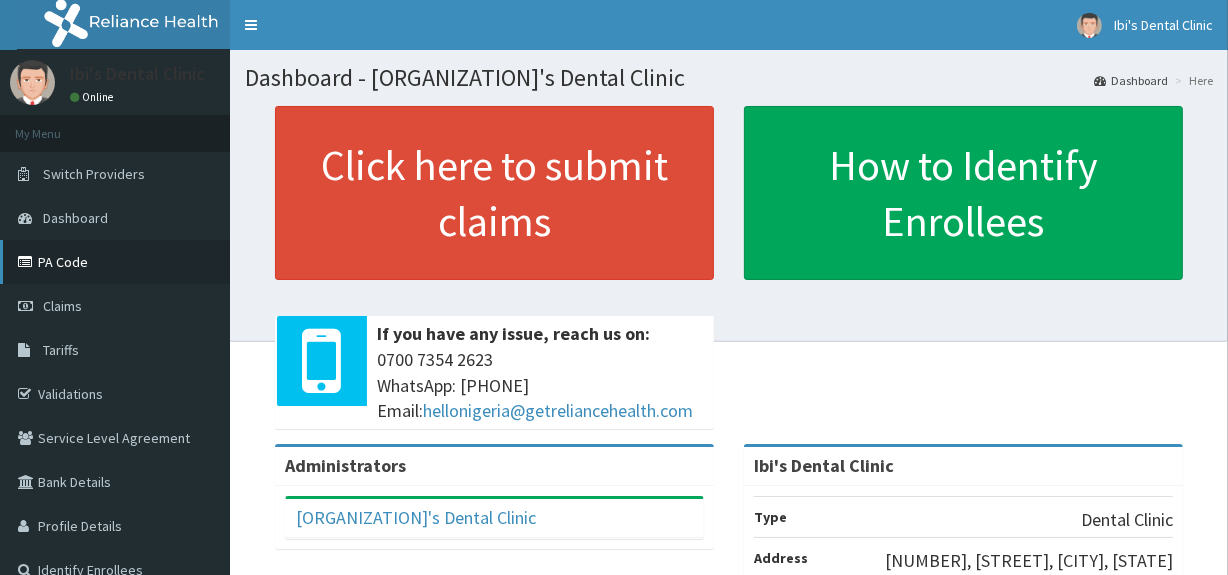 scroll, scrollTop: 0, scrollLeft: 0, axis: both 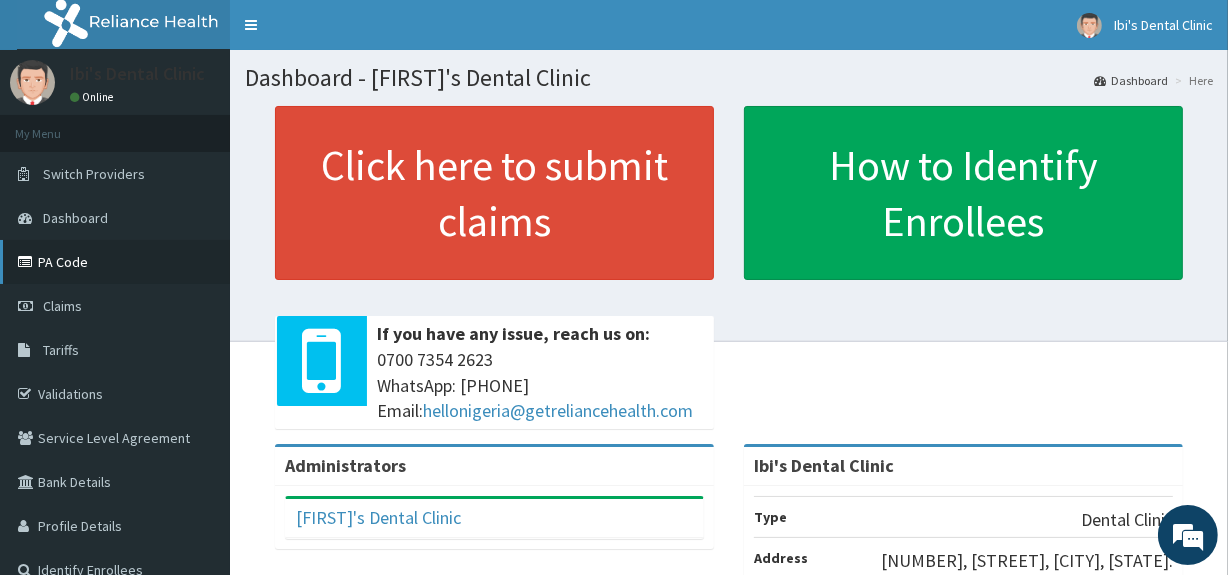 click on "PA Code" at bounding box center [115, 262] 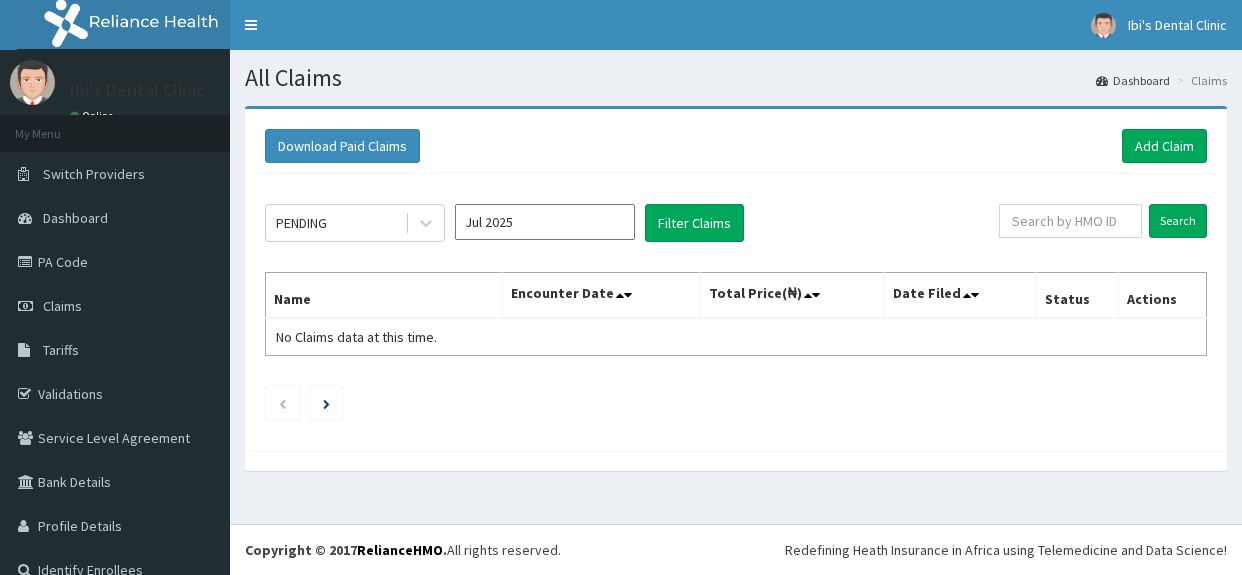 scroll, scrollTop: 0, scrollLeft: 0, axis: both 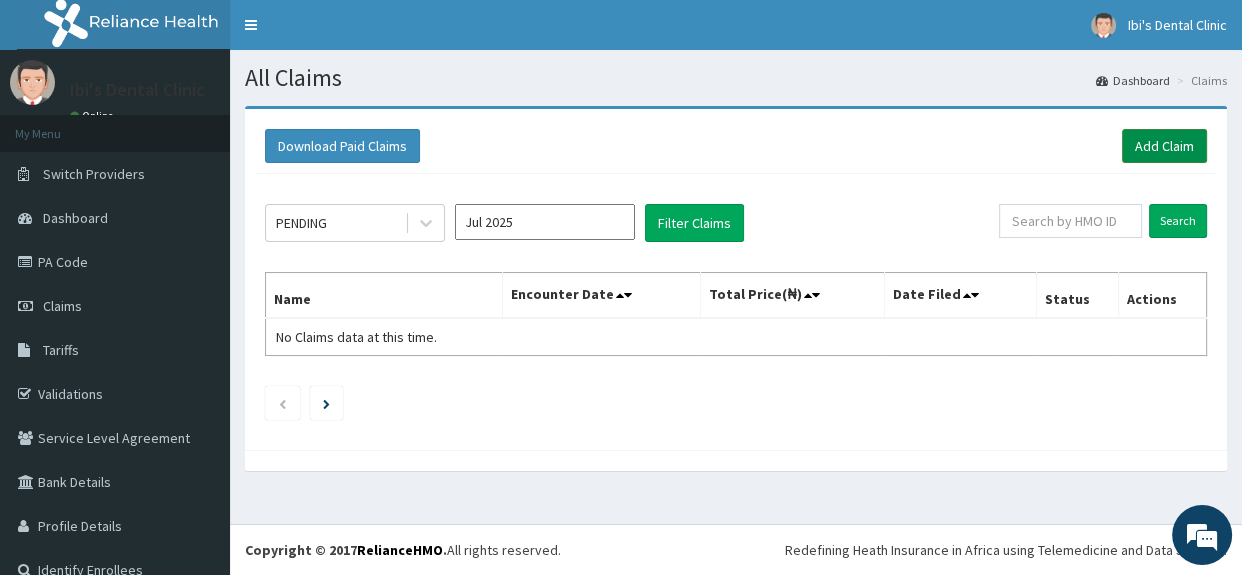 click on "Add Claim" at bounding box center (1164, 146) 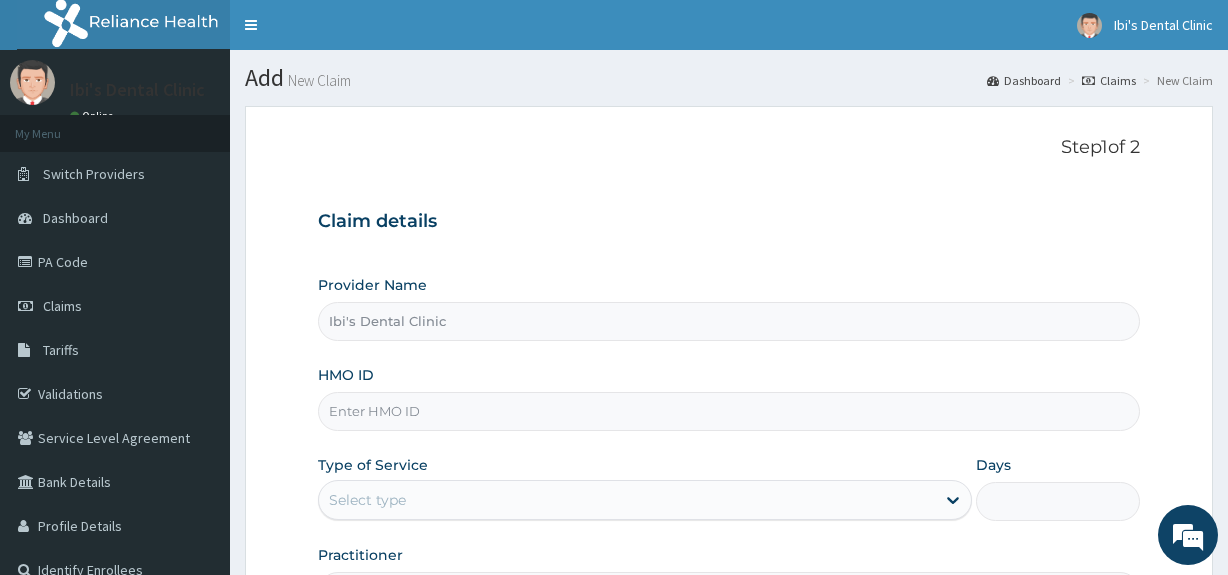 scroll, scrollTop: 0, scrollLeft: 0, axis: both 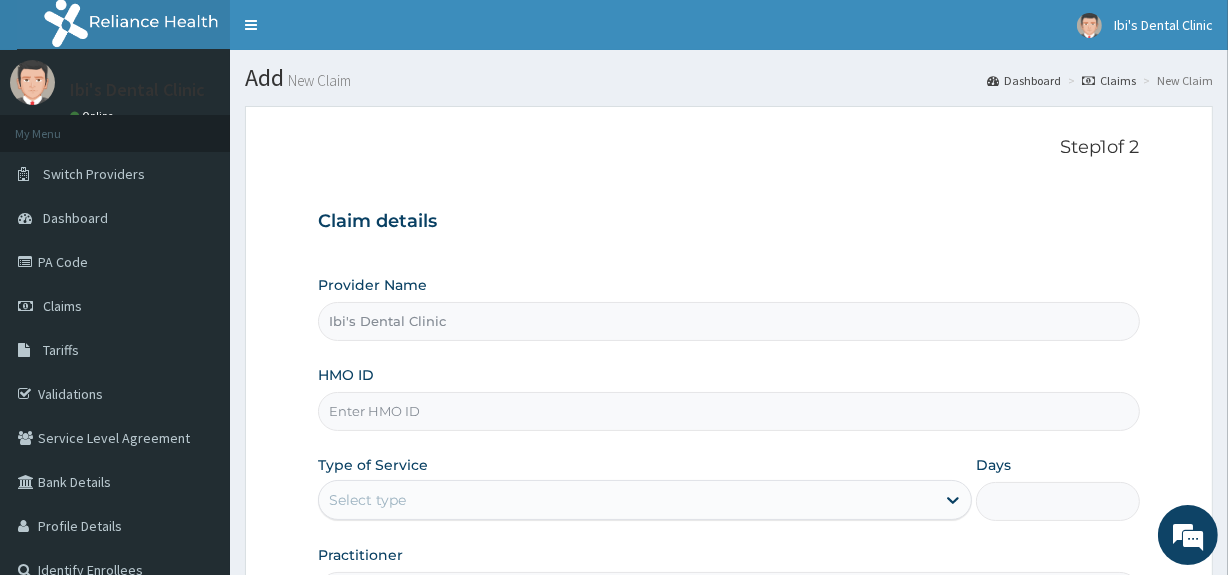 click on "HMO ID" at bounding box center (728, 411) 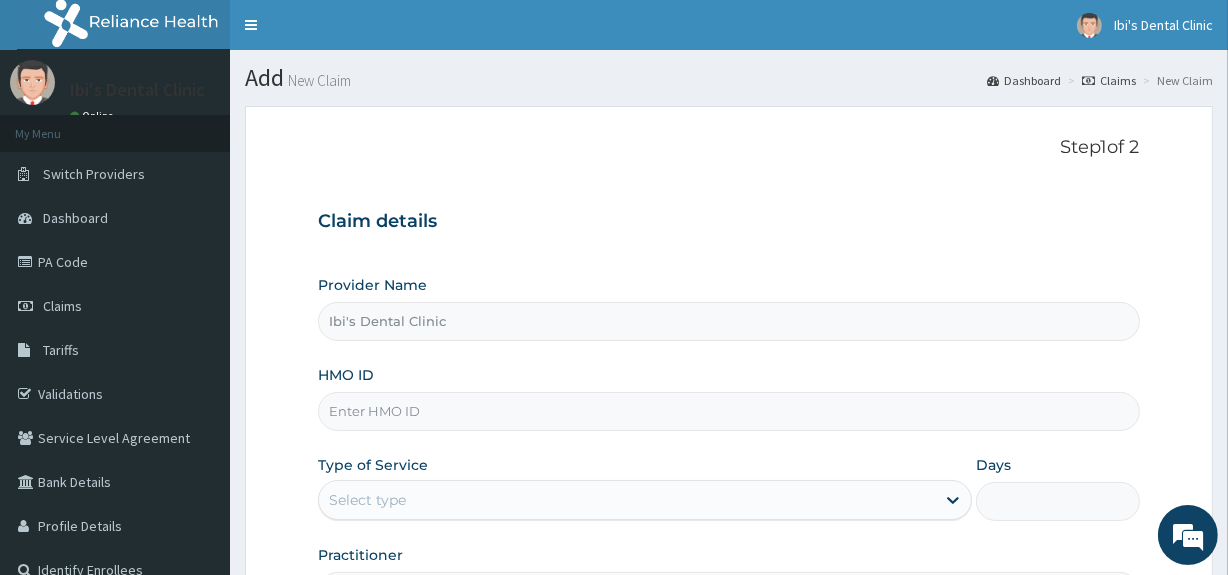 paste on "BFL/10096/A" 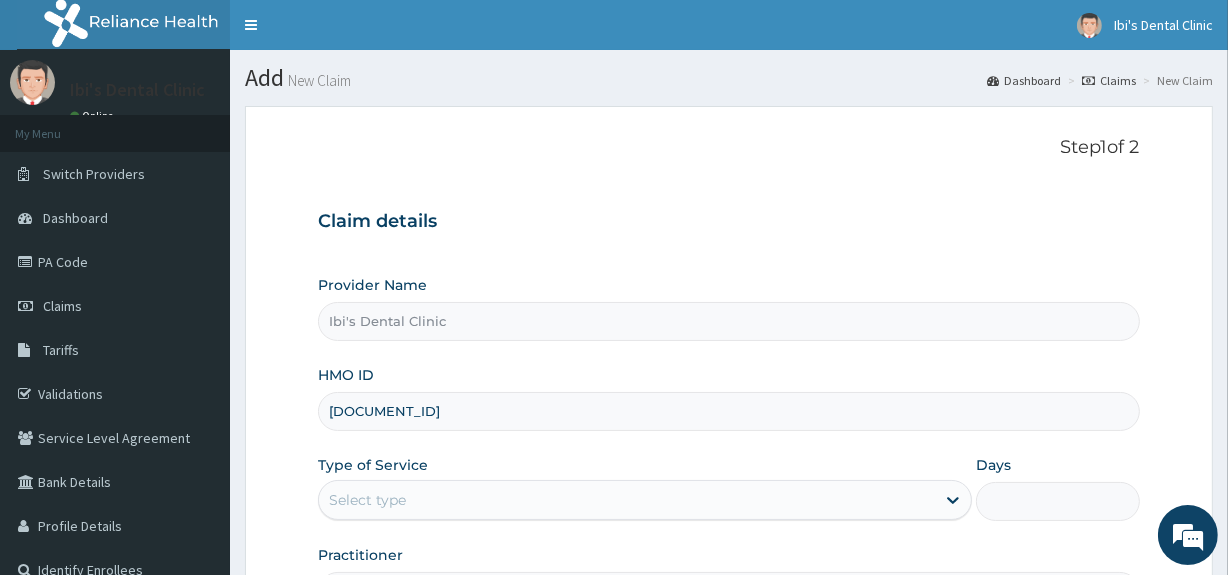 click on "BFL/10096/A" at bounding box center (728, 411) 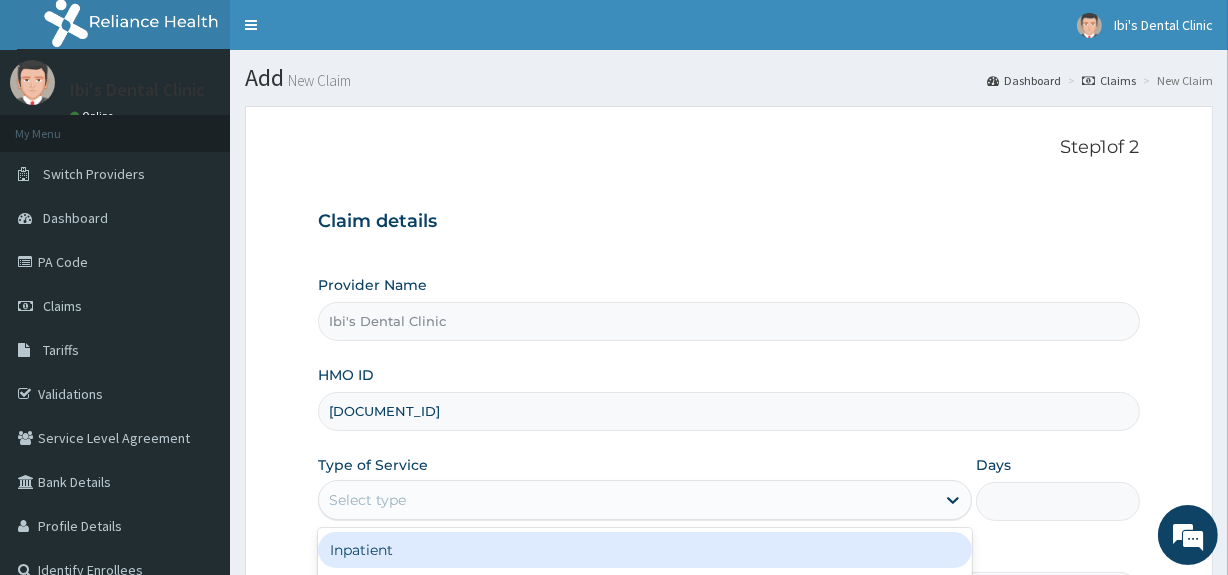 click on "Select type" at bounding box center [627, 500] 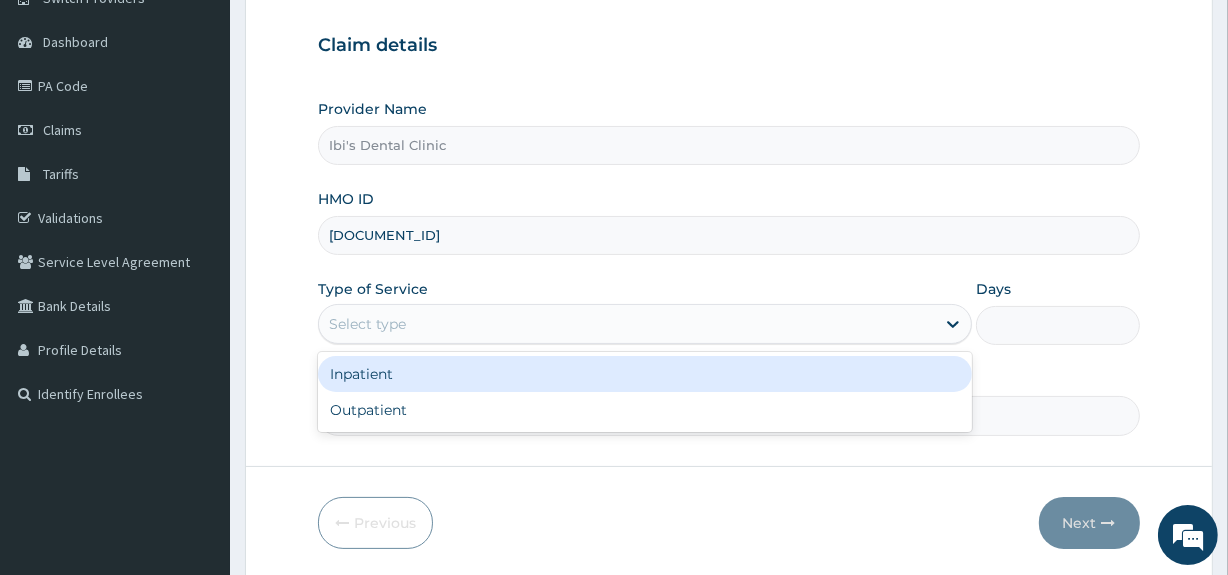 scroll, scrollTop: 182, scrollLeft: 0, axis: vertical 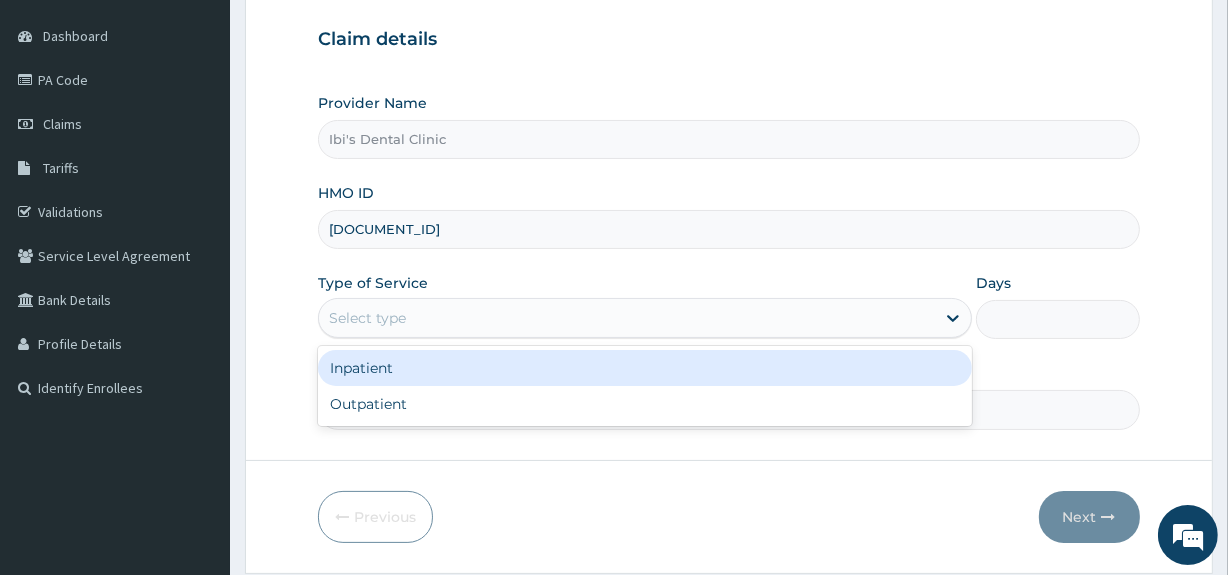 click on "Outpatient" at bounding box center [645, 404] 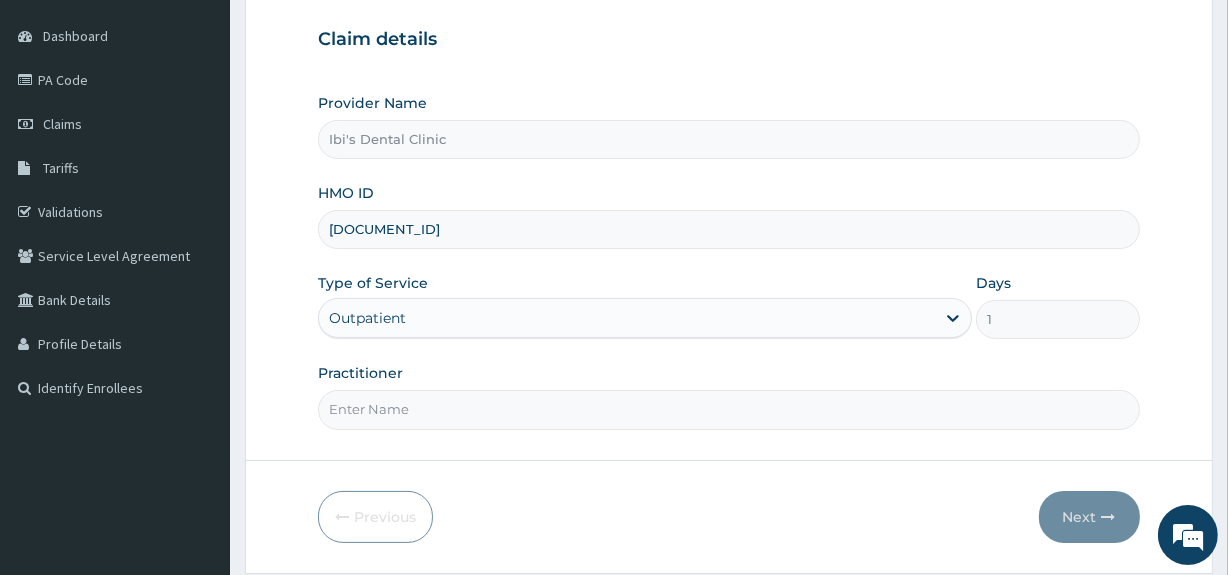 click on "Practitioner" at bounding box center (728, 409) 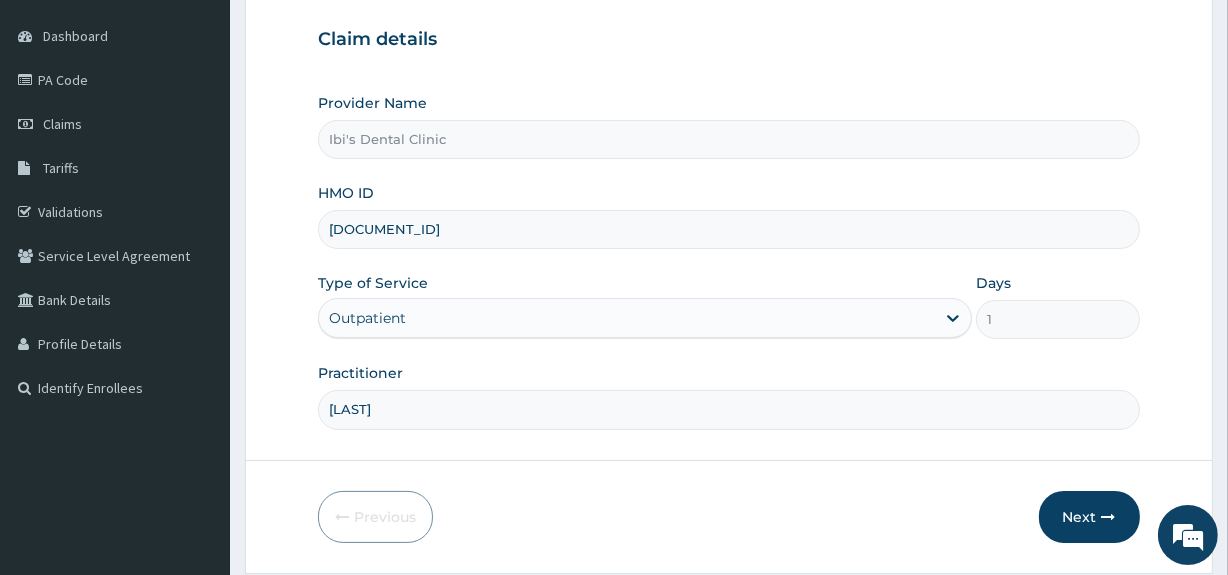 type on "YEMI" 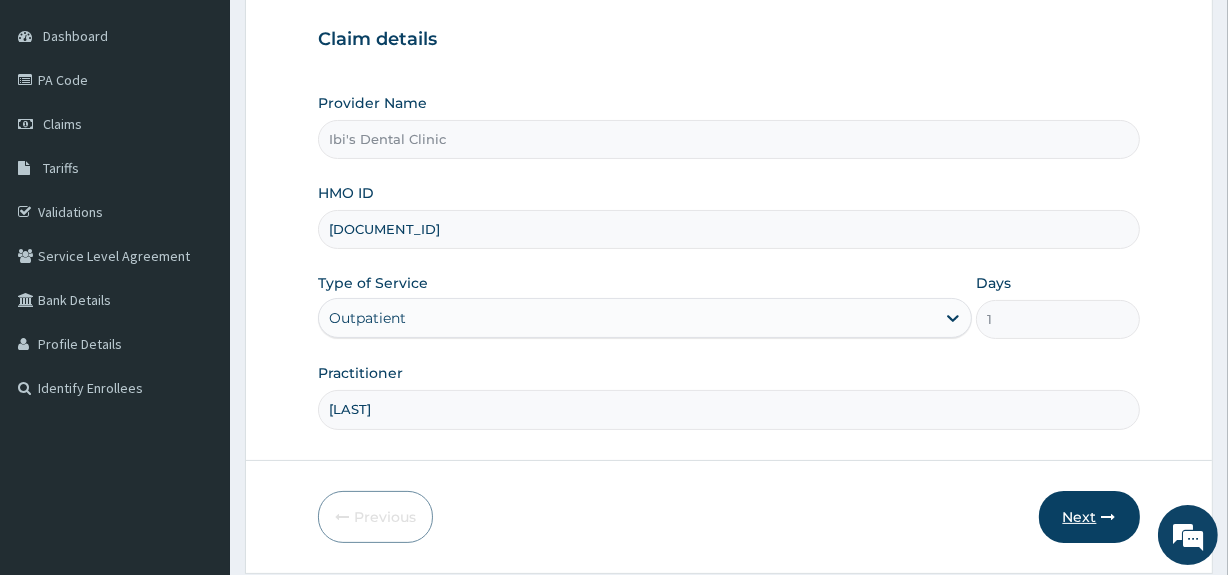 click on "Next" at bounding box center [1089, 517] 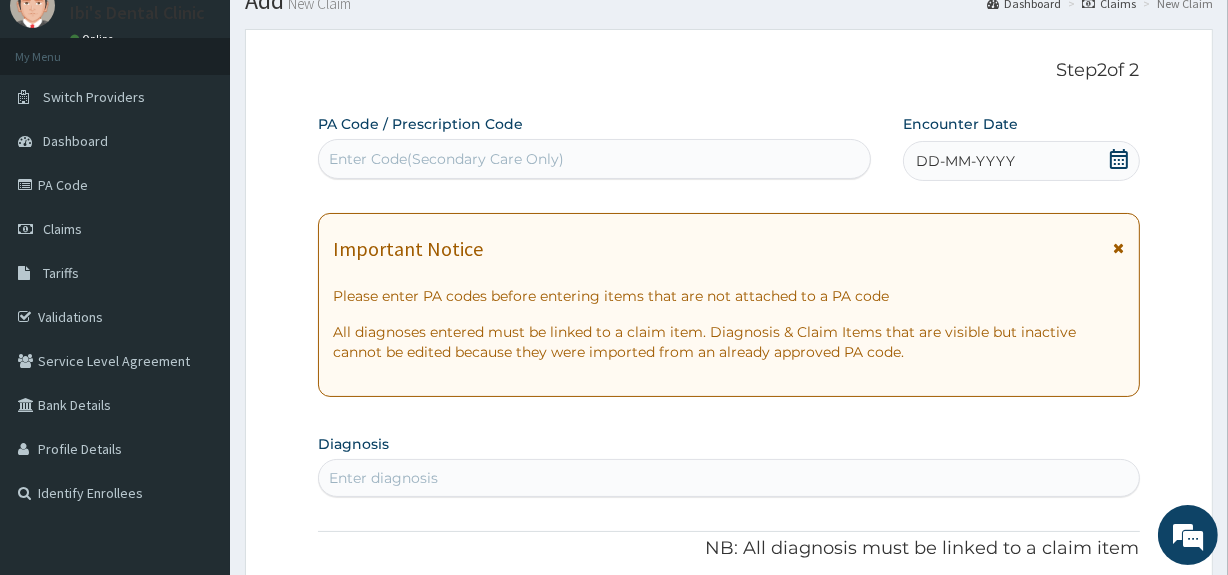 scroll, scrollTop: 70, scrollLeft: 0, axis: vertical 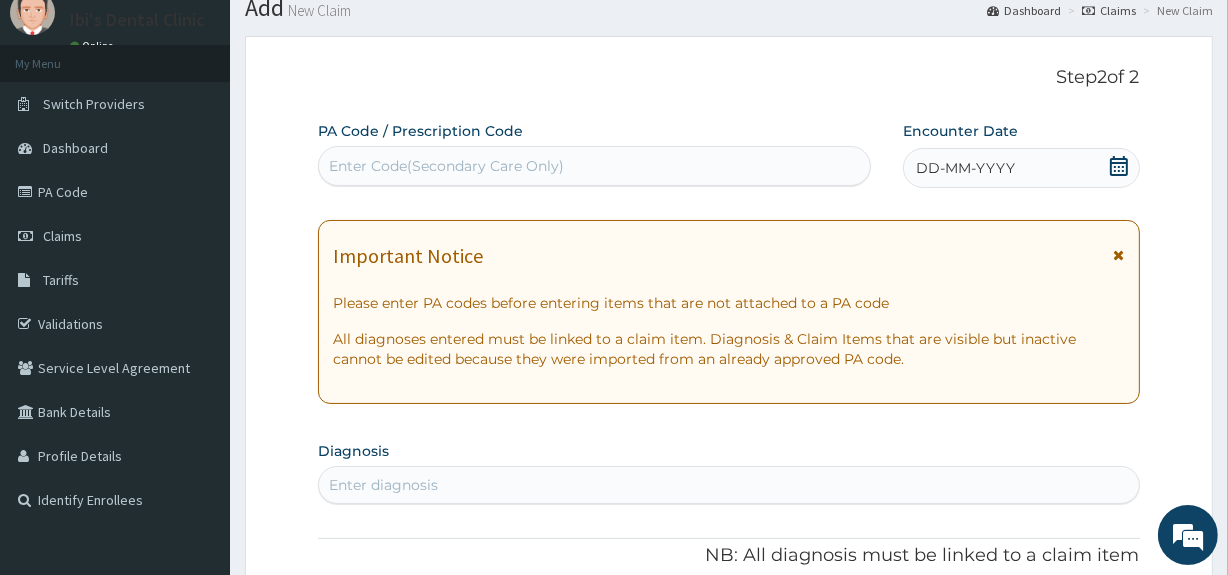 click on "Enter Code(Secondary Care Only)" at bounding box center [594, 166] 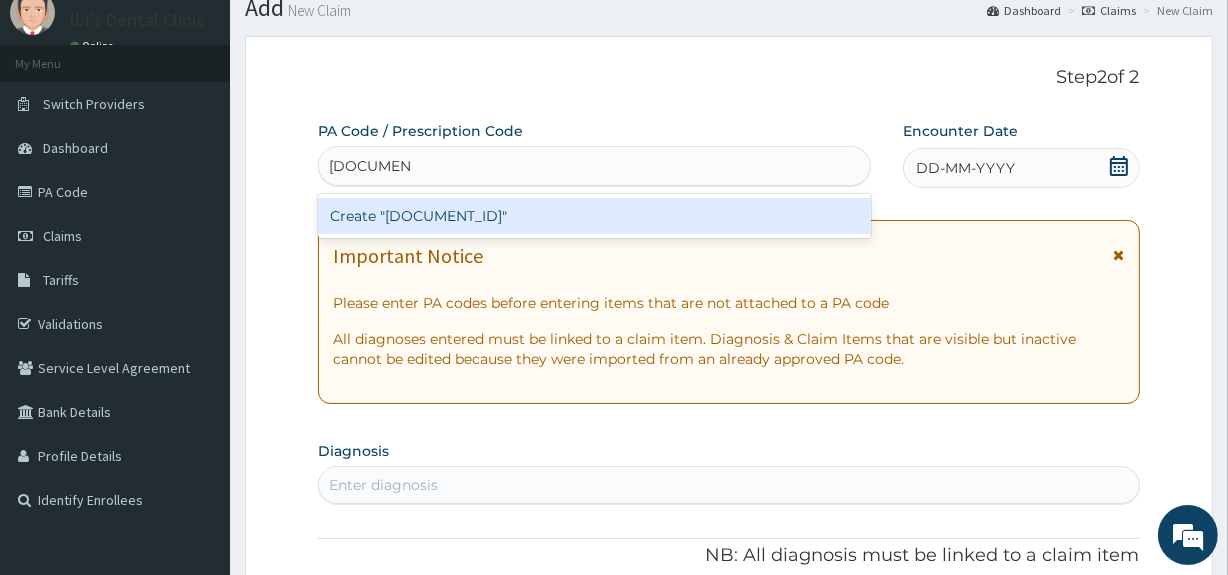 click on "Create "PA/4A0CFE"" at bounding box center (594, 216) 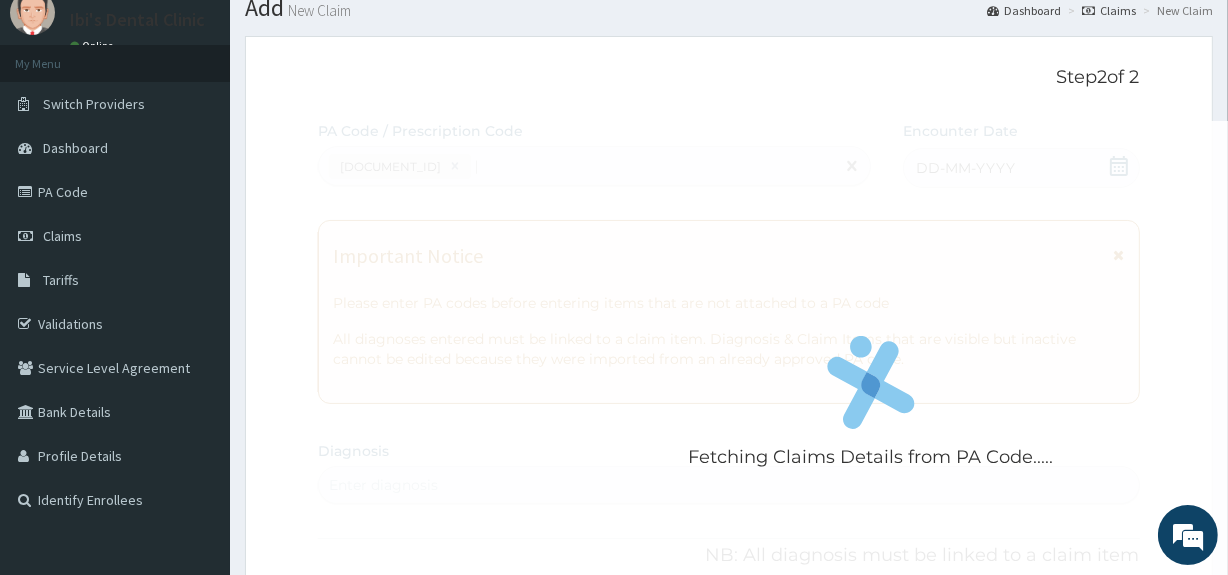 type 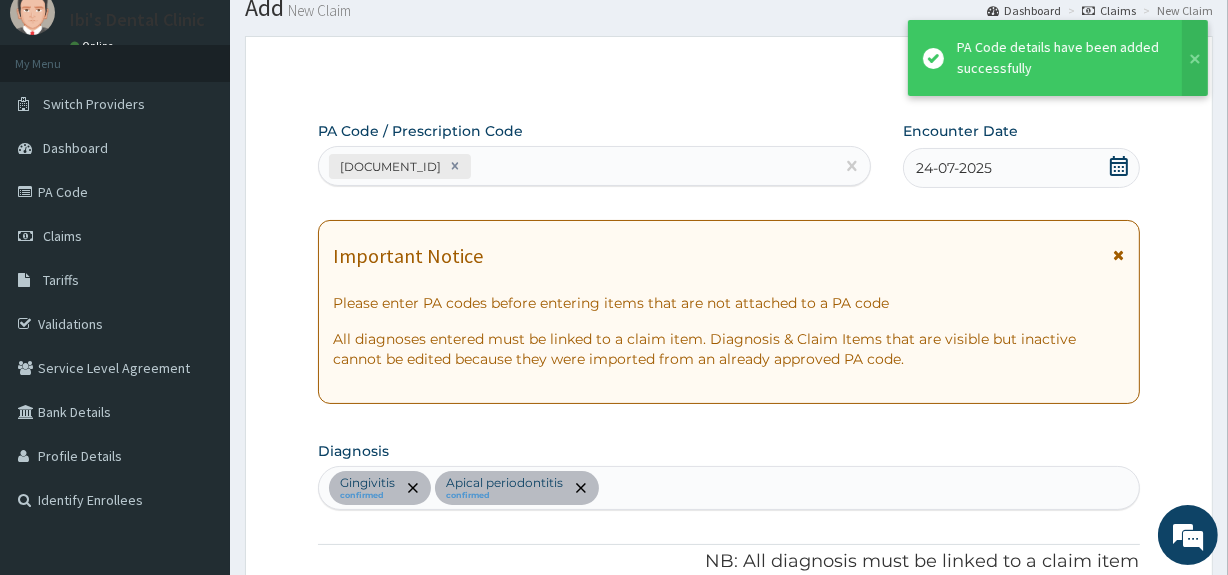 scroll, scrollTop: 682, scrollLeft: 0, axis: vertical 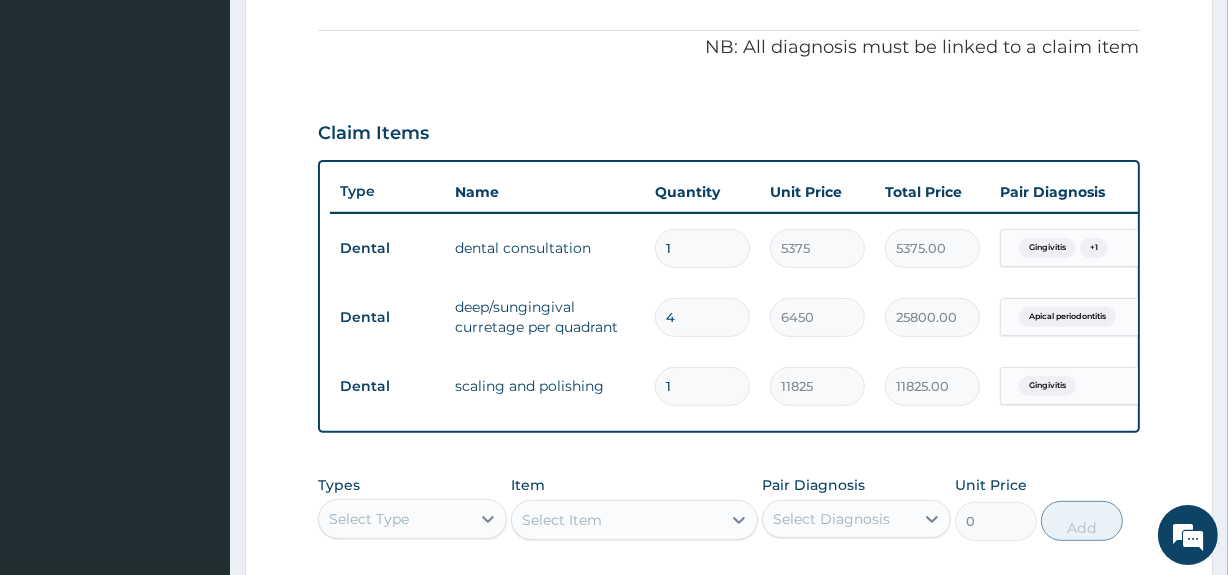 click on "4" at bounding box center (702, 317) 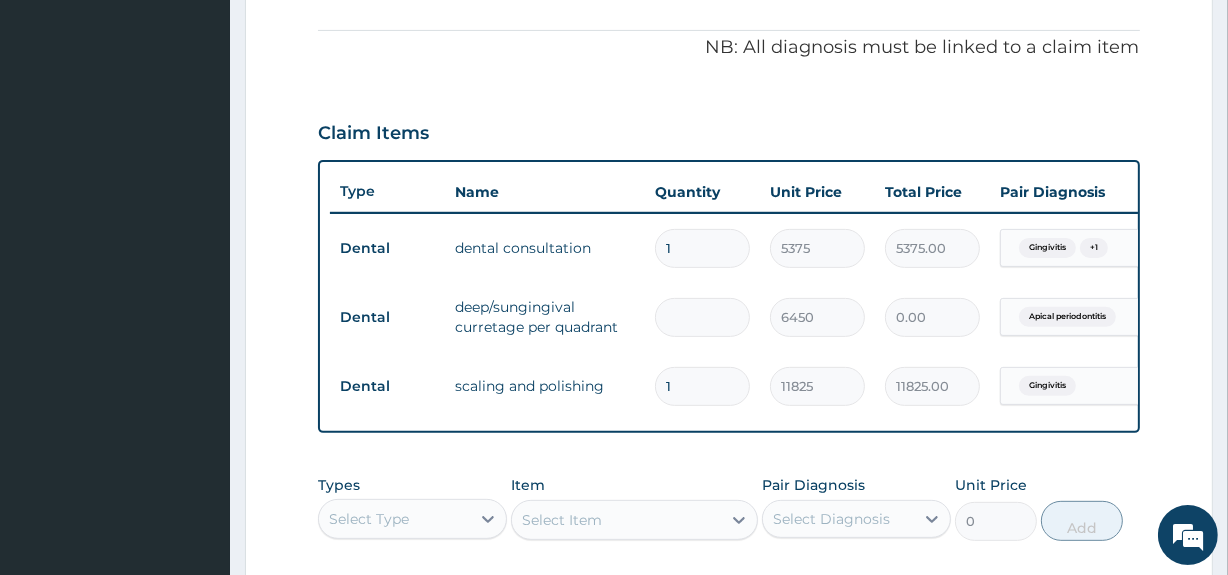 type on "2" 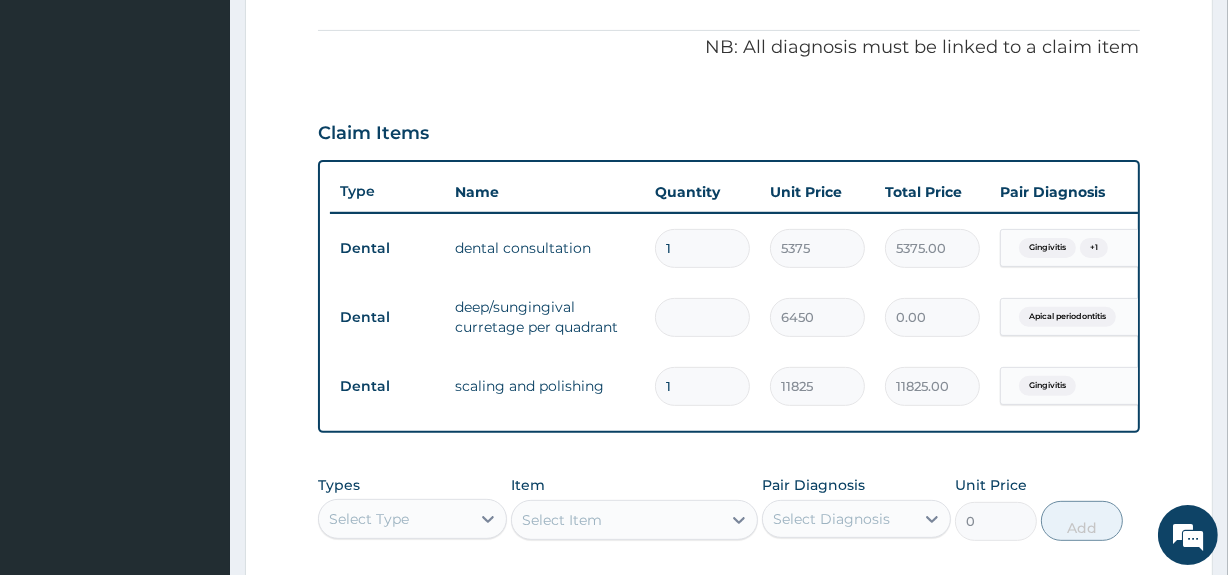 type on "12900.00" 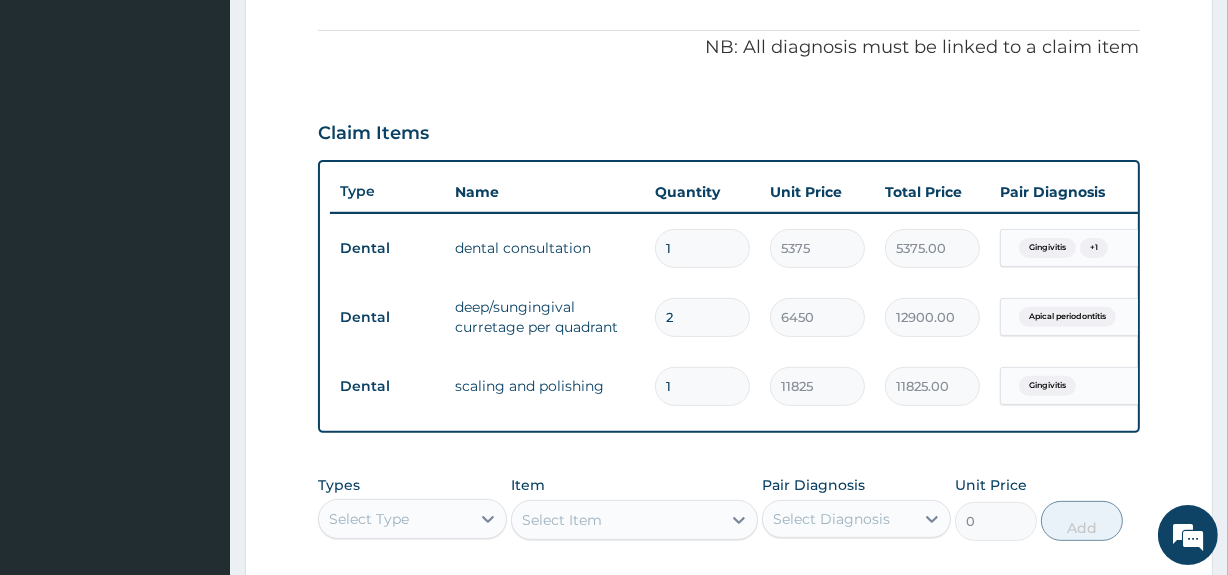 type 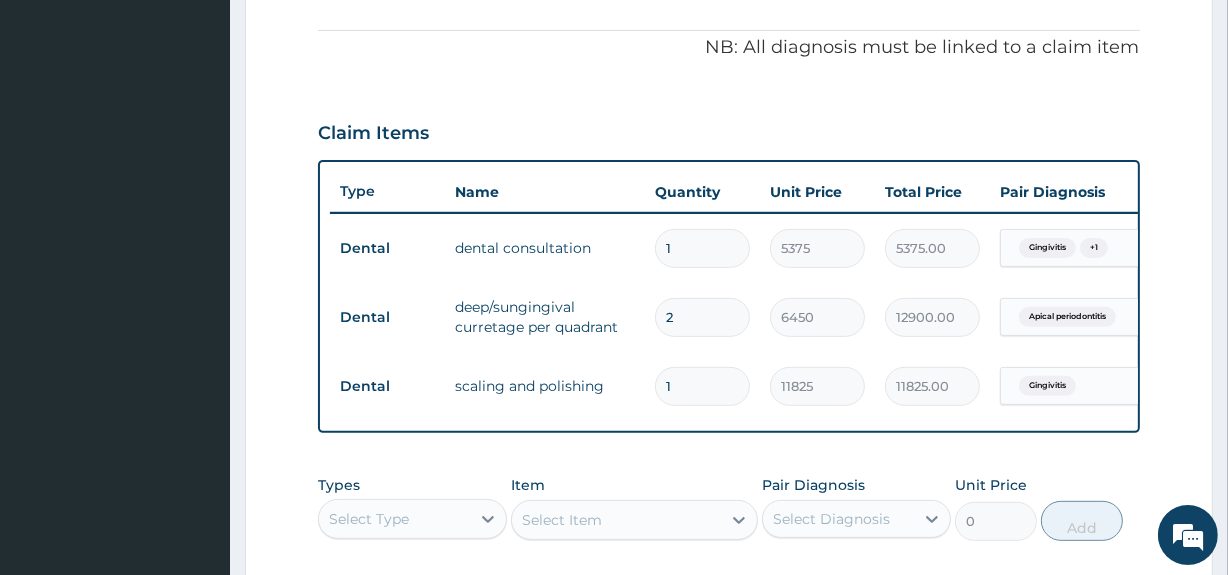 type on "0.00" 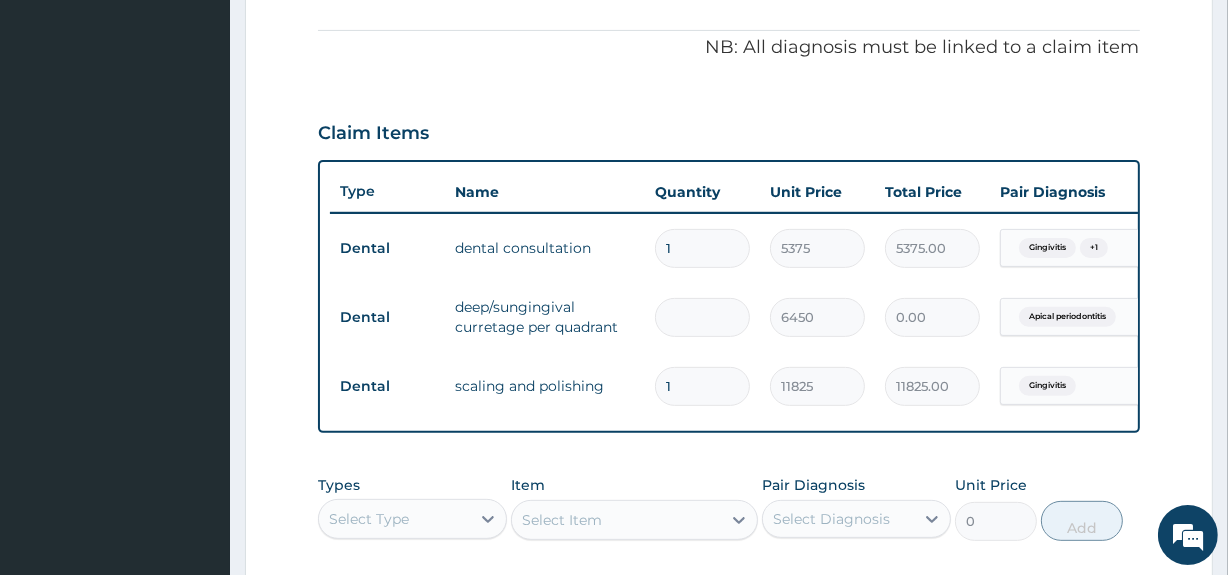 type on "3" 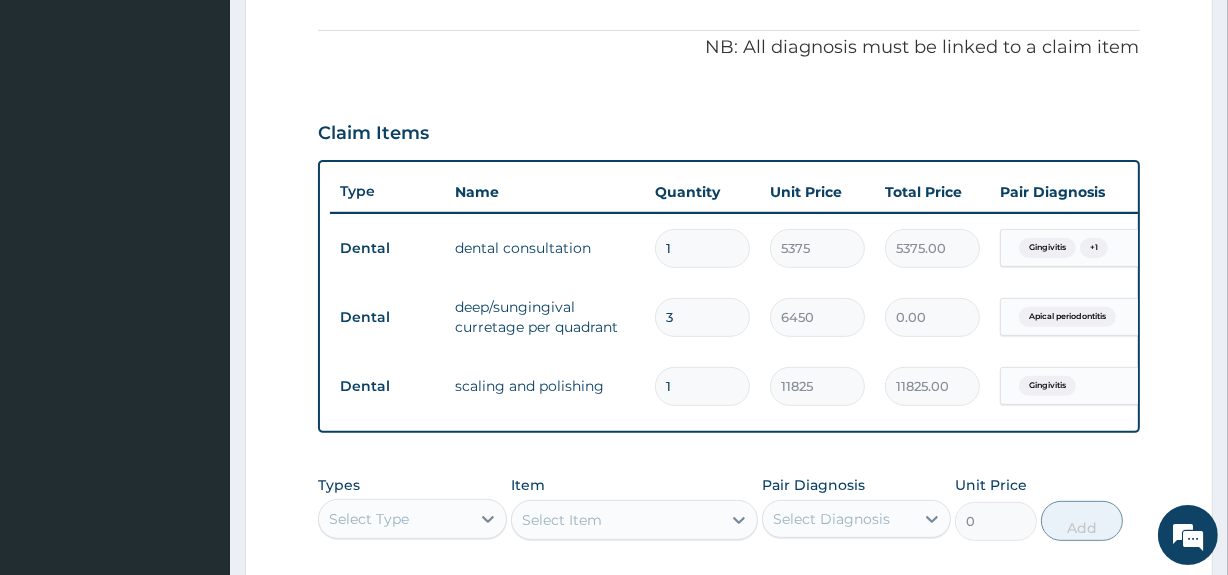 type on "19350.00" 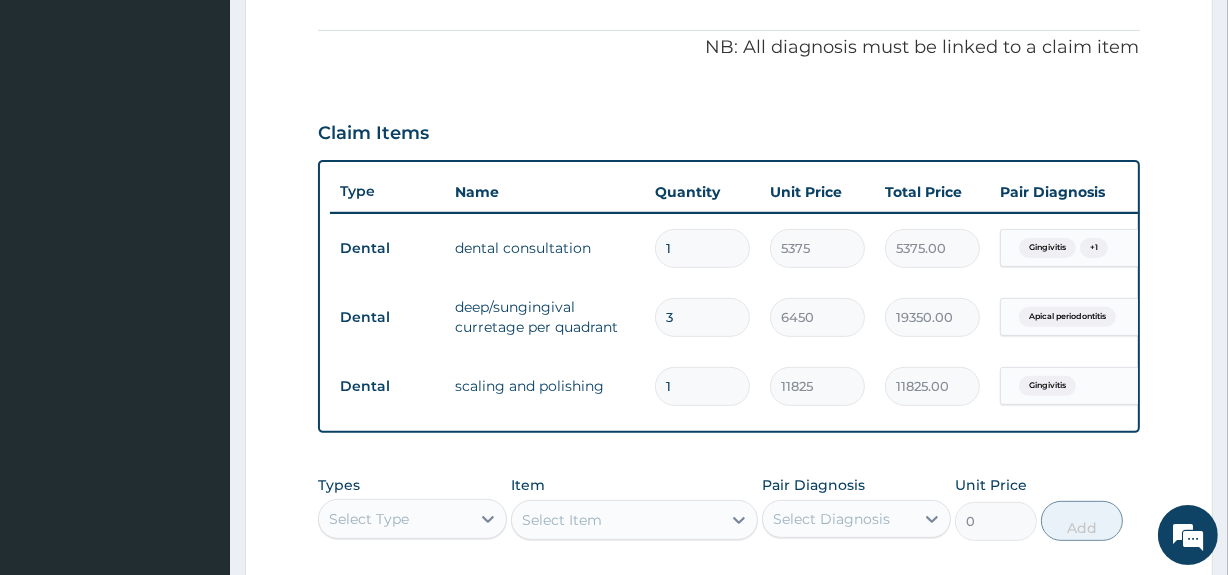 type 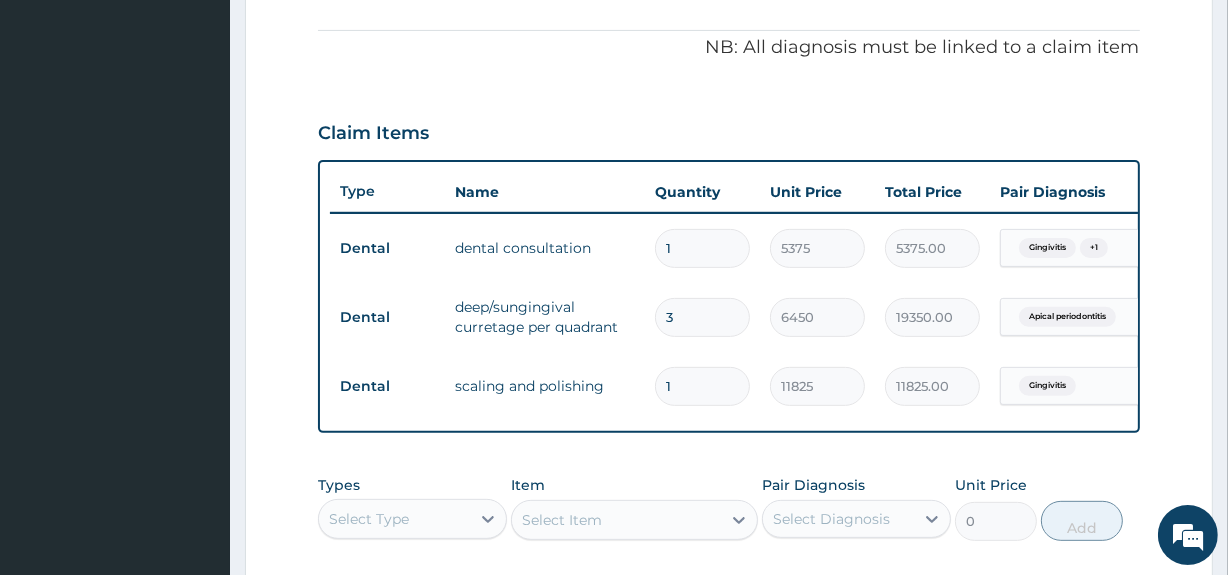 type on "0.00" 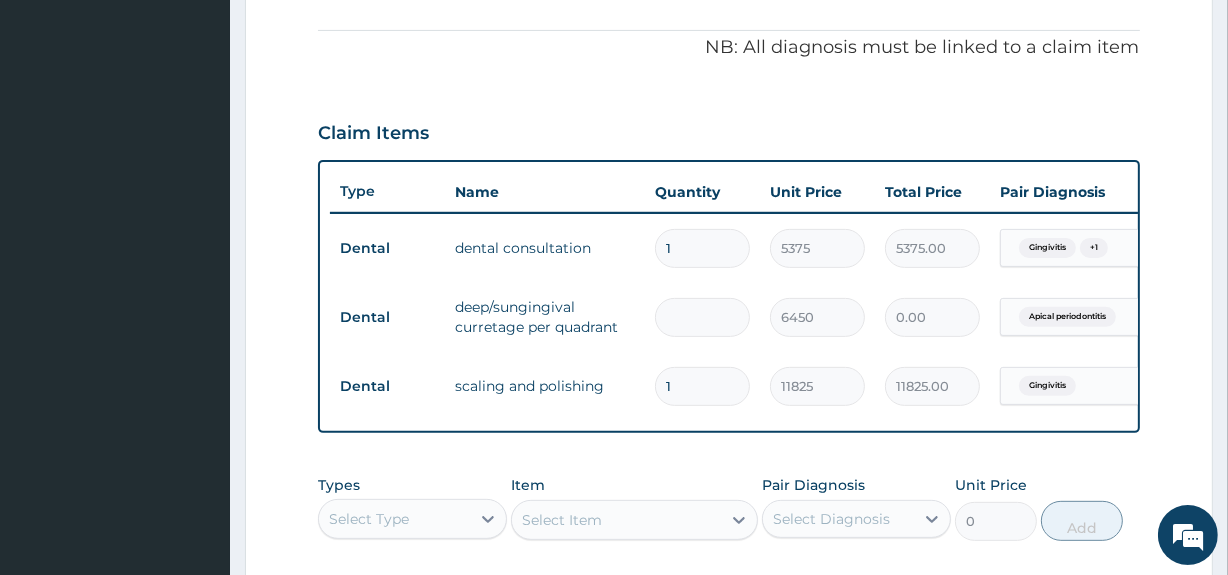 type on "4" 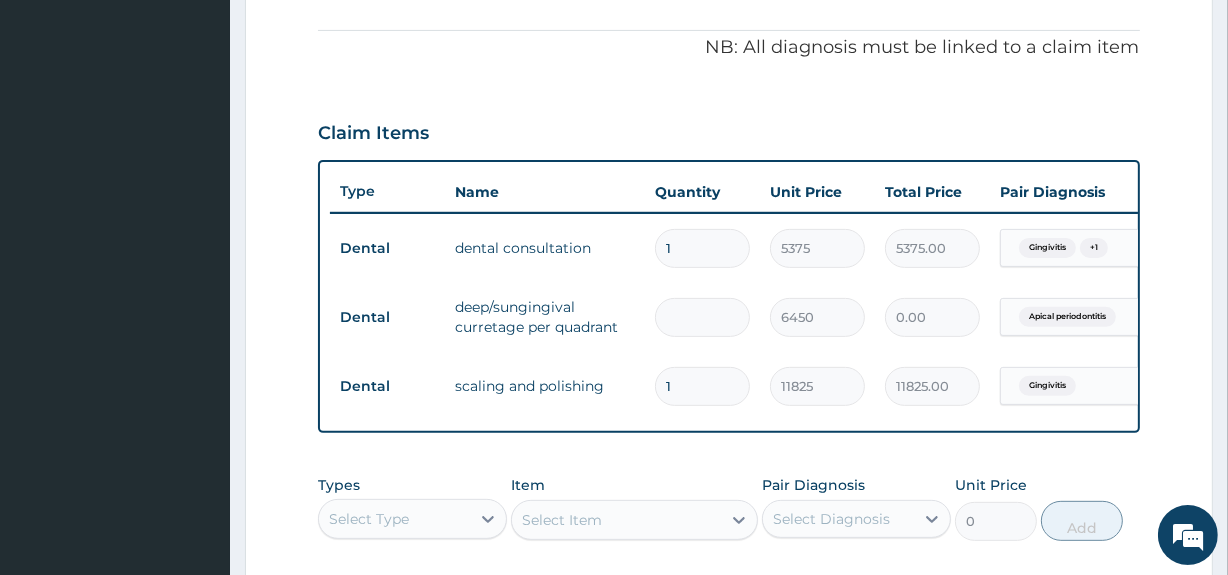 type on "25800.00" 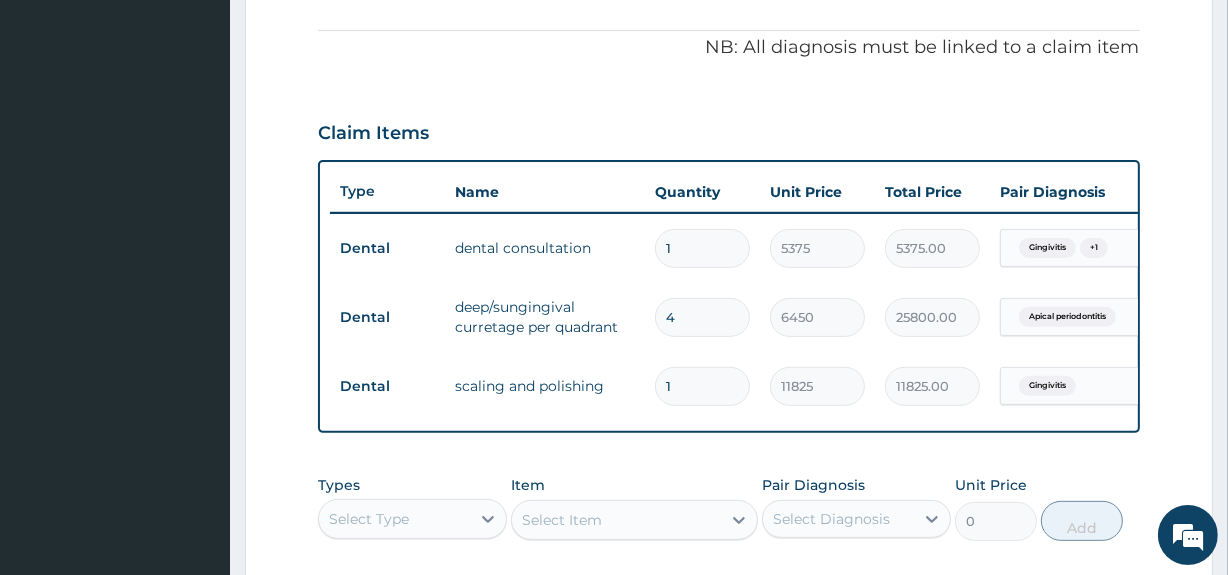 type 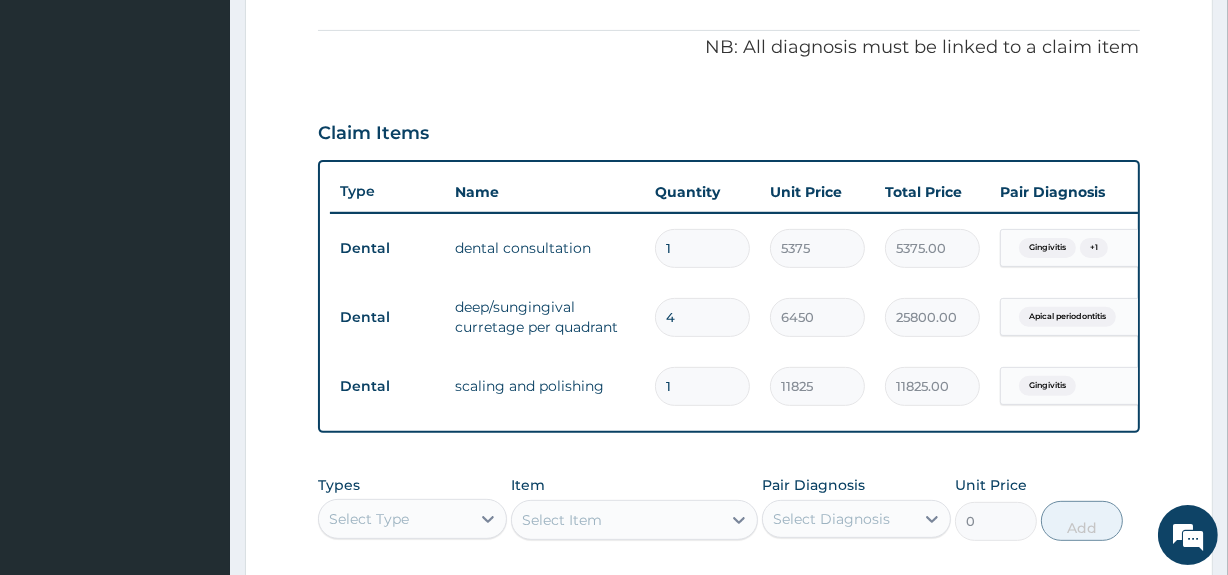 type on "0.00" 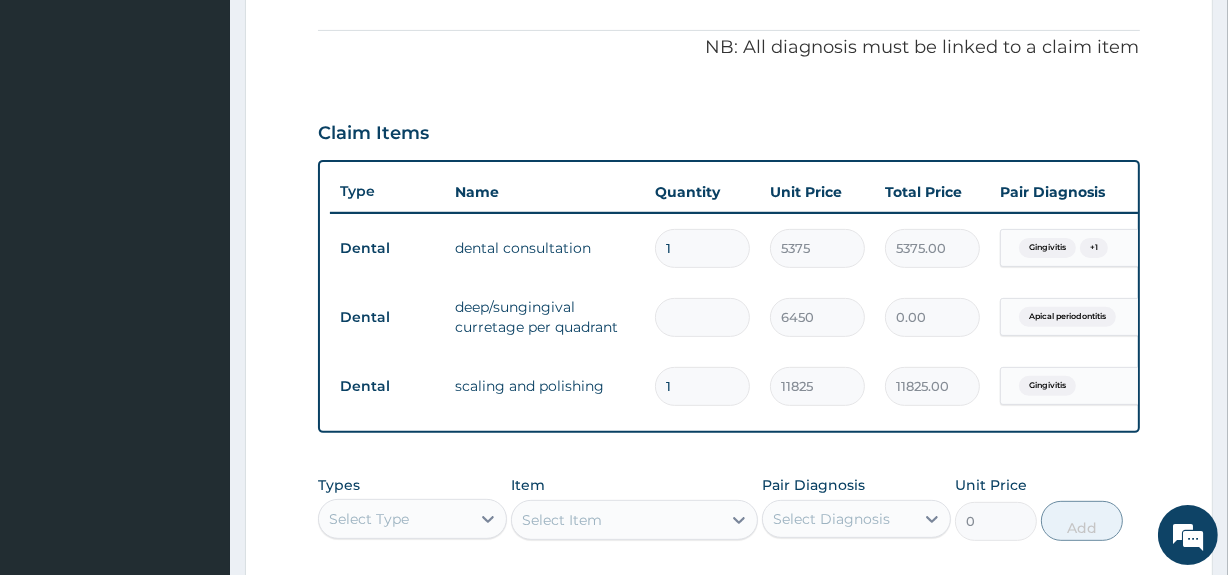 type on "3" 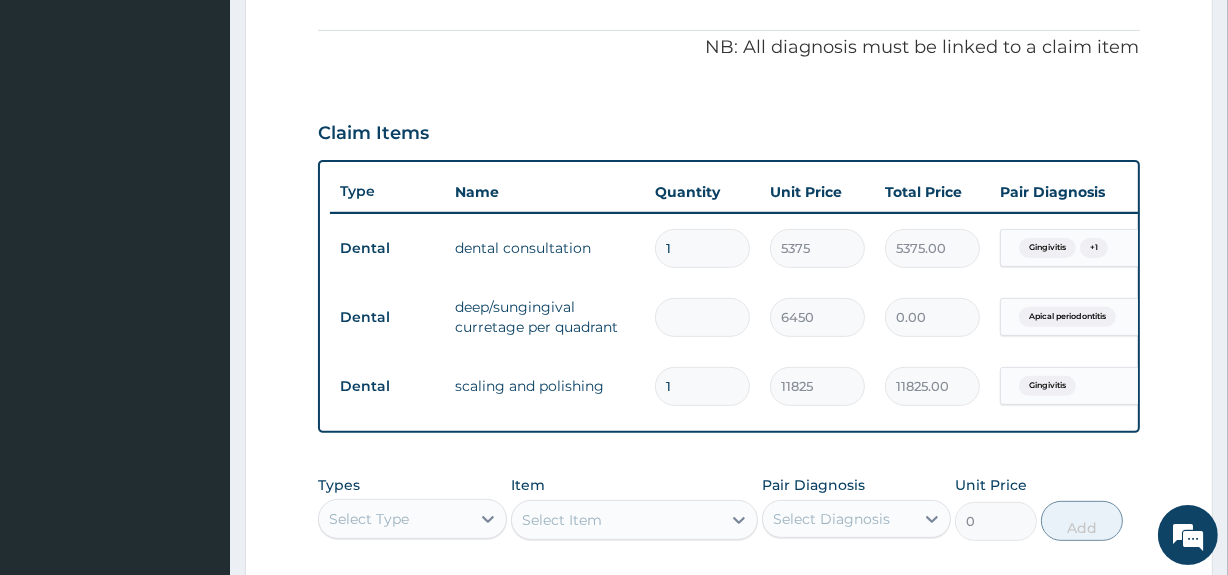 type on "19350.00" 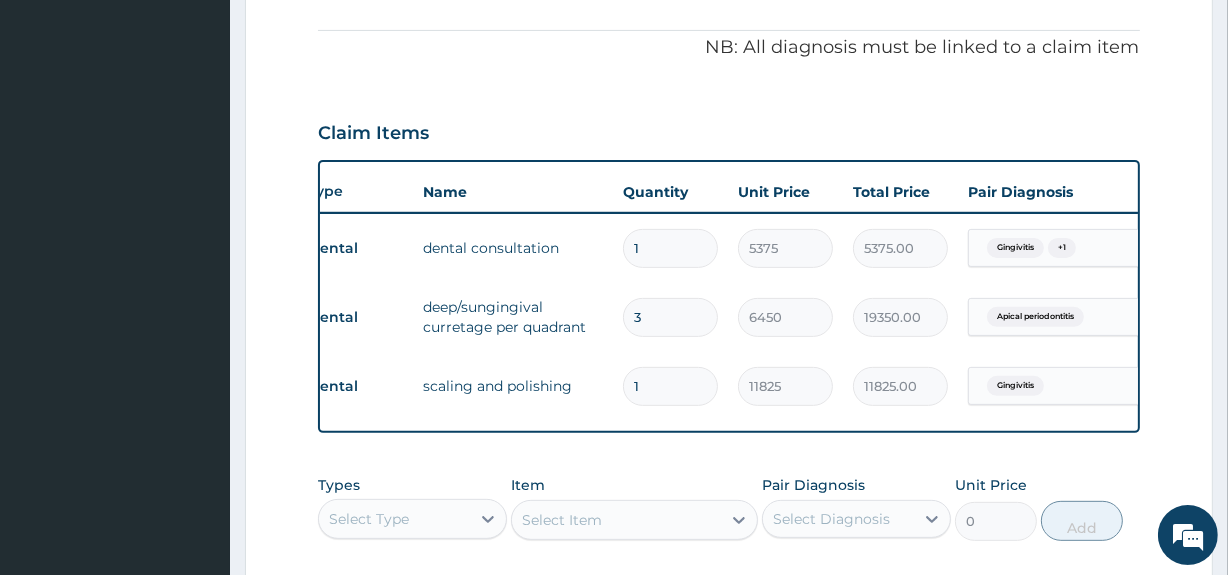 scroll, scrollTop: 0, scrollLeft: 30, axis: horizontal 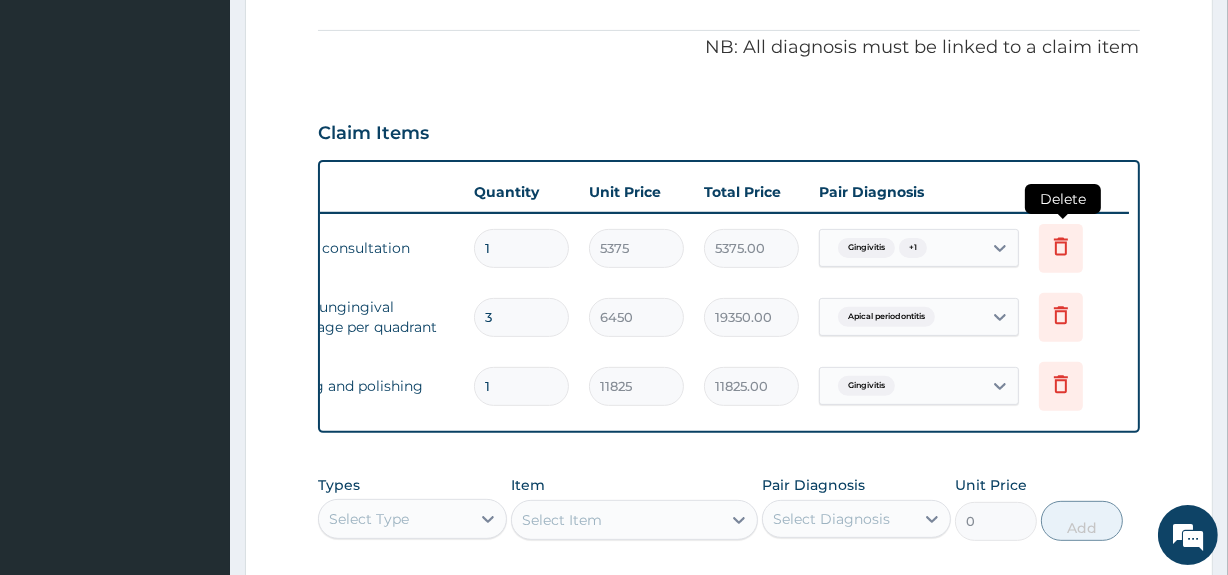 type on "3" 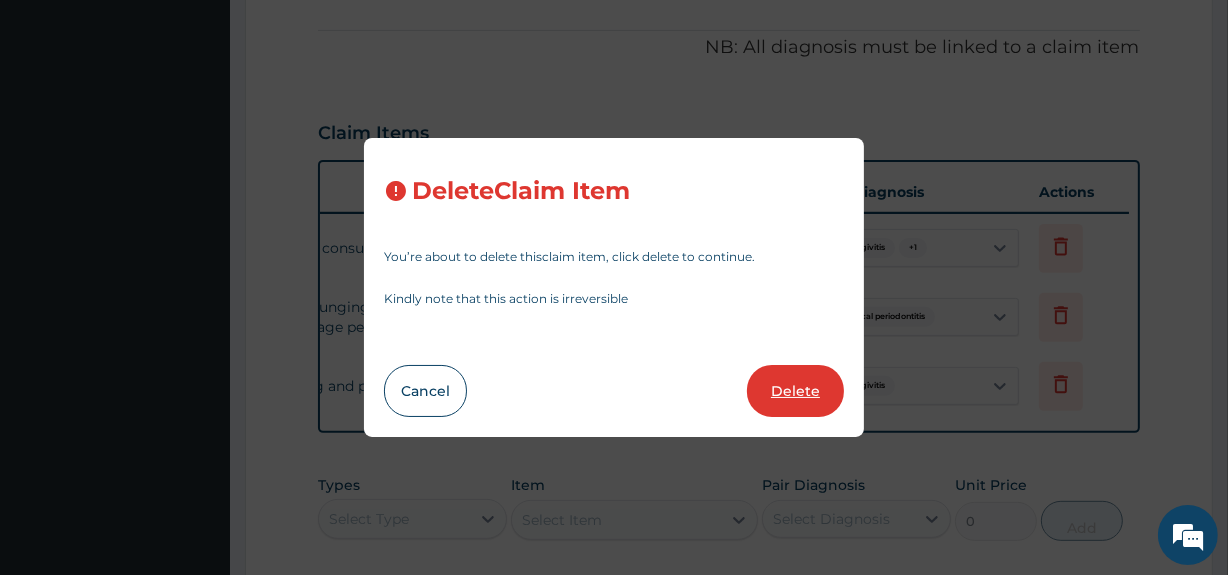 click on "Delete" at bounding box center (795, 391) 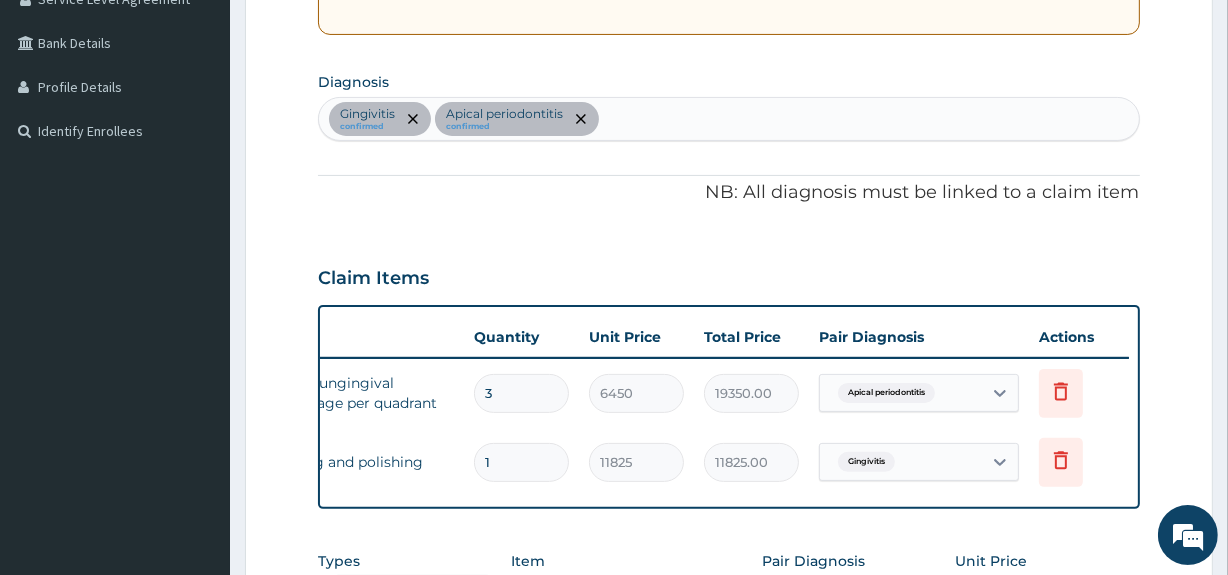 scroll, scrollTop: 853, scrollLeft: 0, axis: vertical 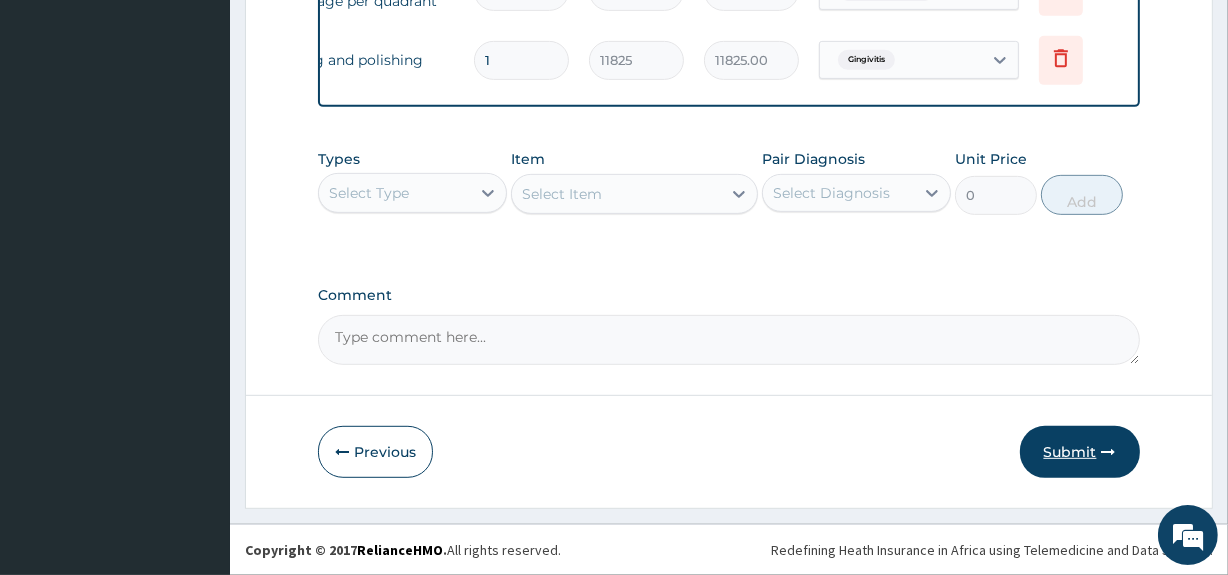 click on "Submit" at bounding box center [1080, 452] 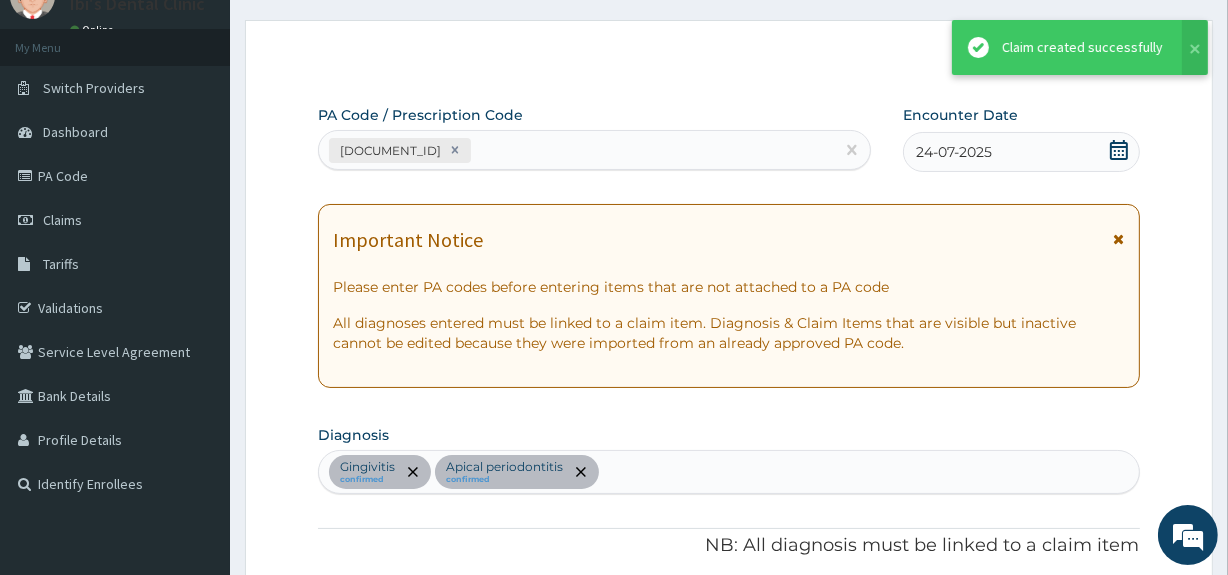 scroll, scrollTop: 853, scrollLeft: 0, axis: vertical 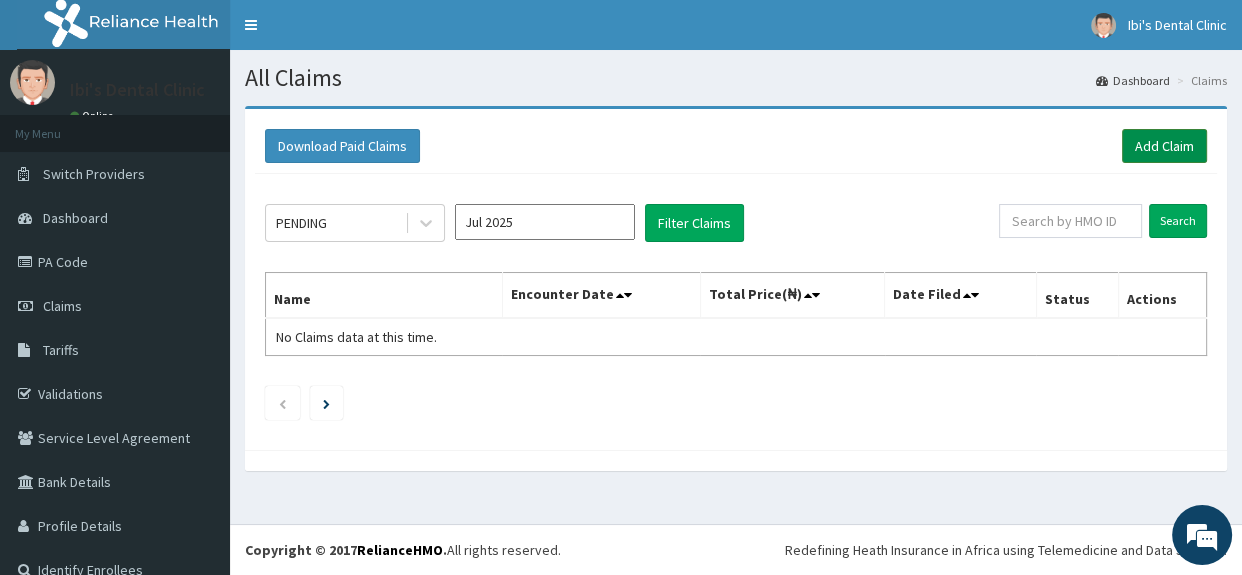 click on "Add Claim" at bounding box center [1164, 146] 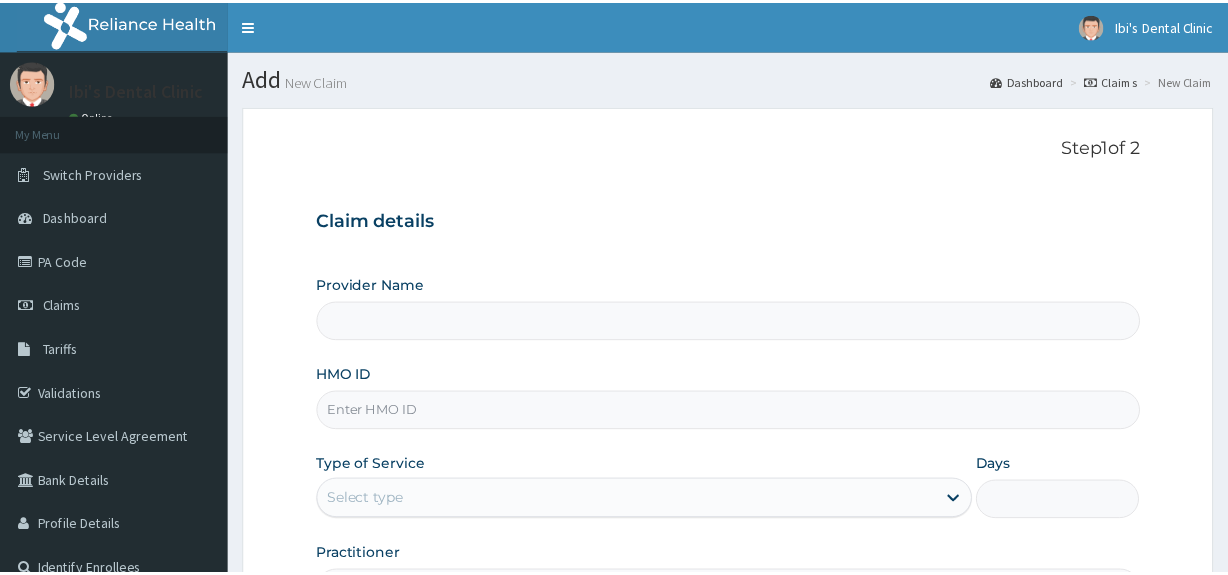 scroll, scrollTop: 0, scrollLeft: 0, axis: both 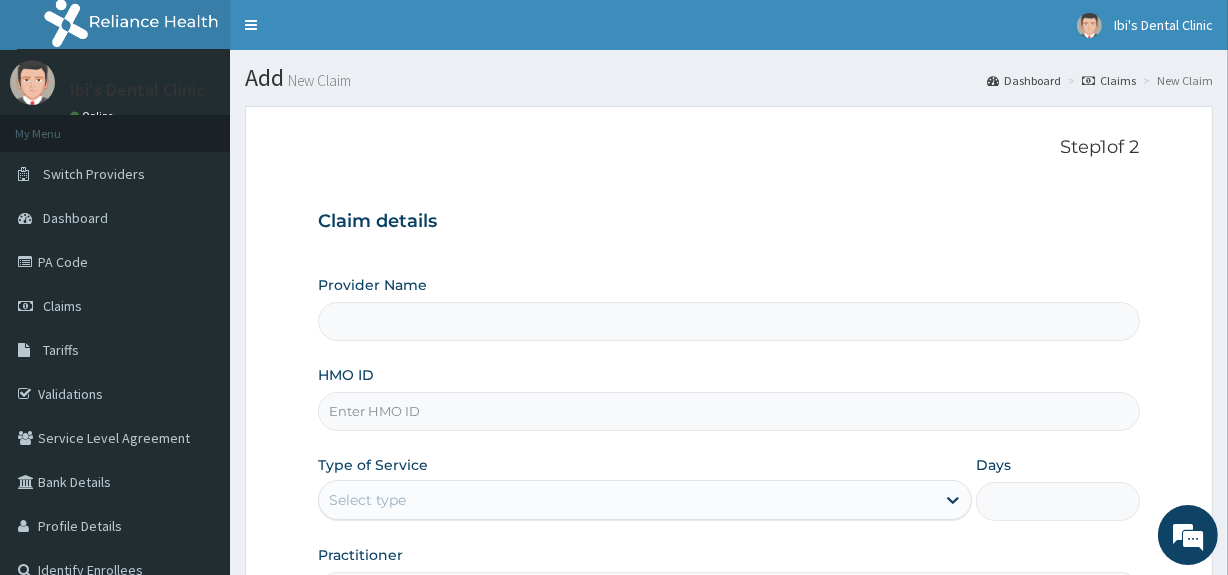 type on "Ibi's Dental Clinic" 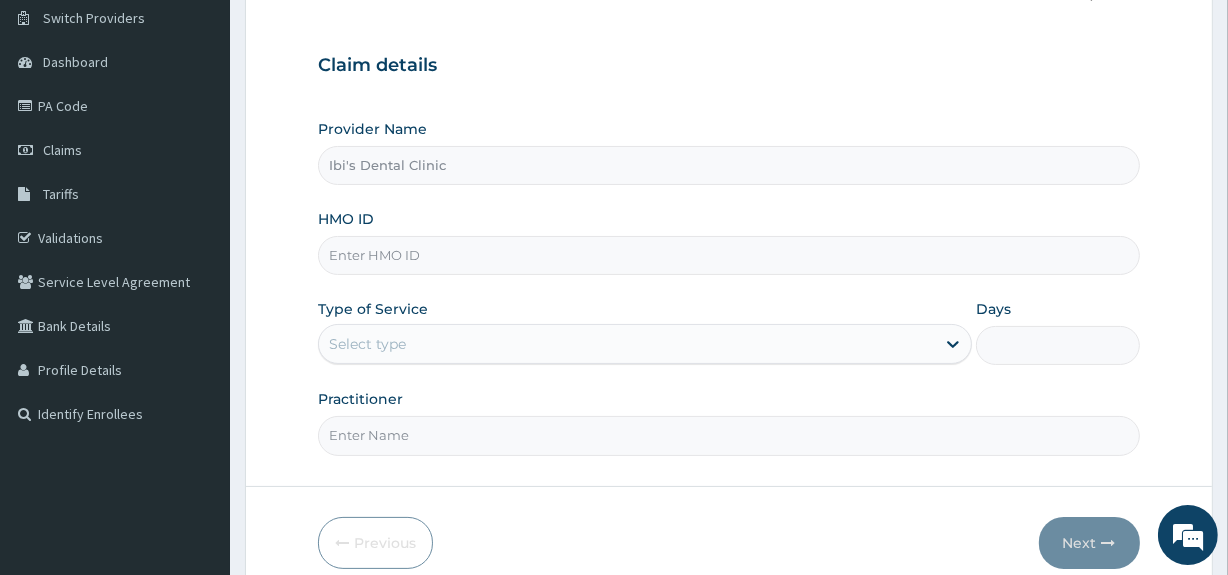 scroll, scrollTop: 152, scrollLeft: 0, axis: vertical 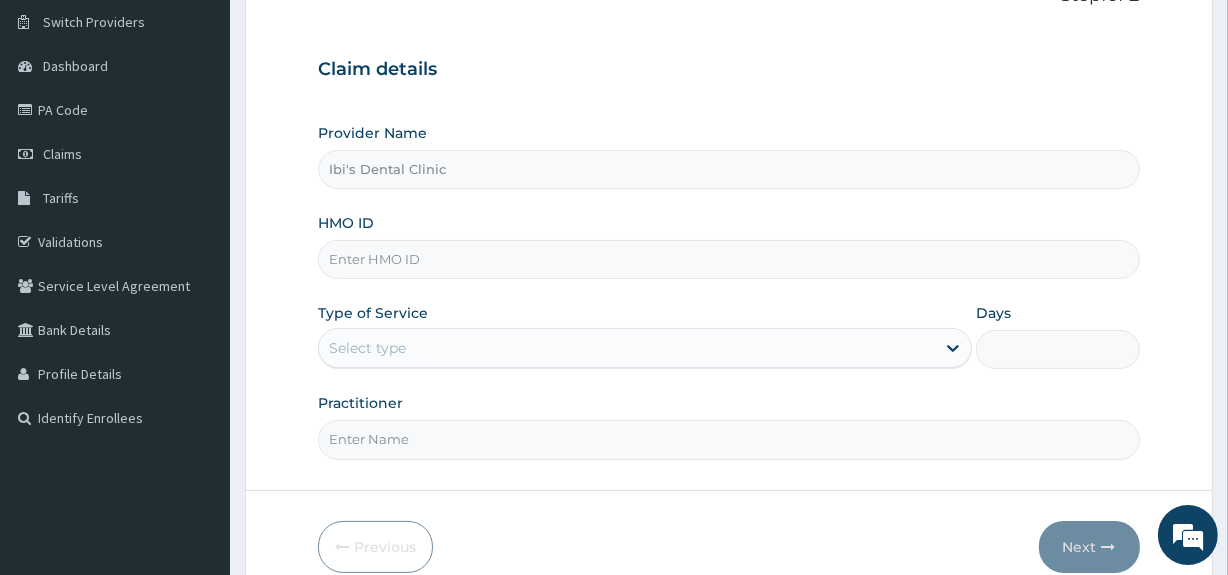 click on "HMO ID" at bounding box center (728, 259) 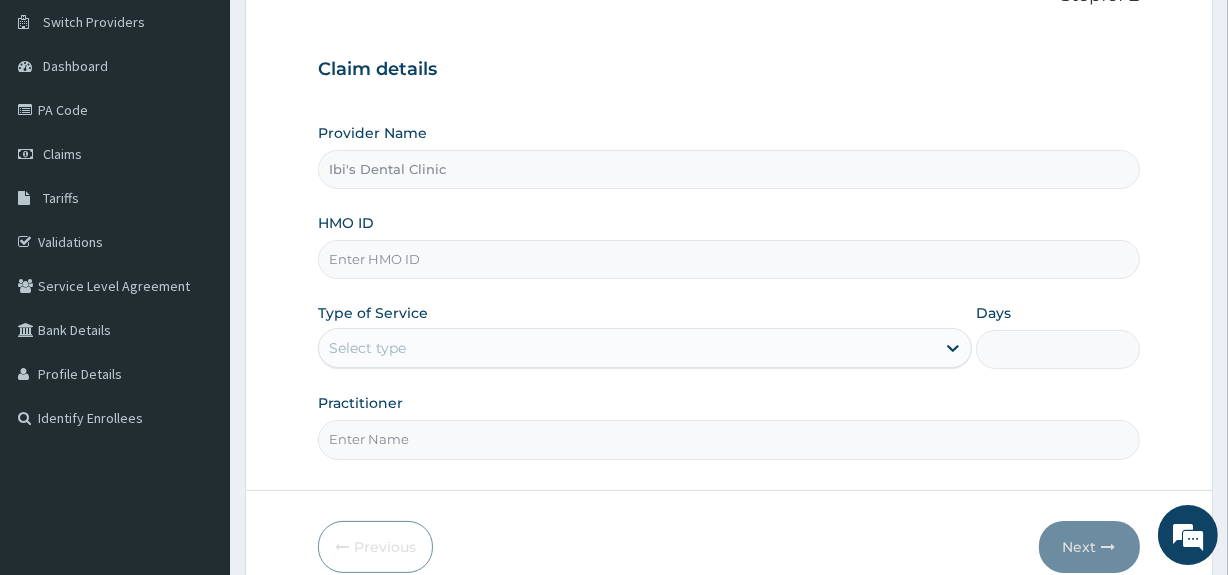 paste on "PGA/10029/A" 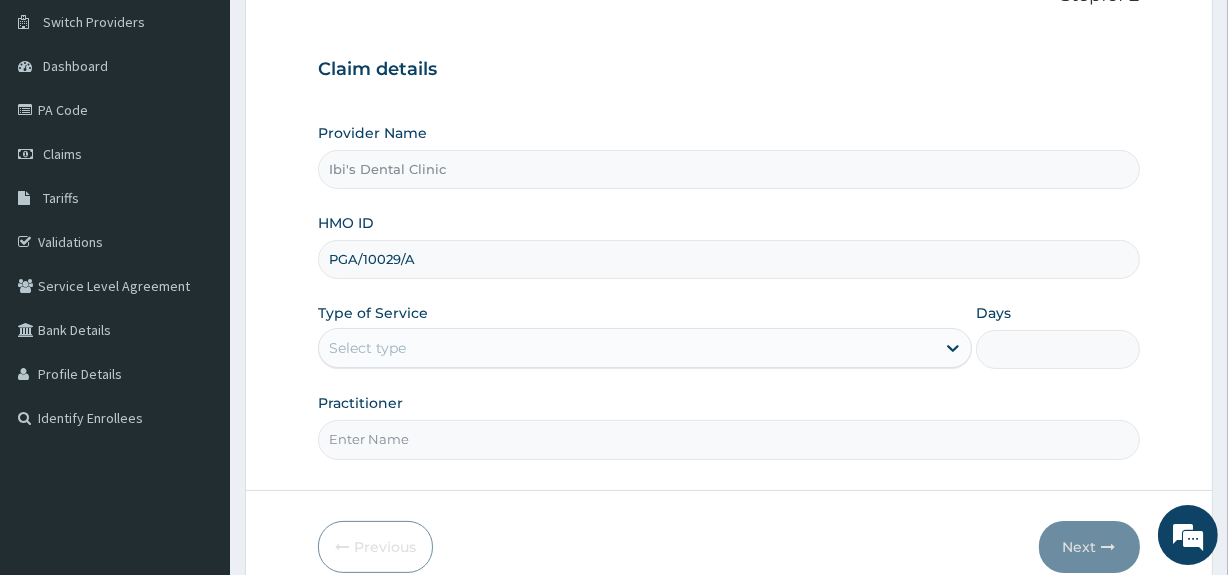 type on "PGA/10029/A" 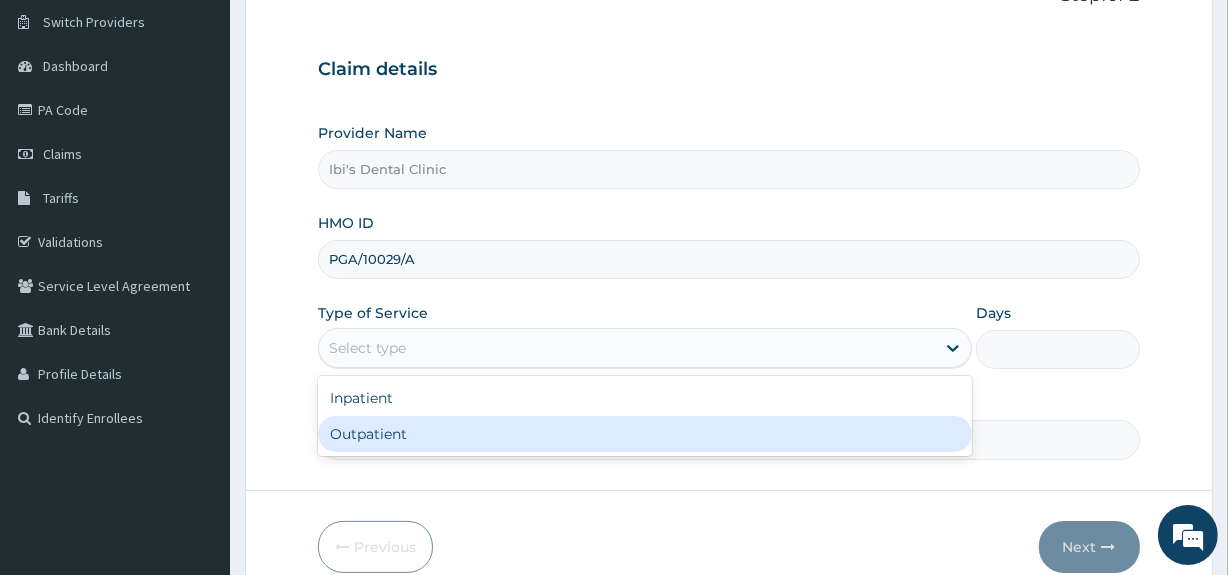 click on "Outpatient" at bounding box center (645, 434) 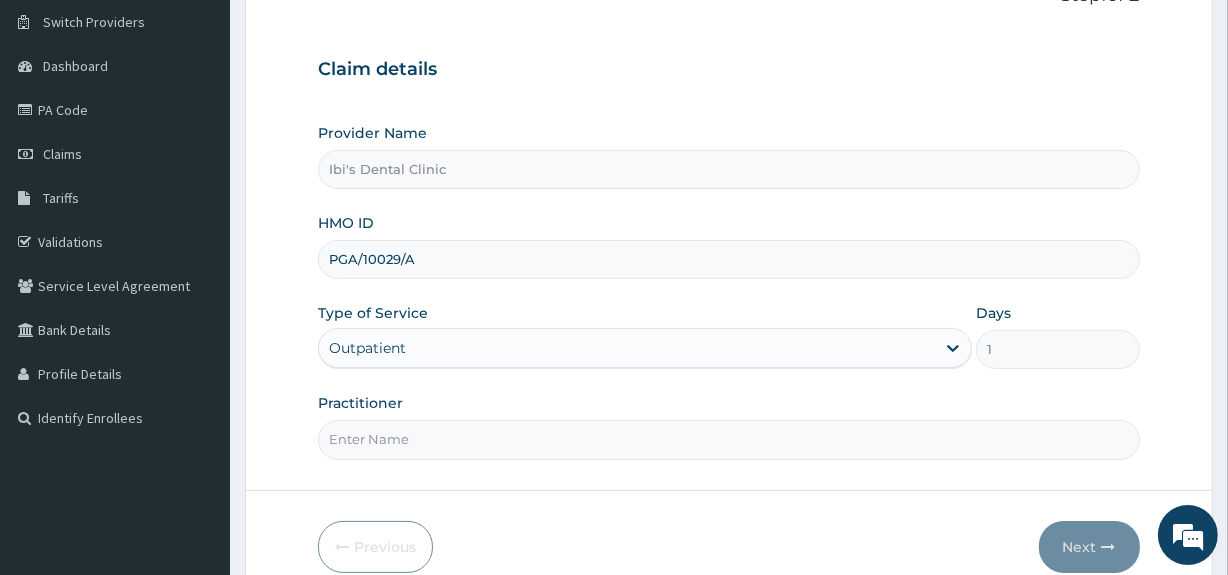 scroll, scrollTop: 0, scrollLeft: 0, axis: both 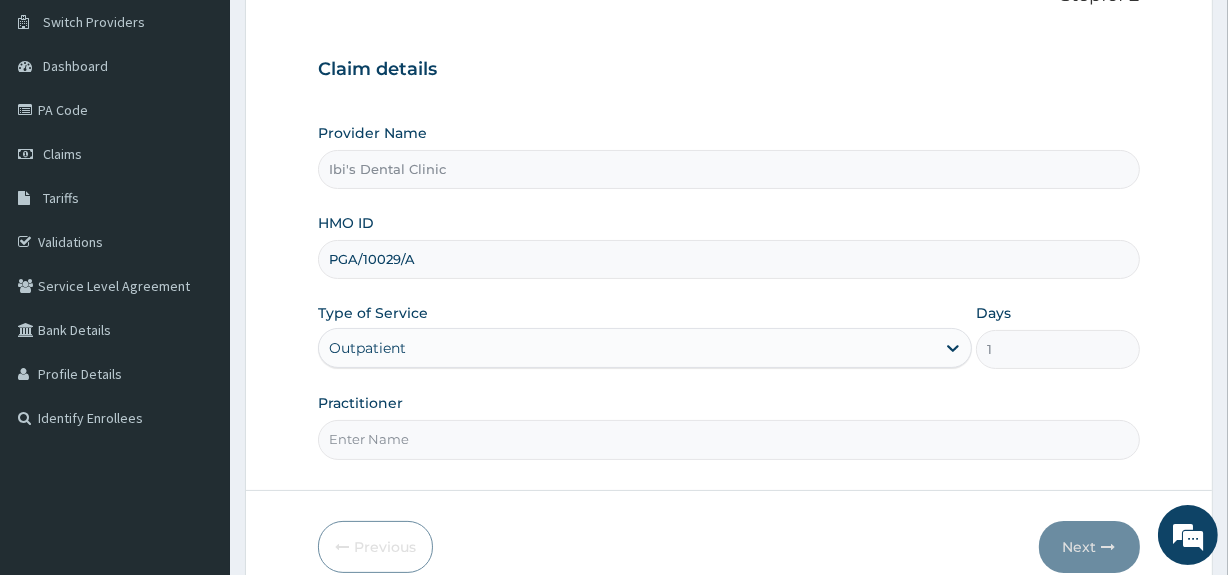 click on "Practitioner" at bounding box center [728, 439] 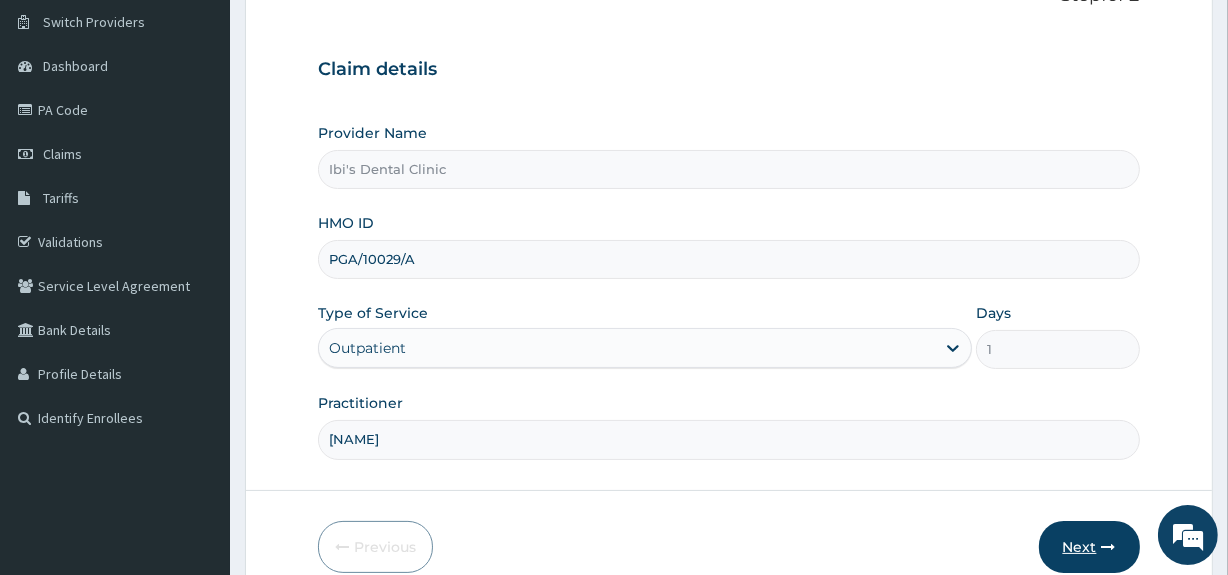 type on "YEMI" 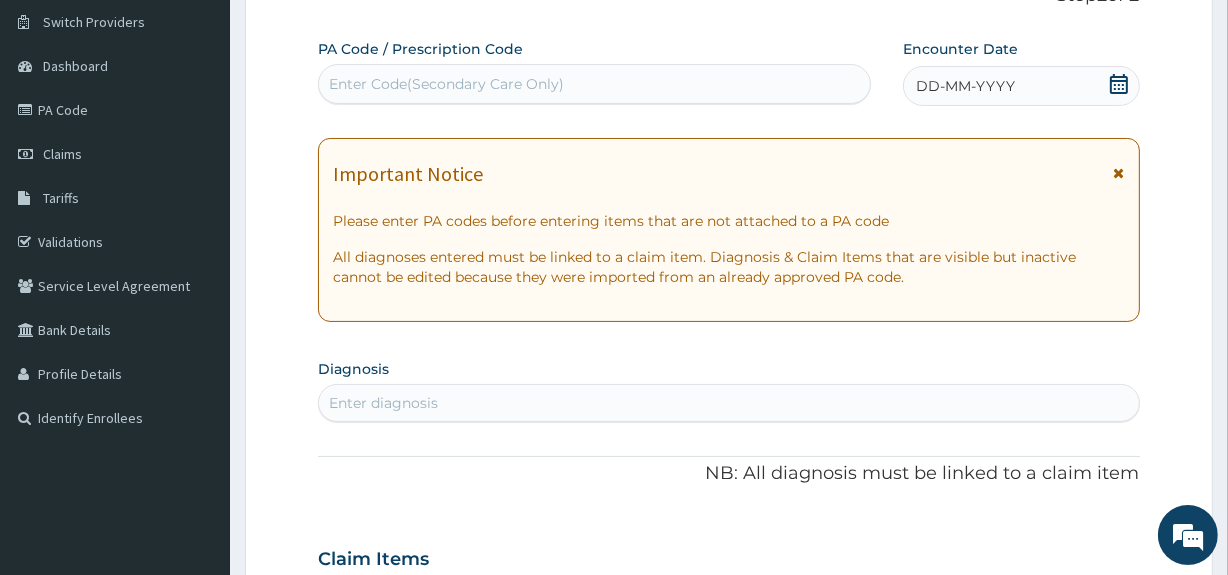 click on "Enter Code(Secondary Care Only)" at bounding box center (446, 84) 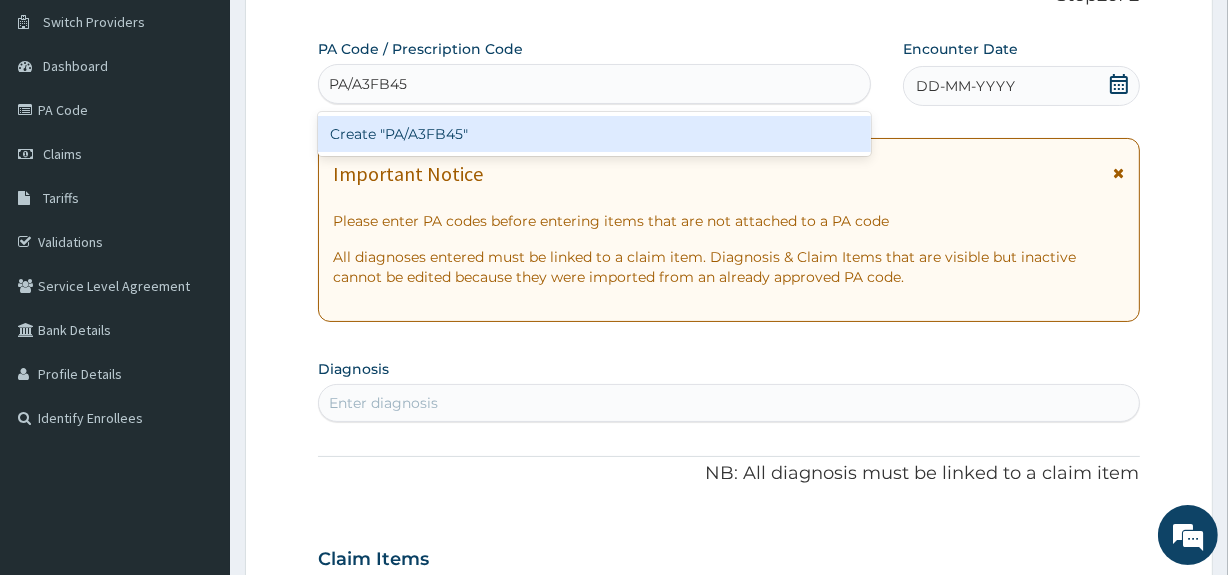 click on "Create "PA/A3FB45"" at bounding box center (594, 134) 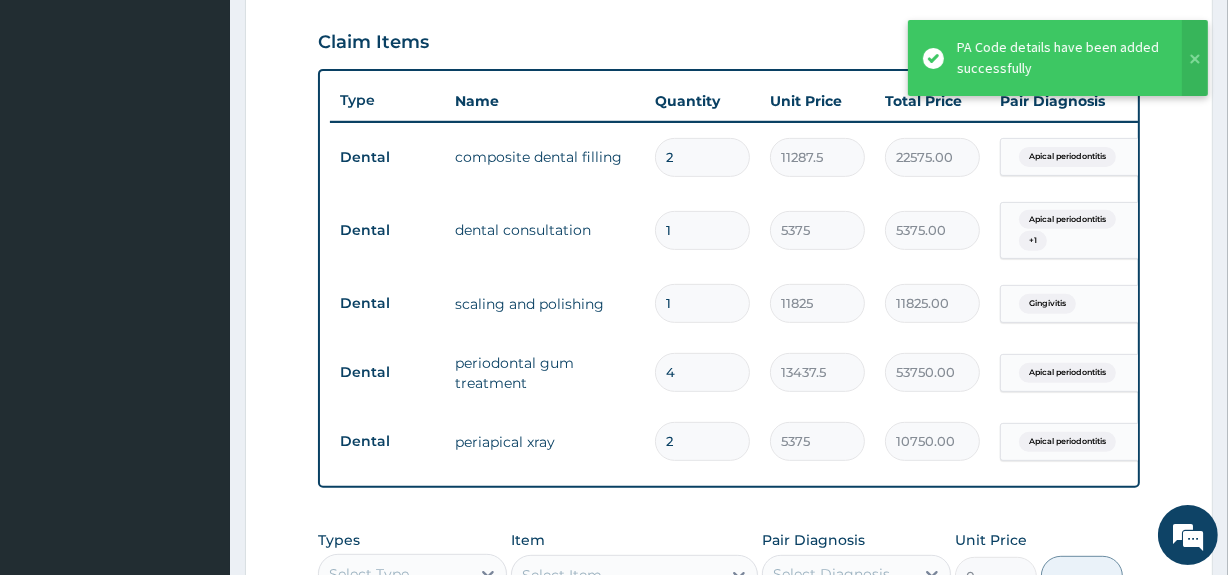 scroll, scrollTop: 679, scrollLeft: 0, axis: vertical 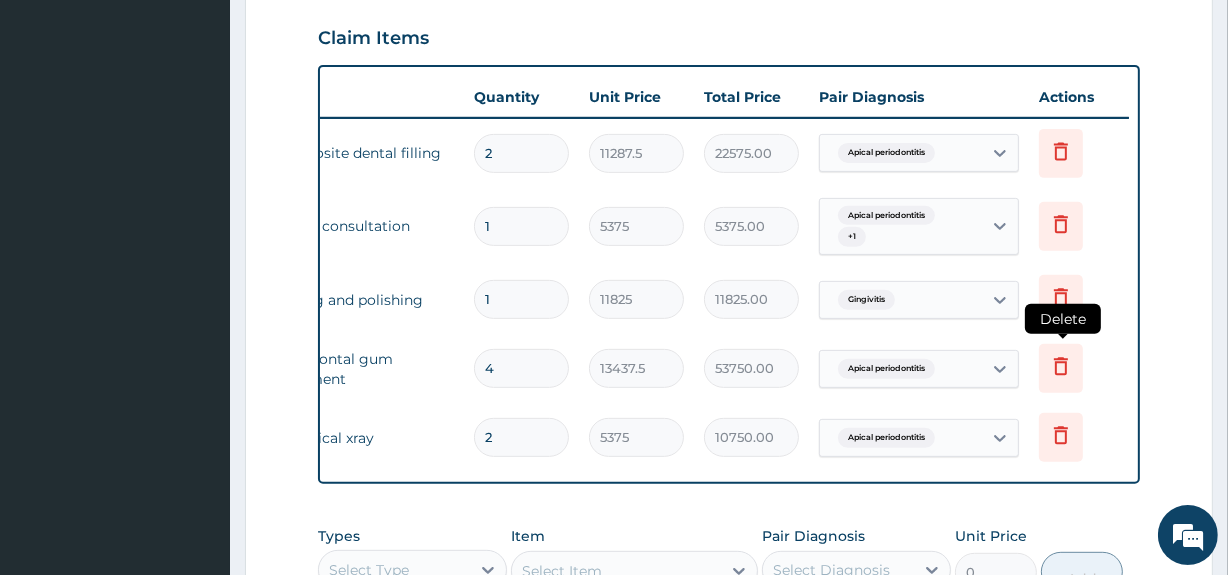 click at bounding box center (1061, 368) 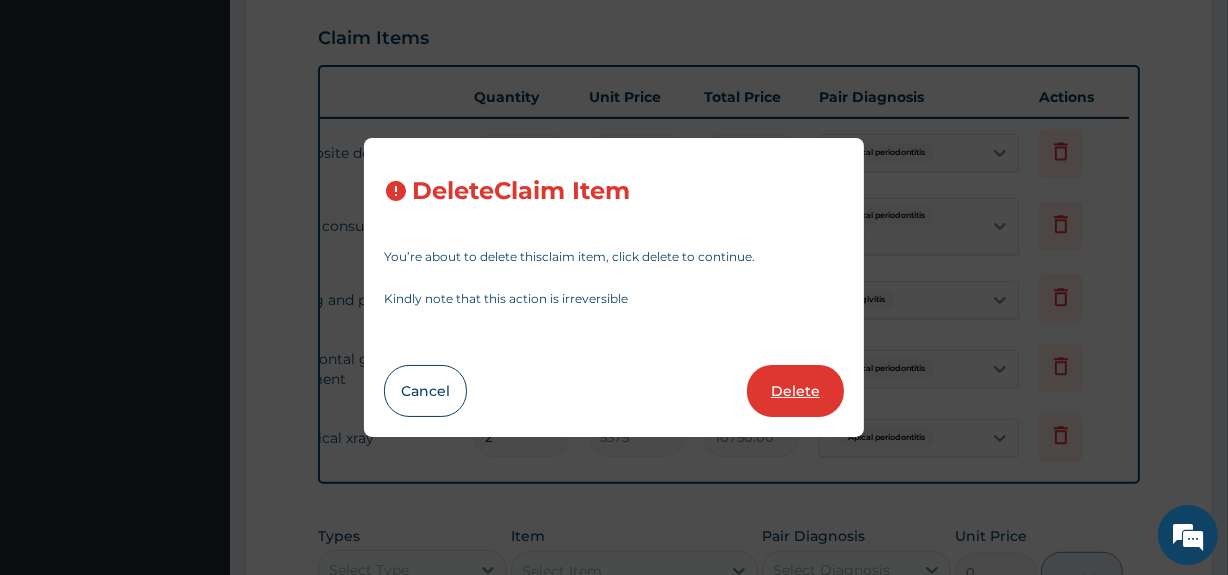 click on "Delete" at bounding box center (795, 391) 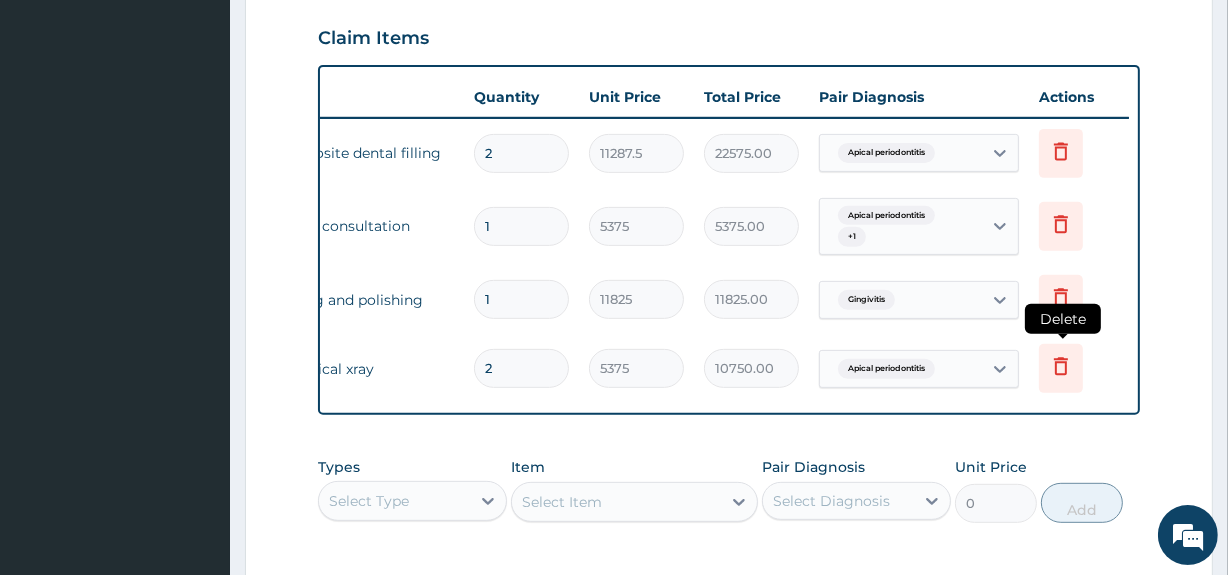 click at bounding box center [1061, 368] 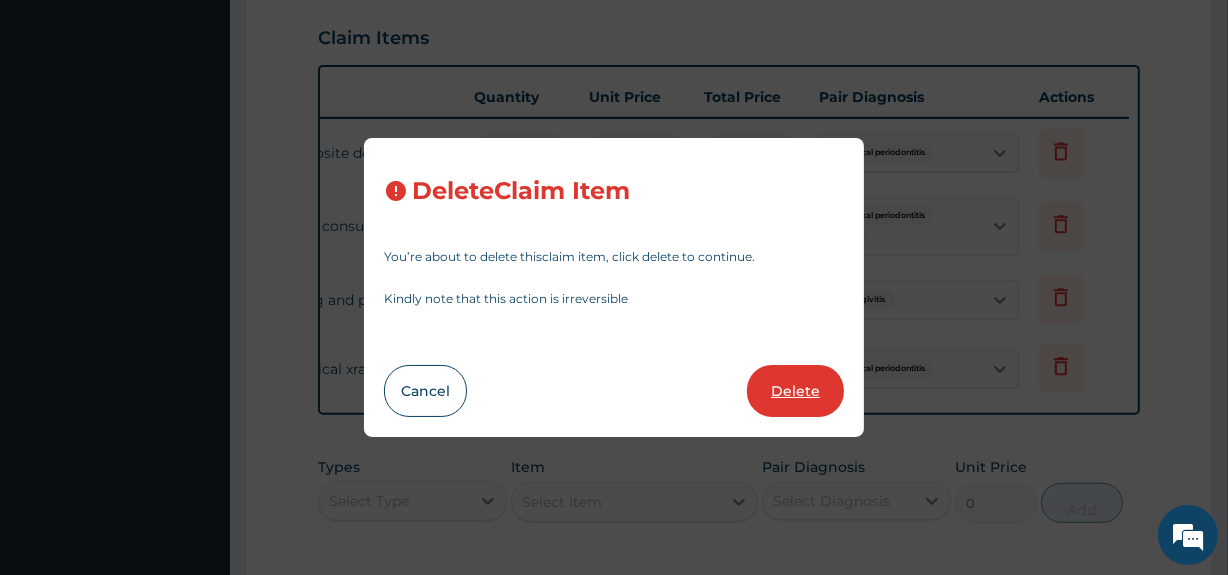 click on "Delete" at bounding box center (795, 391) 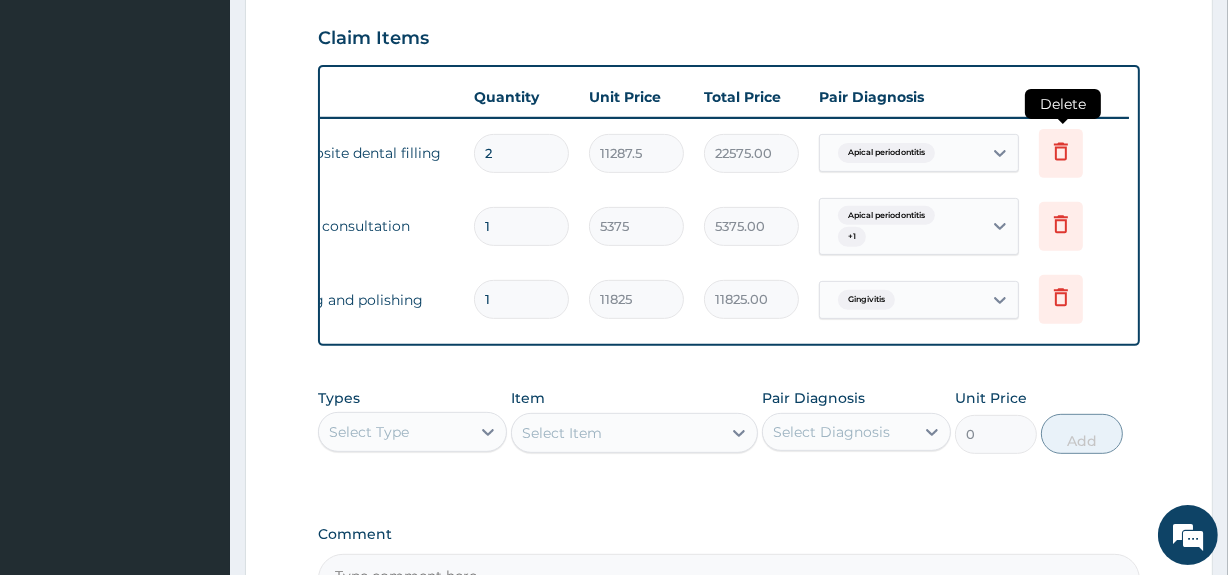 click at bounding box center [1061, 153] 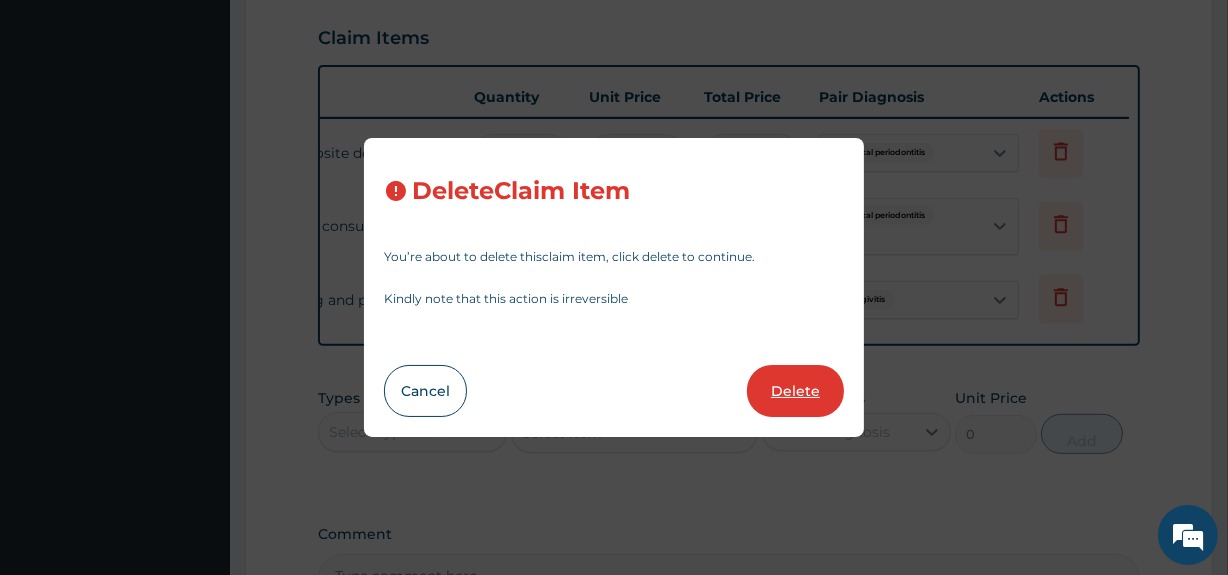 click on "Delete" at bounding box center (795, 391) 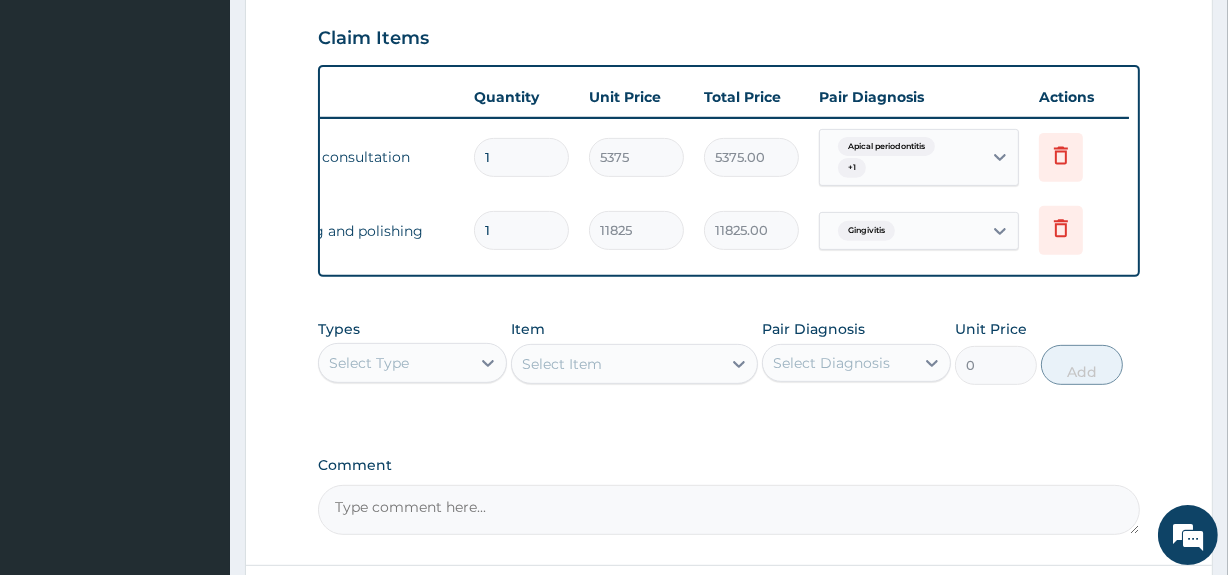 click on "Select Type" at bounding box center [394, 363] 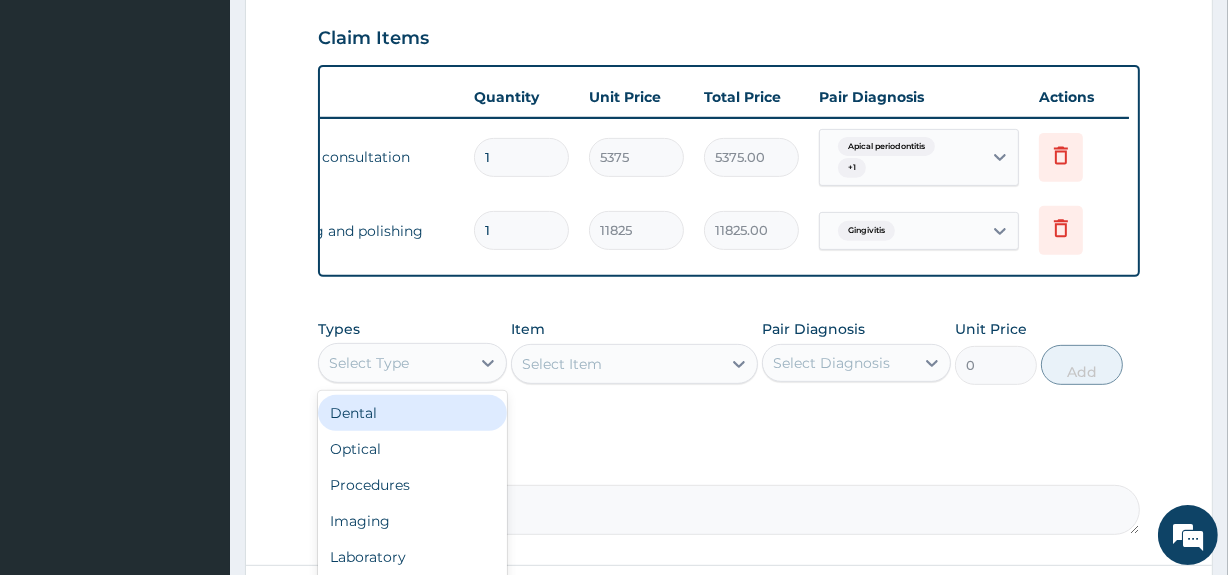 click on "Dental" at bounding box center [412, 413] 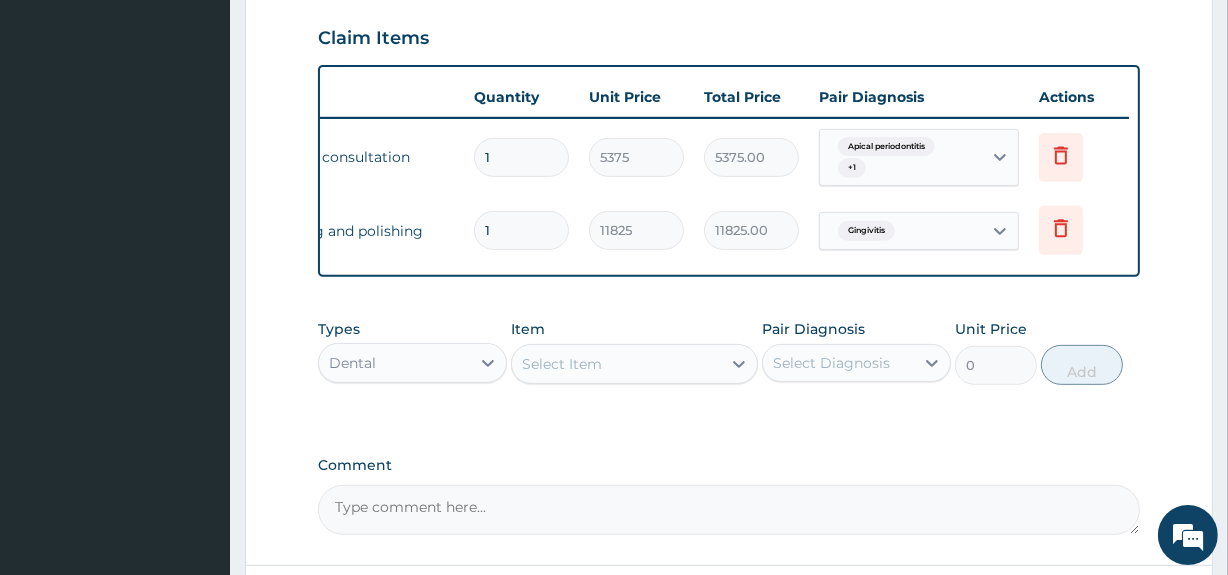 click on "Select Item" at bounding box center [562, 364] 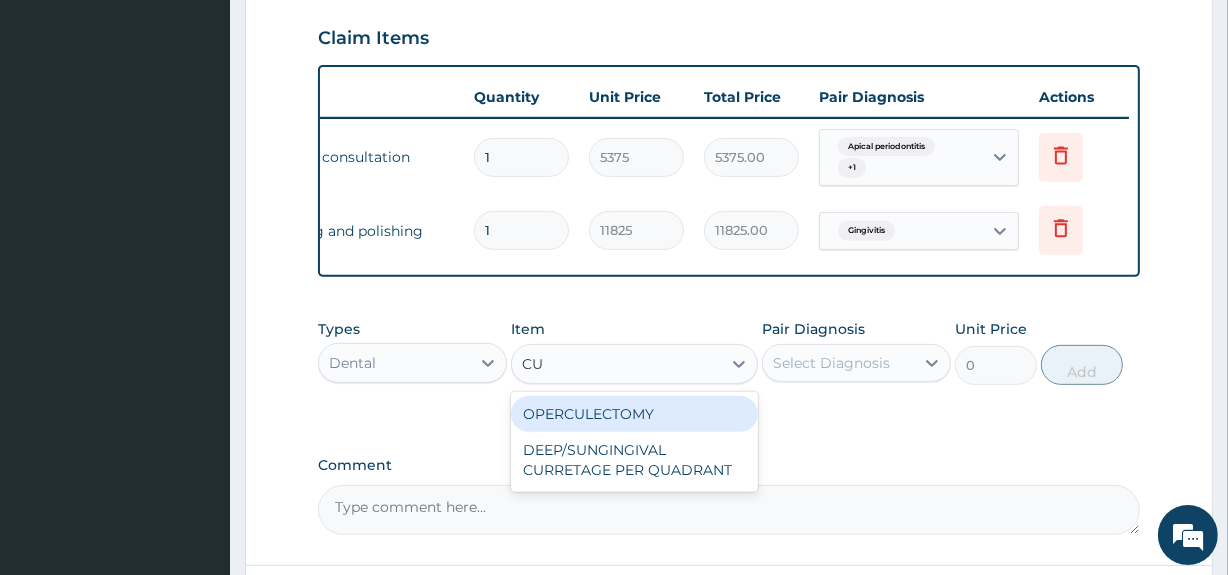 type on "CUR" 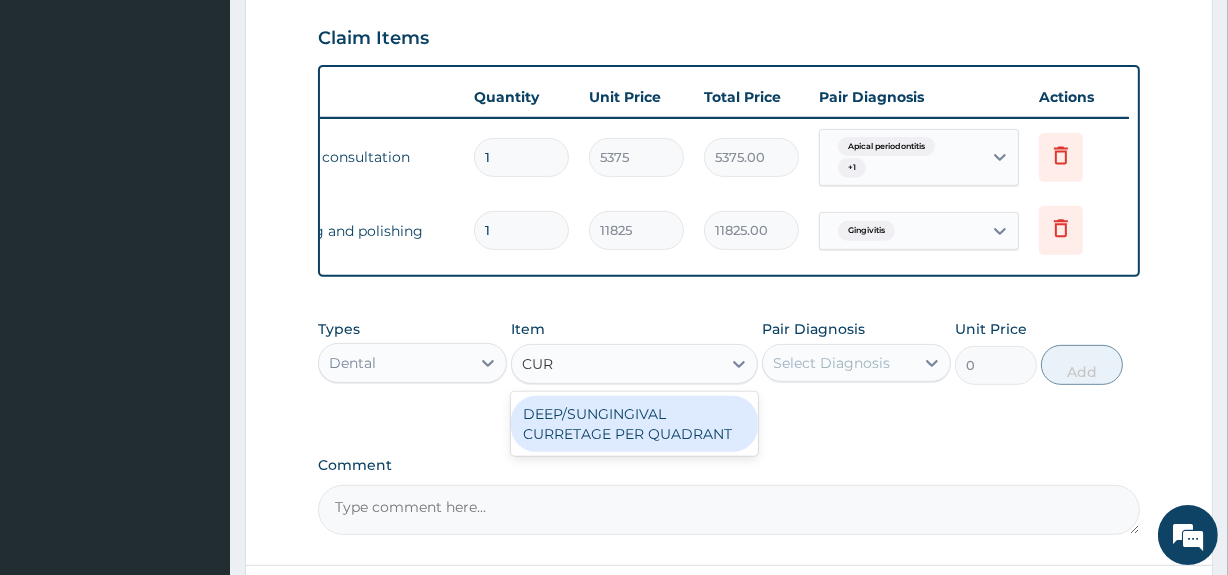 click on "DEEP/SUNGINGIVAL CURRETAGE PER QUADRANT" at bounding box center (634, 424) 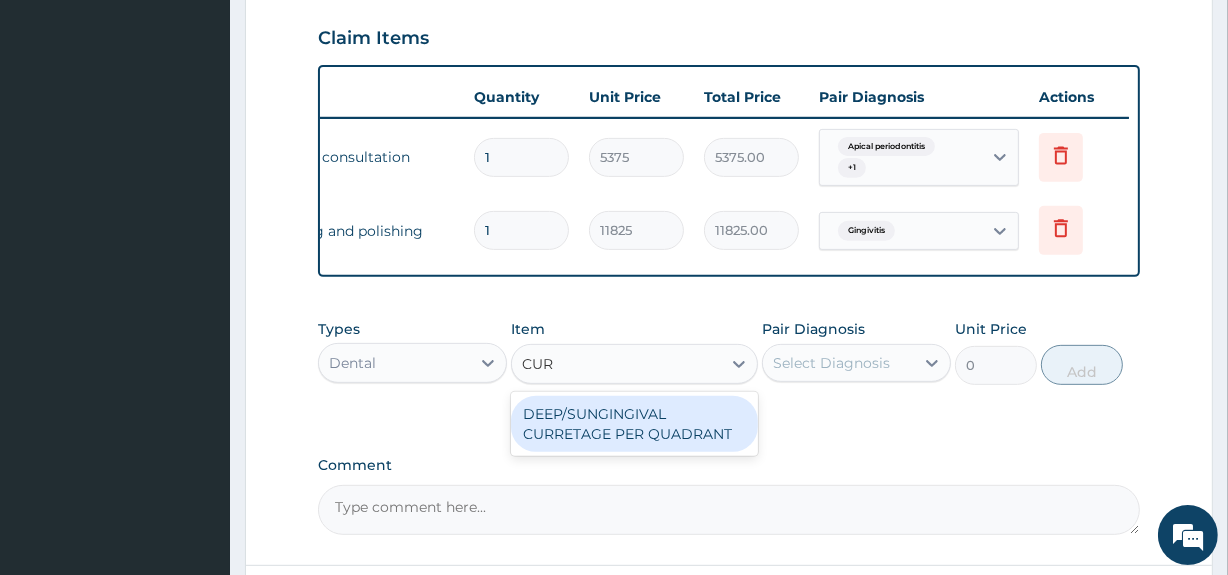 type 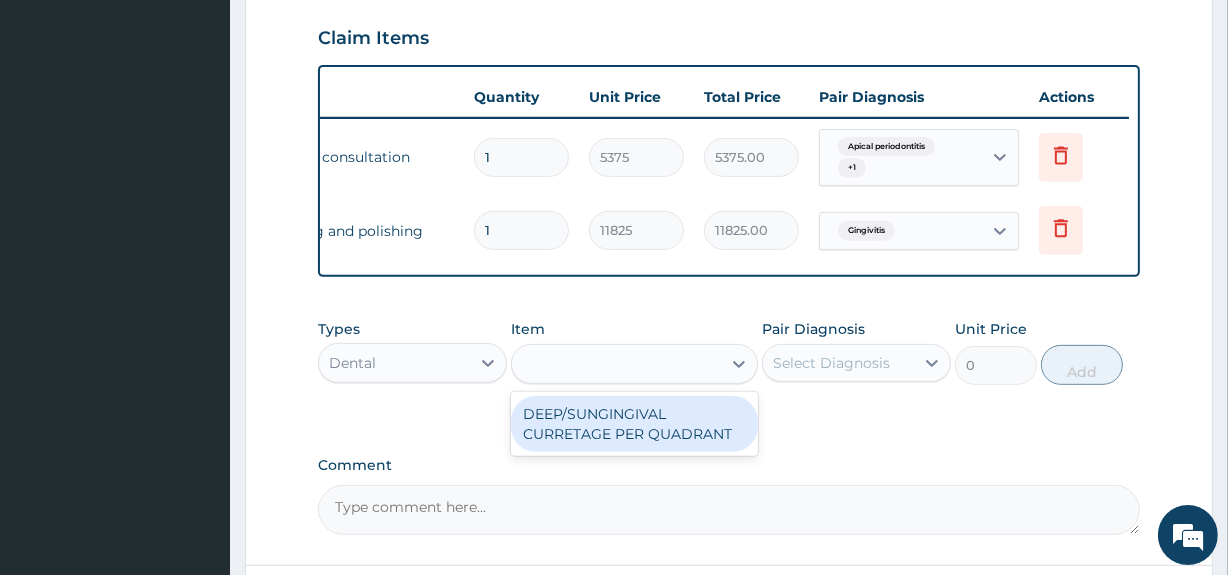 type on "6450" 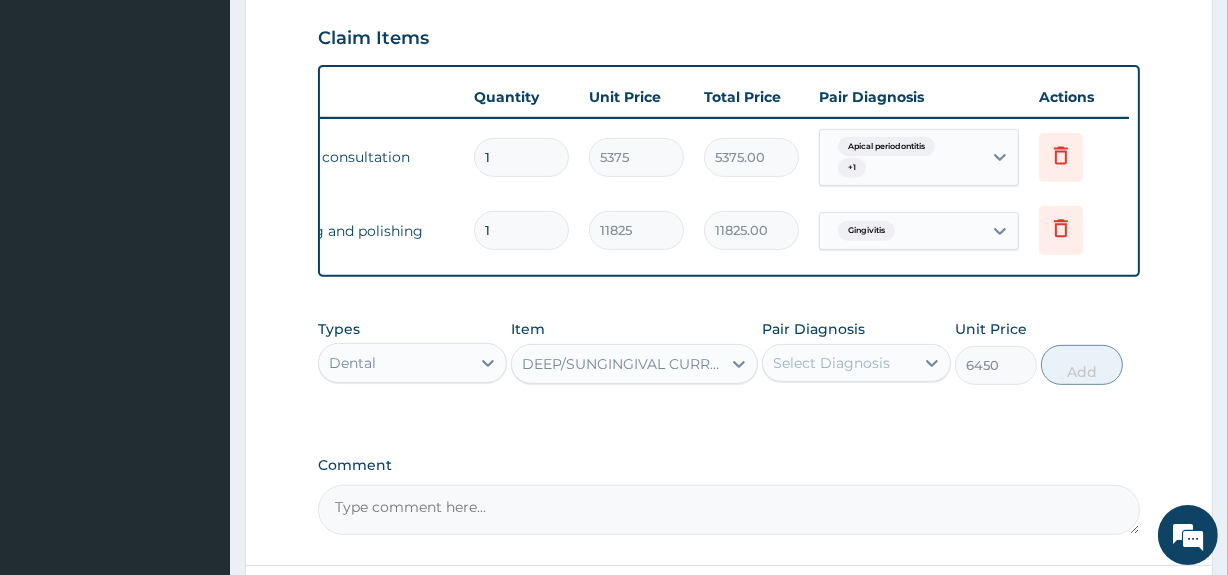 click on "Select Diagnosis" at bounding box center [831, 363] 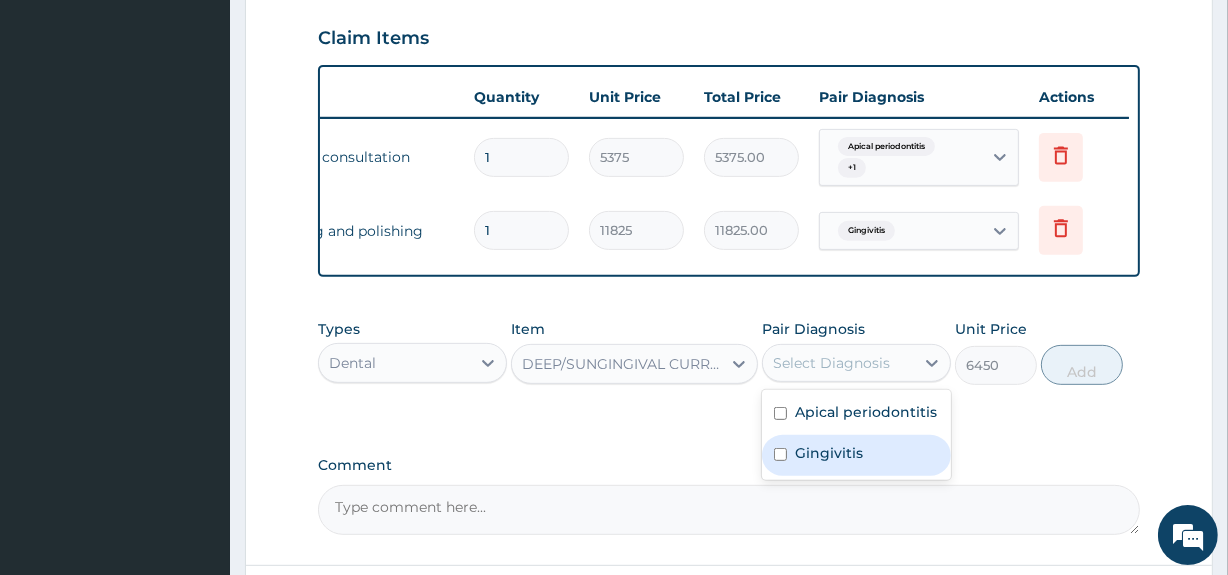click at bounding box center (780, 454) 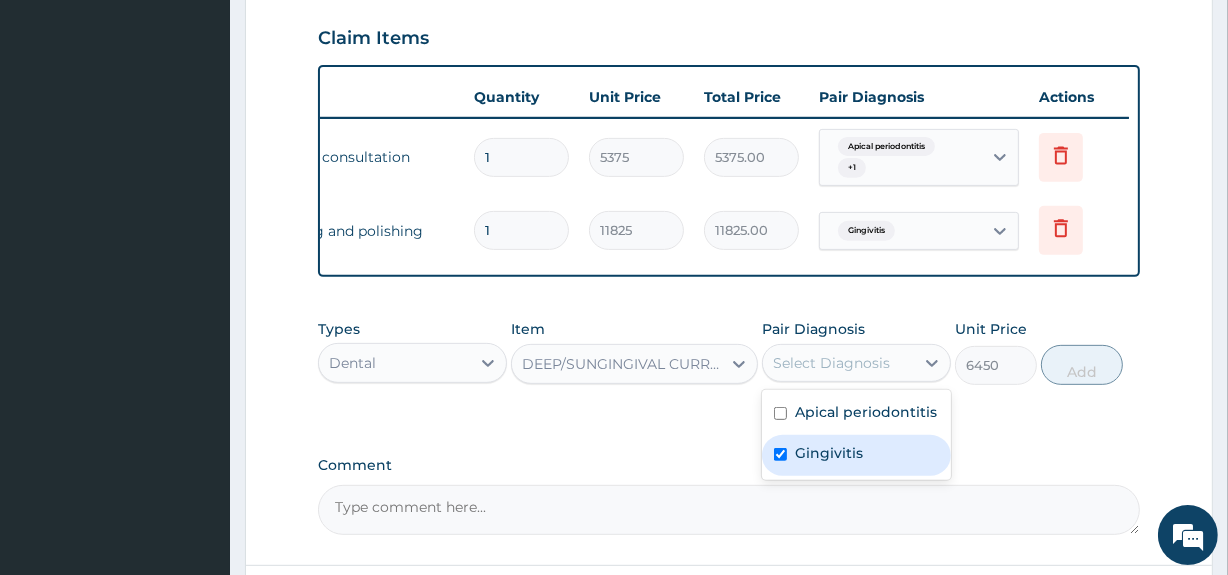 checkbox on "true" 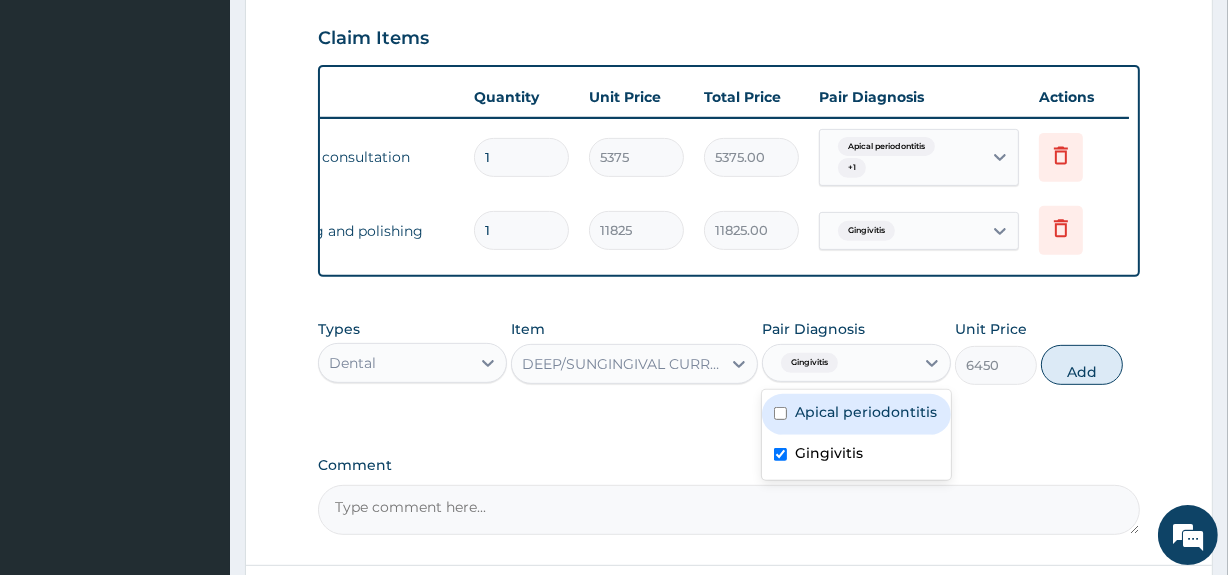 click at bounding box center [780, 413] 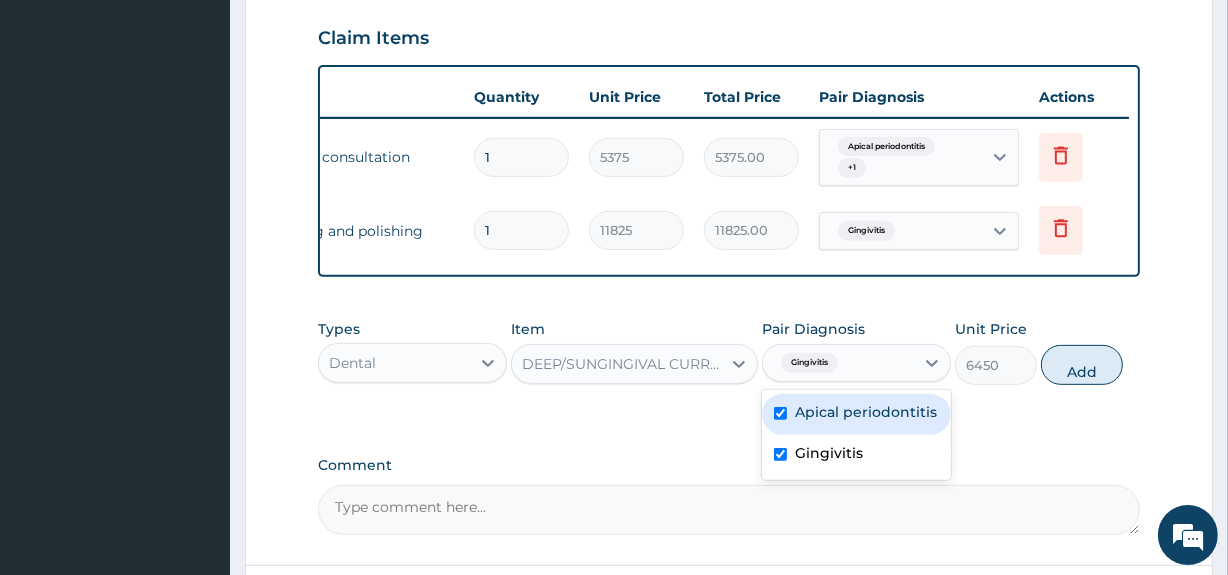checkbox on "true" 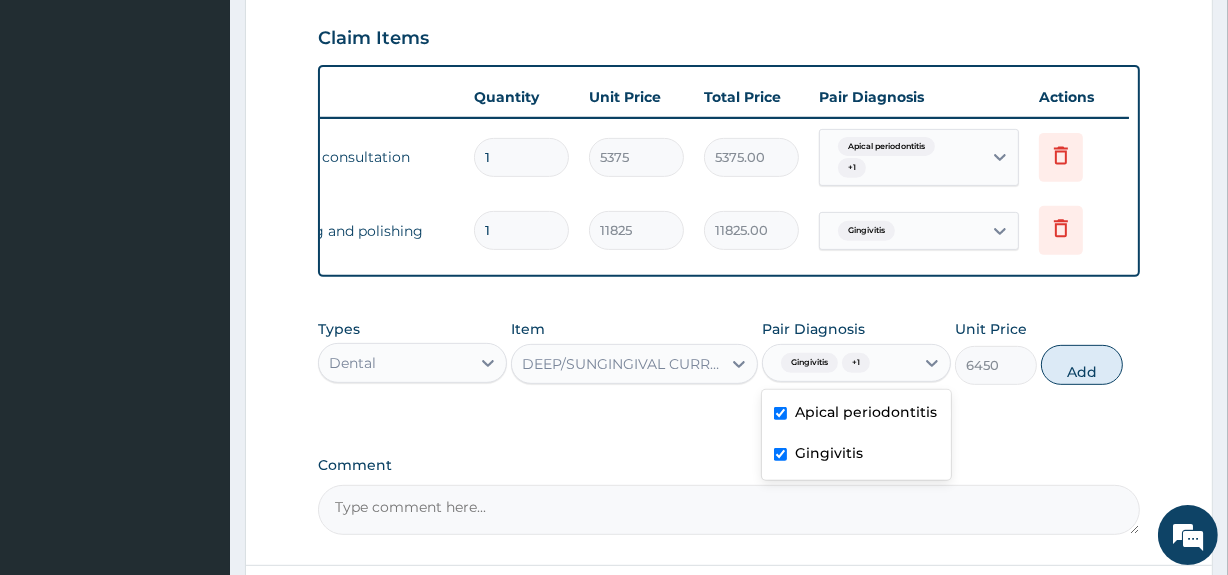click at bounding box center (780, 454) 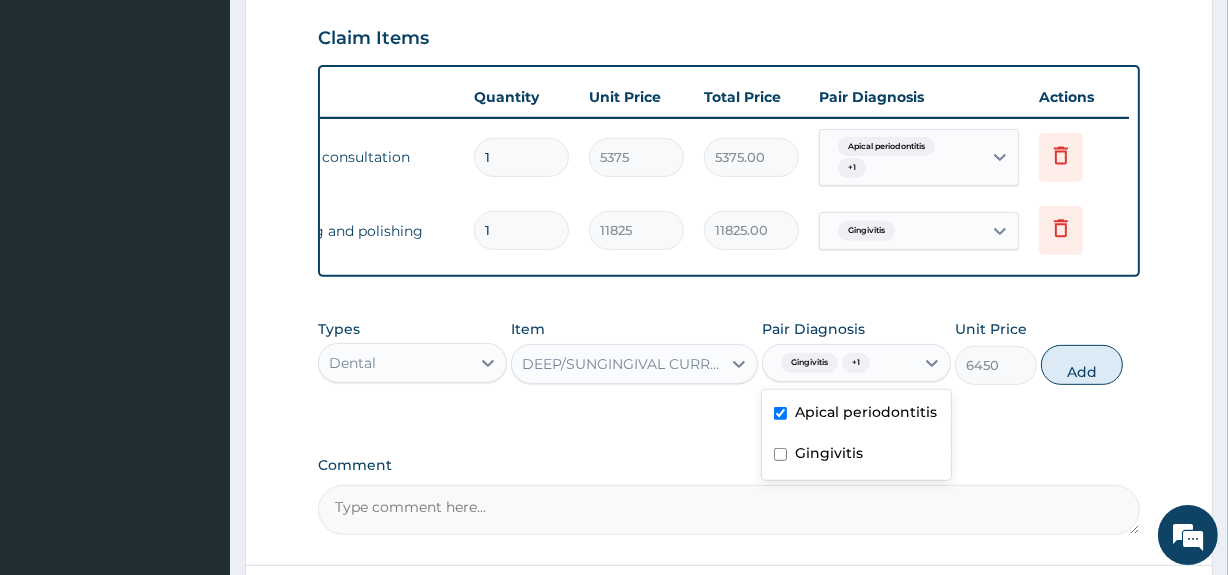 checkbox on "false" 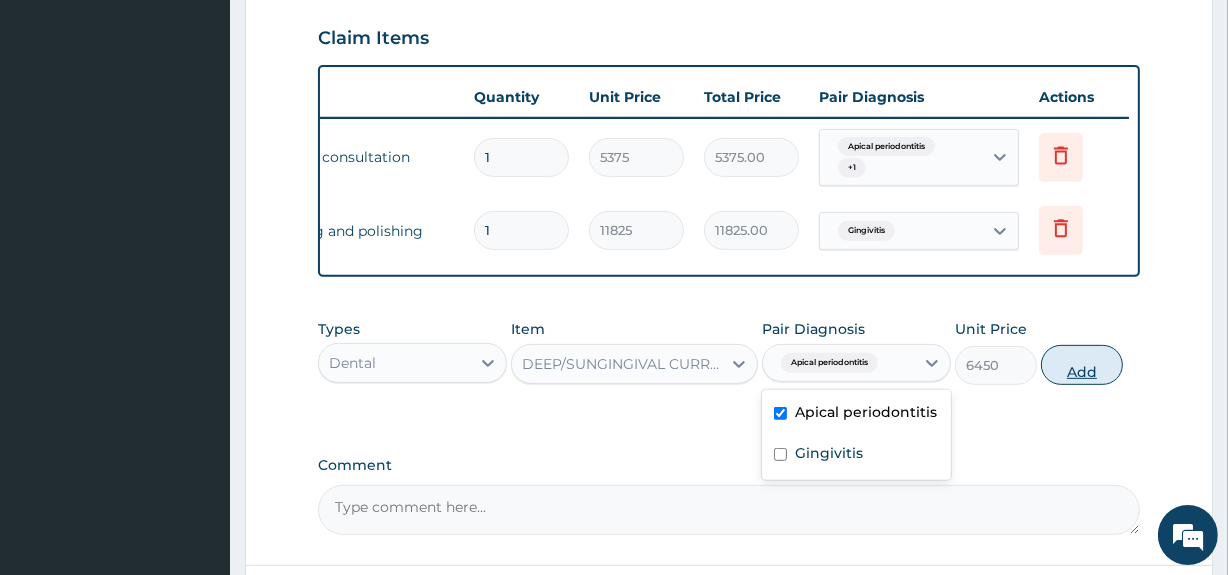 click on "Add" at bounding box center [1082, 365] 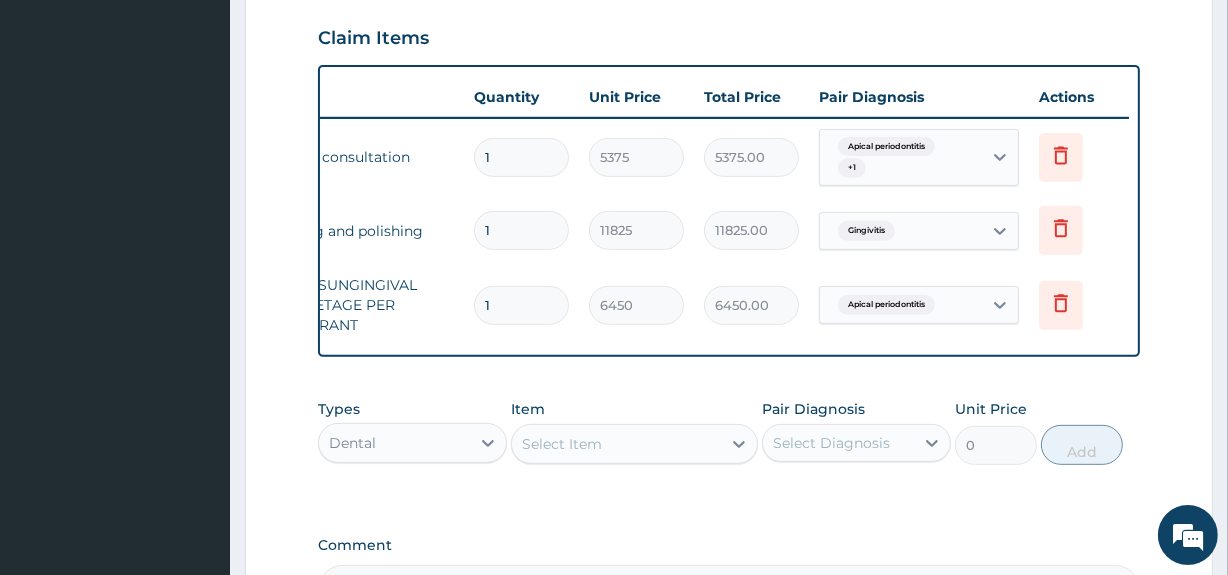 type 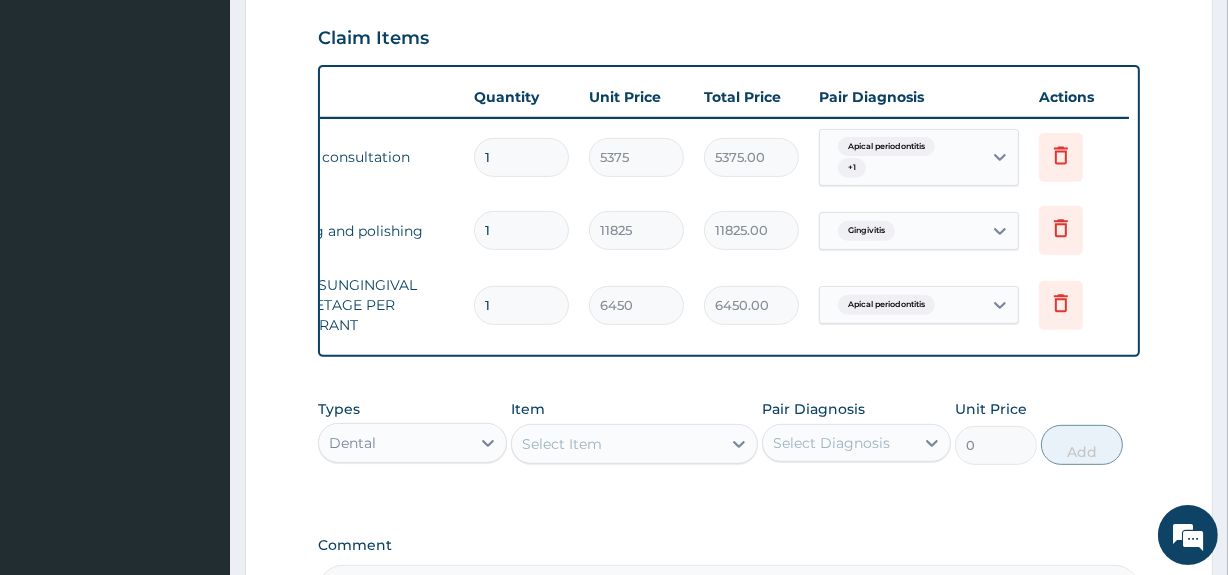 type on "0.00" 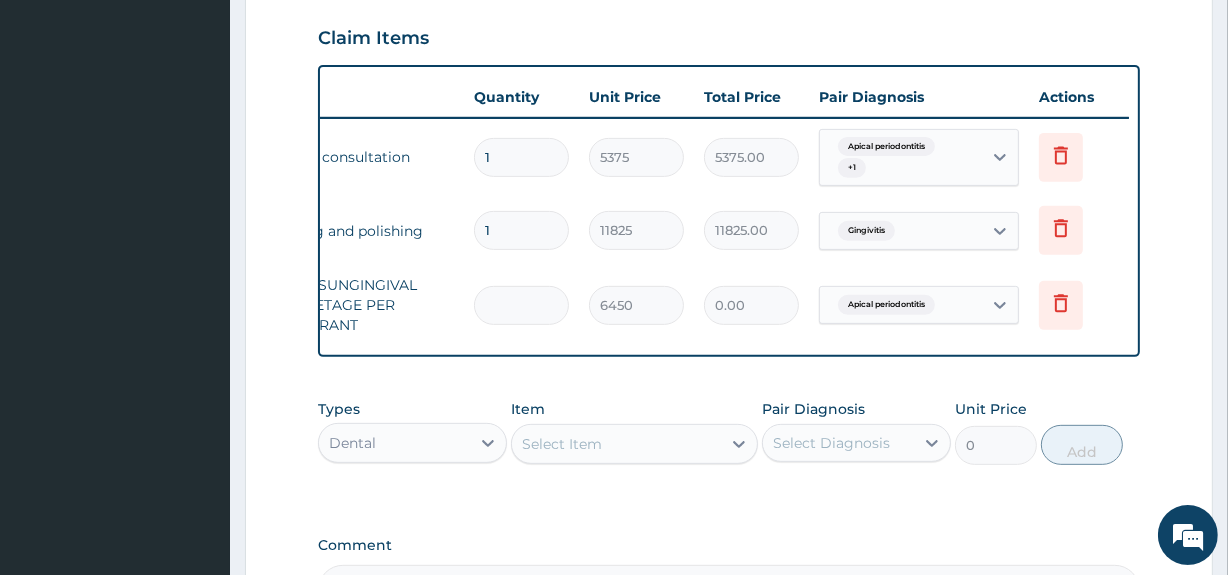 type on "4" 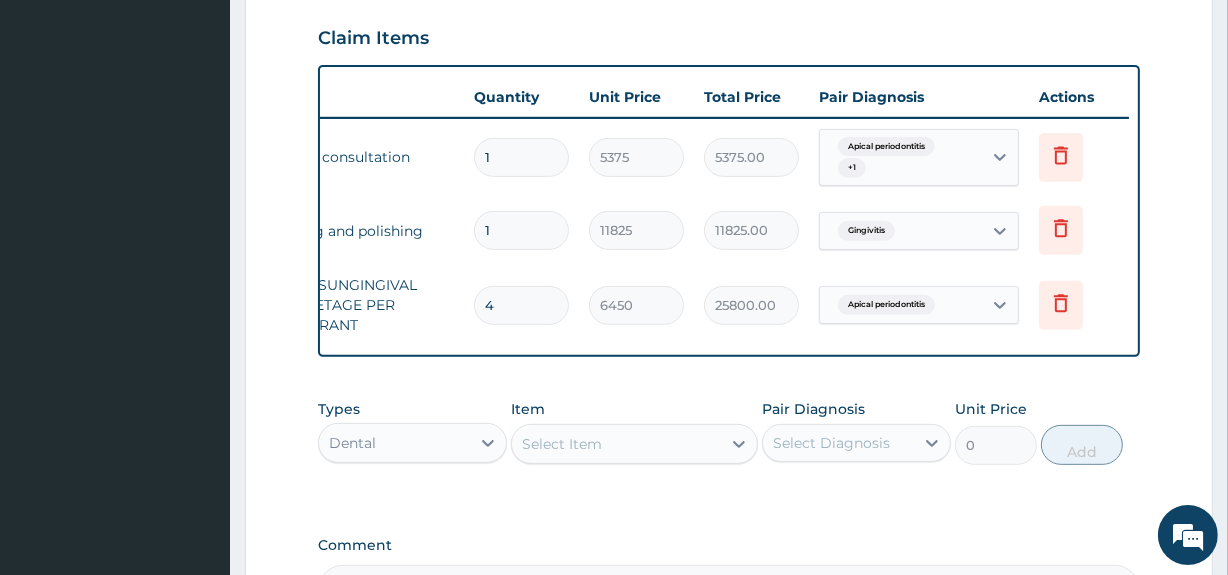type 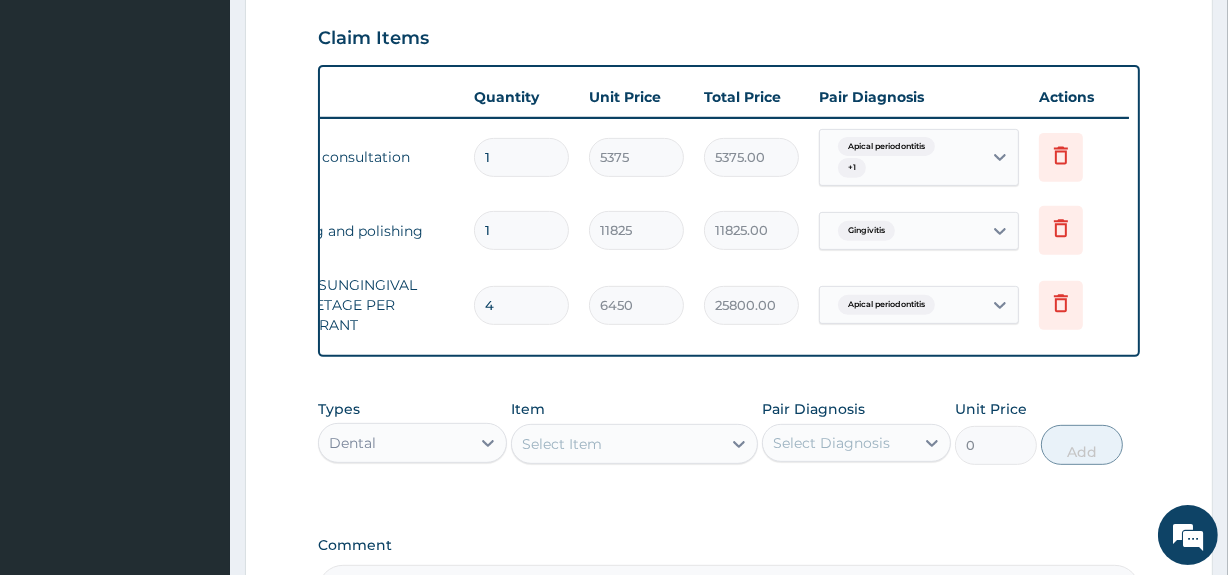 type on "0.00" 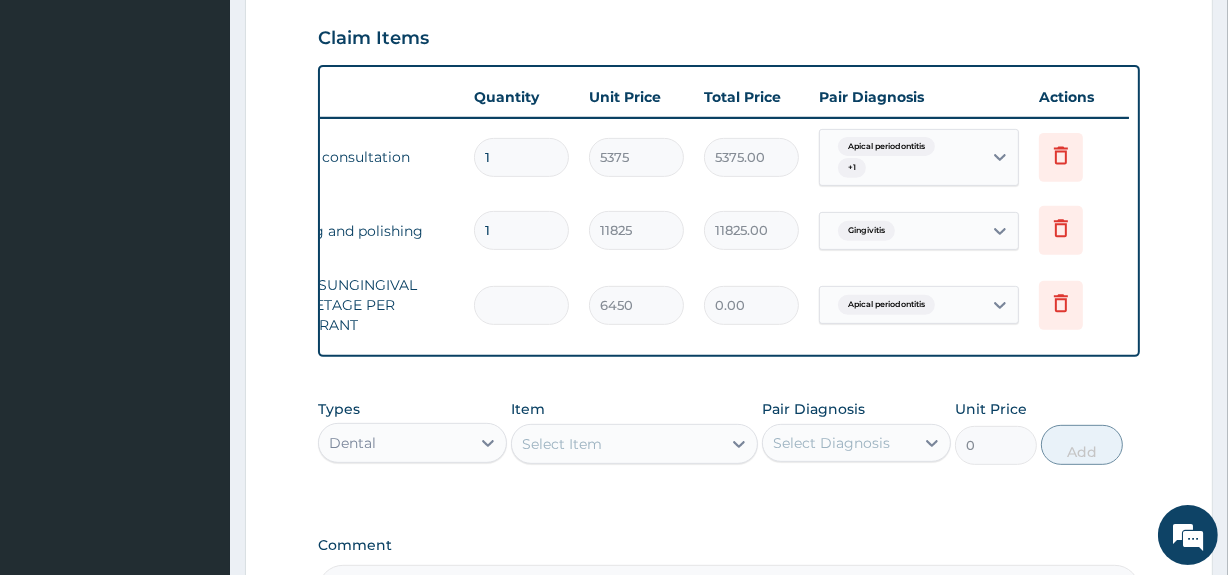 type on "3" 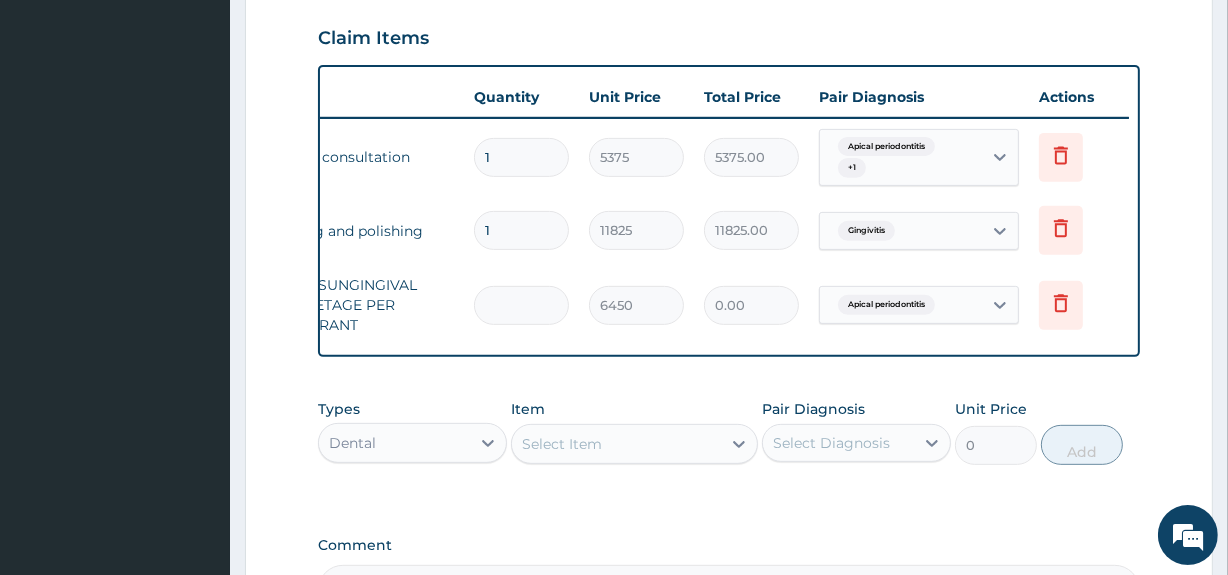 type on "19350.00" 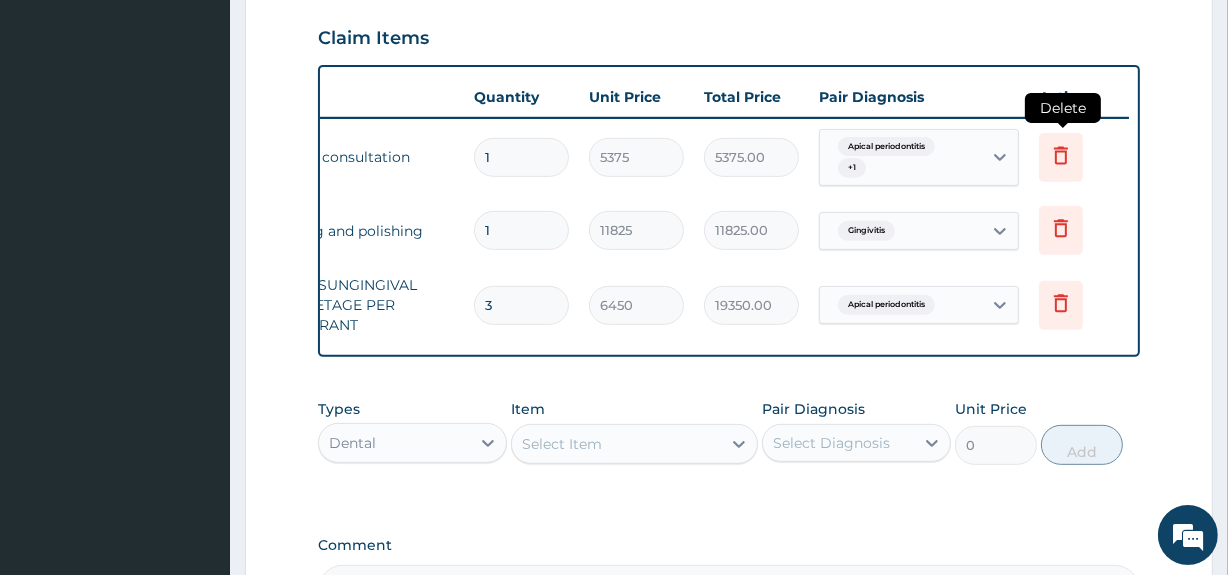type on "3" 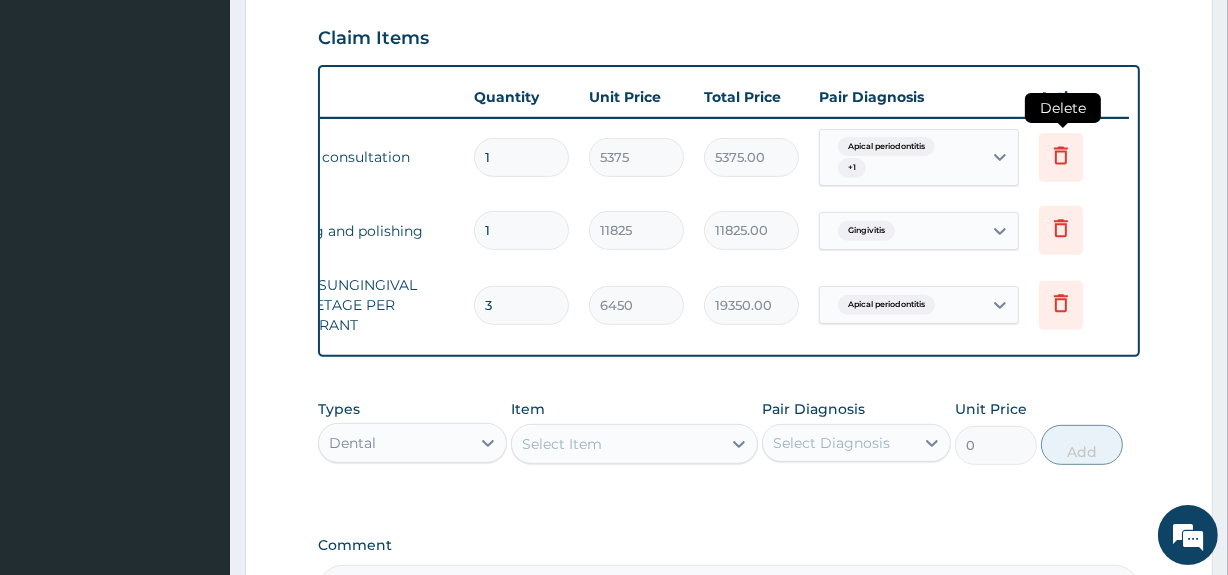 click 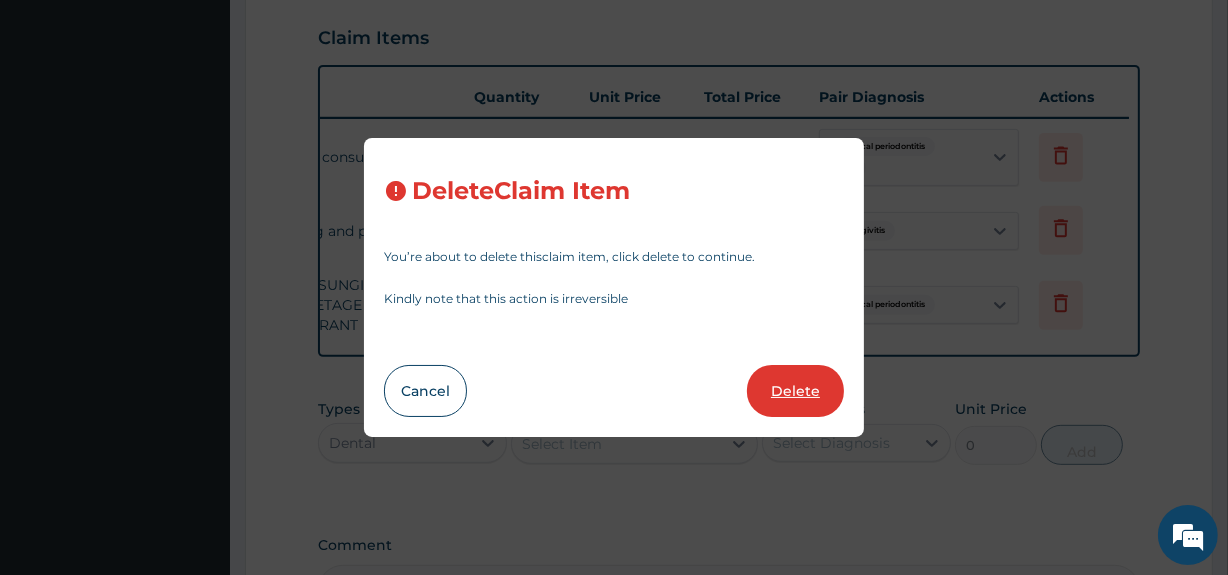 click on "Delete" at bounding box center (795, 391) 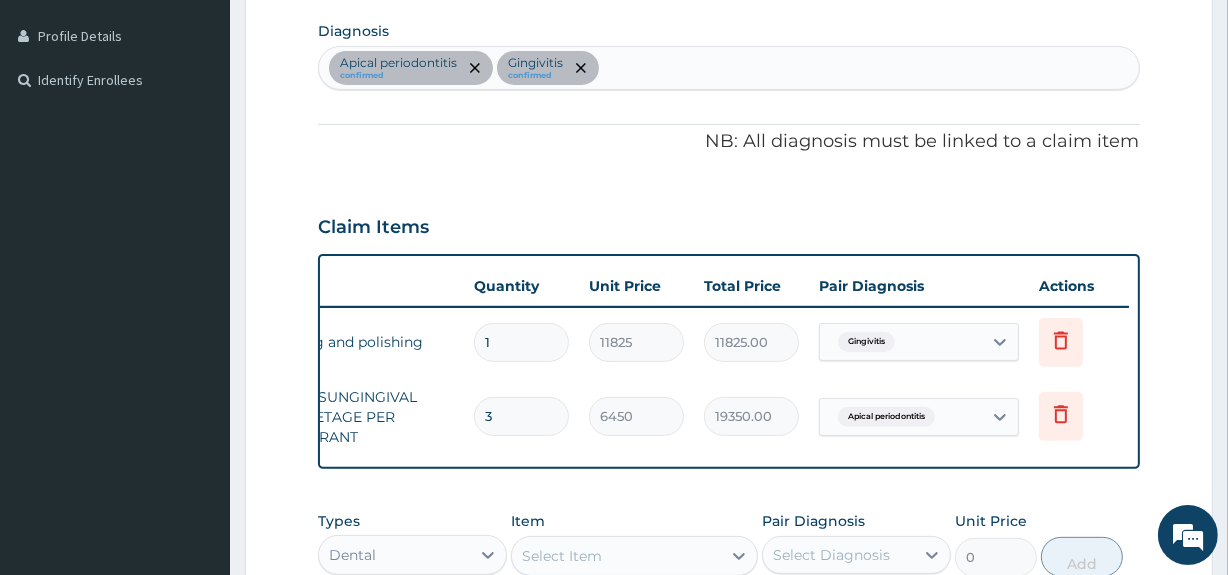 scroll, scrollTop: 165, scrollLeft: 0, axis: vertical 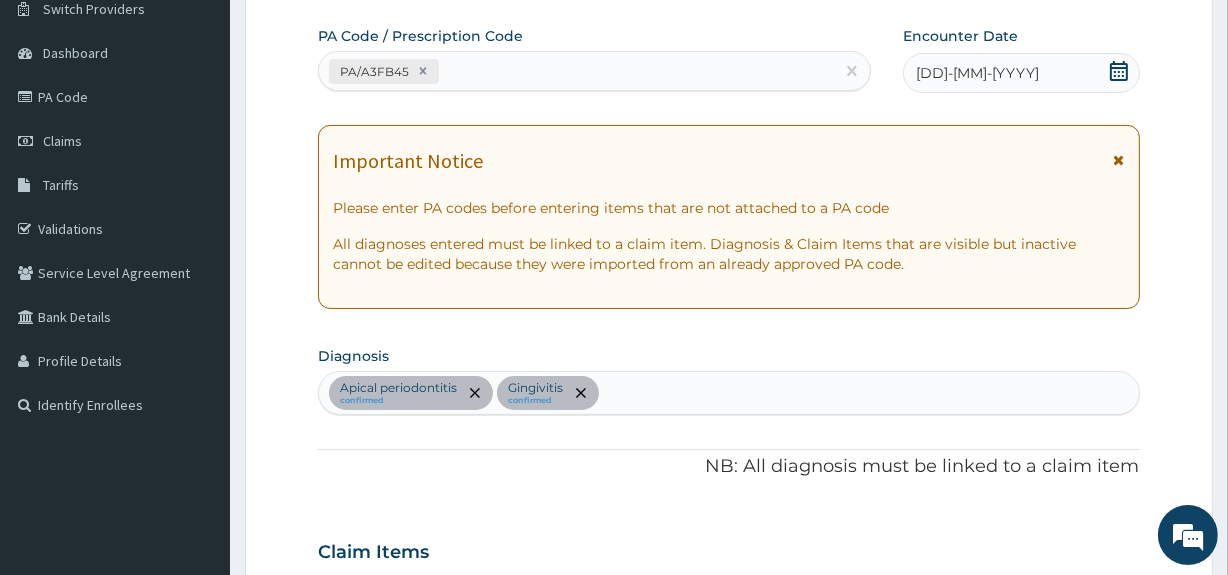 click at bounding box center (1119, 160) 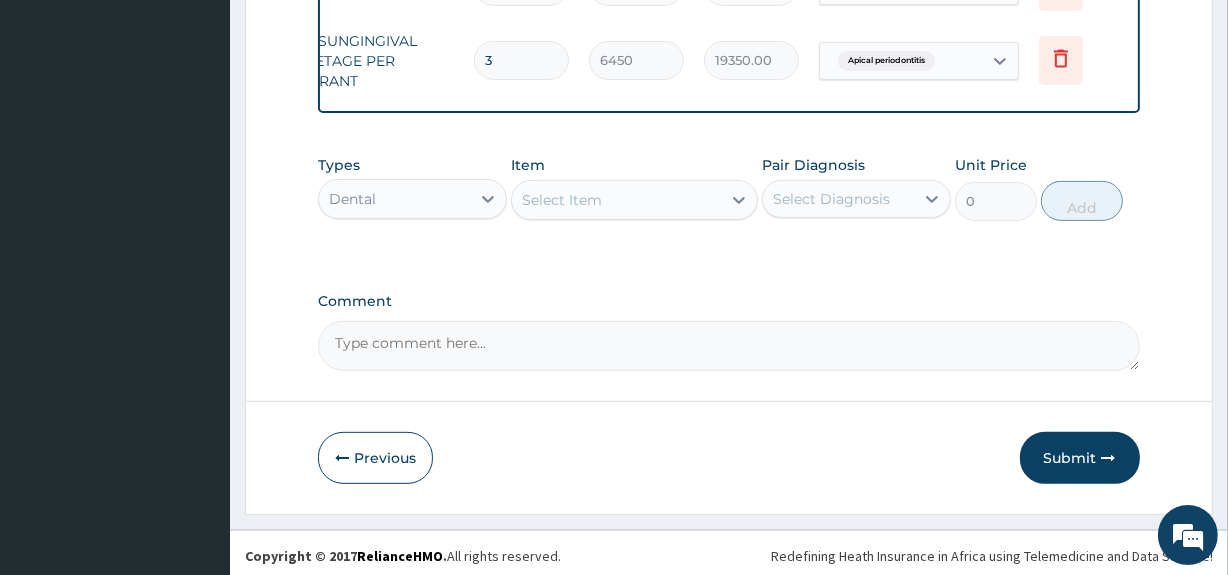 scroll, scrollTop: 632, scrollLeft: 0, axis: vertical 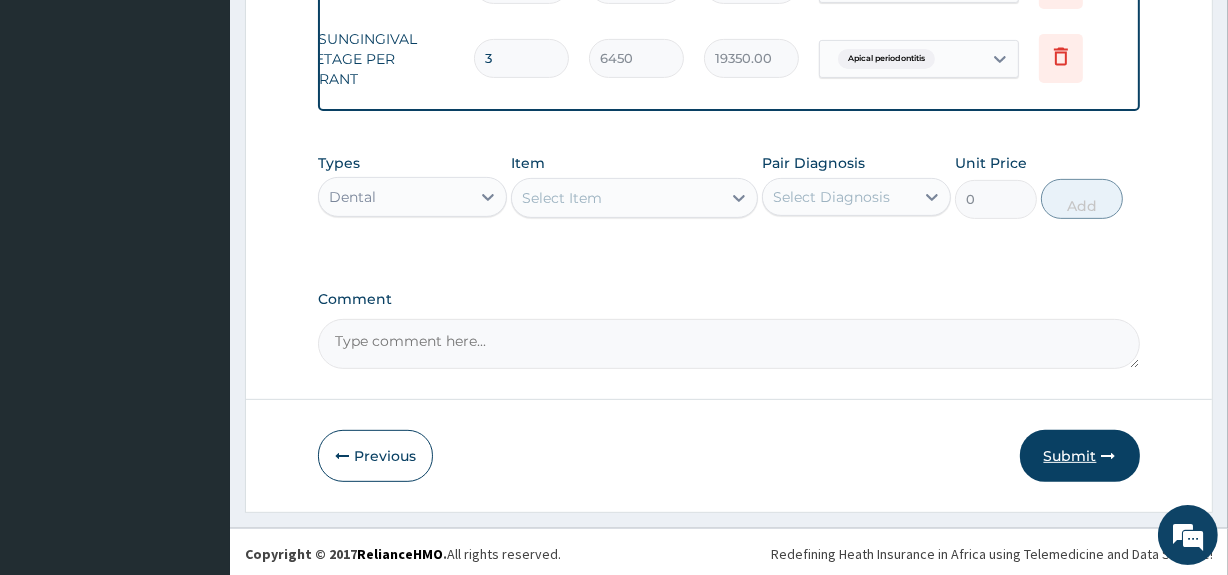 click on "Submit" at bounding box center [1080, 456] 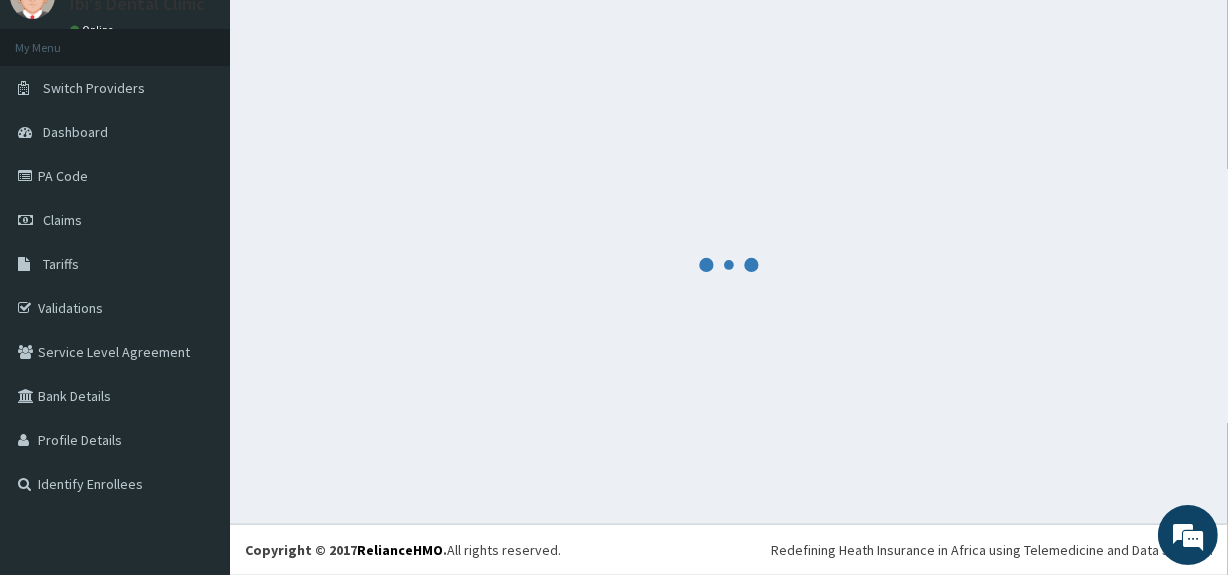 scroll, scrollTop: 632, scrollLeft: 0, axis: vertical 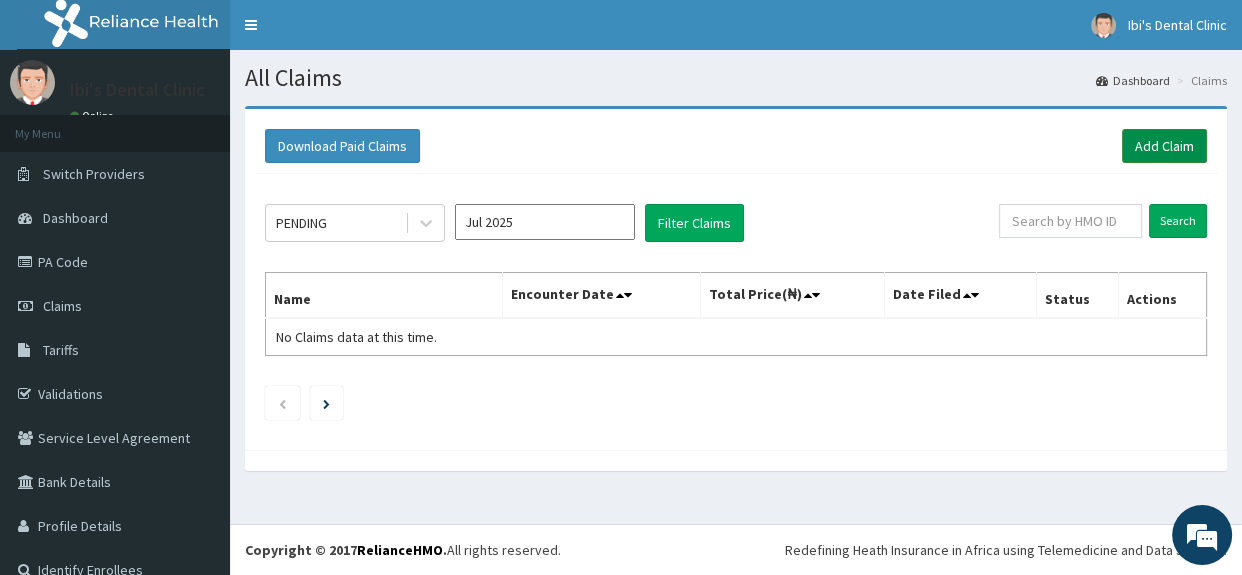 click on "Add Claim" at bounding box center [1164, 146] 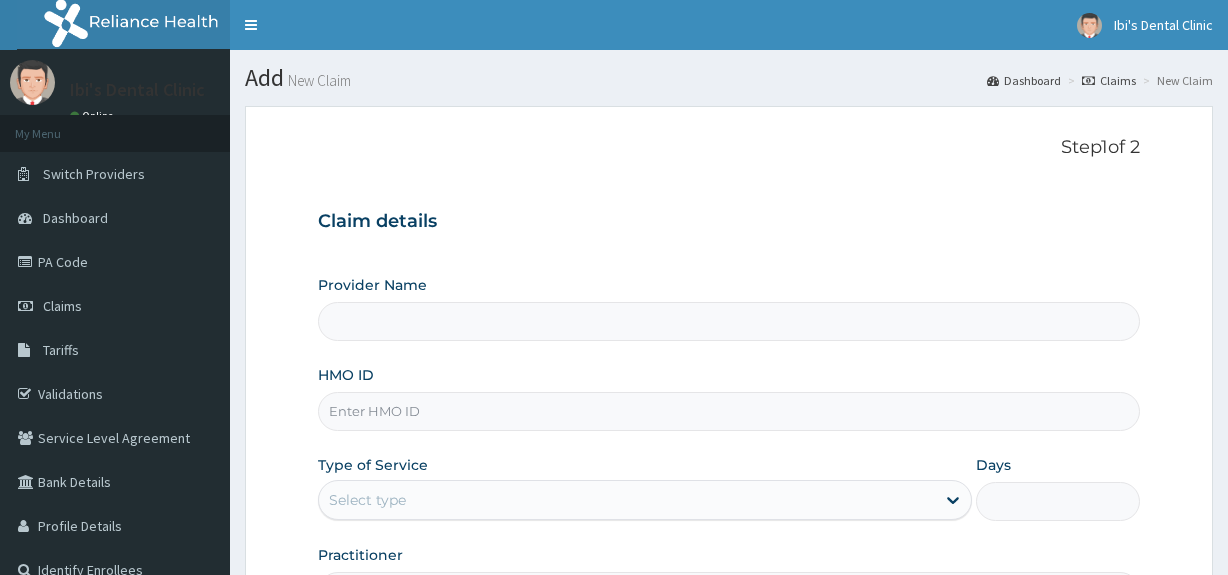 scroll, scrollTop: 0, scrollLeft: 0, axis: both 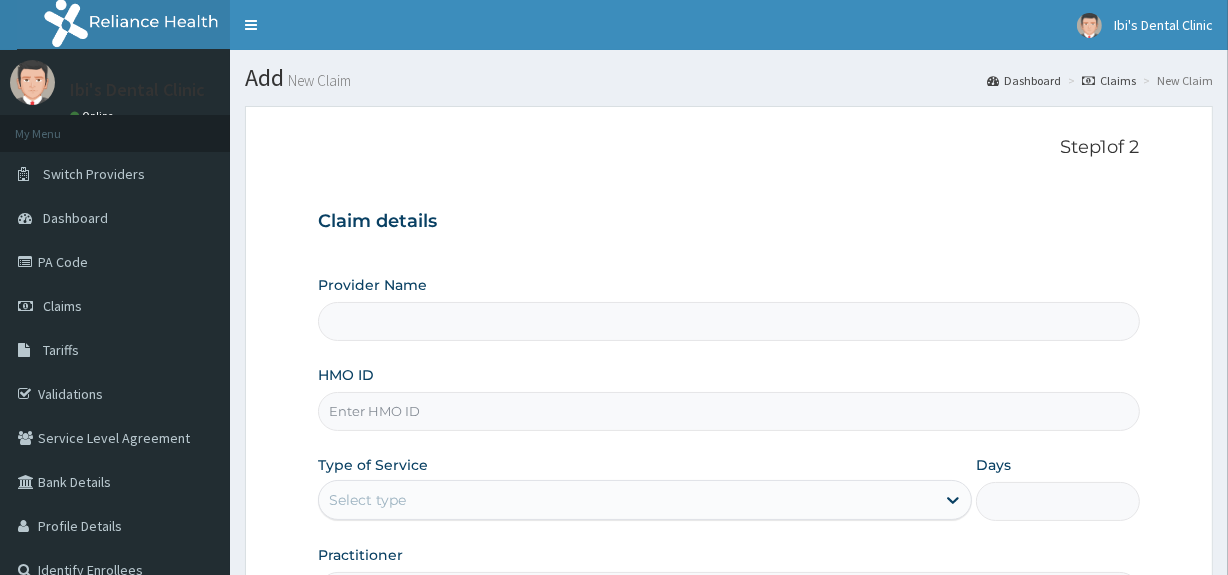 type on "Ibi's Dental Clinic" 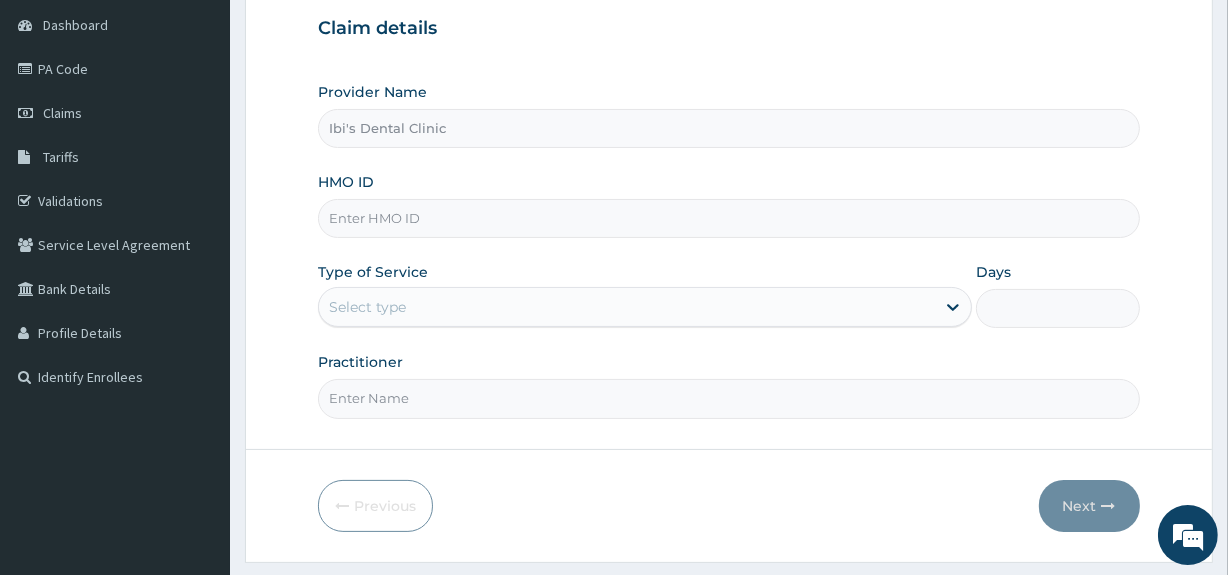 scroll, scrollTop: 196, scrollLeft: 0, axis: vertical 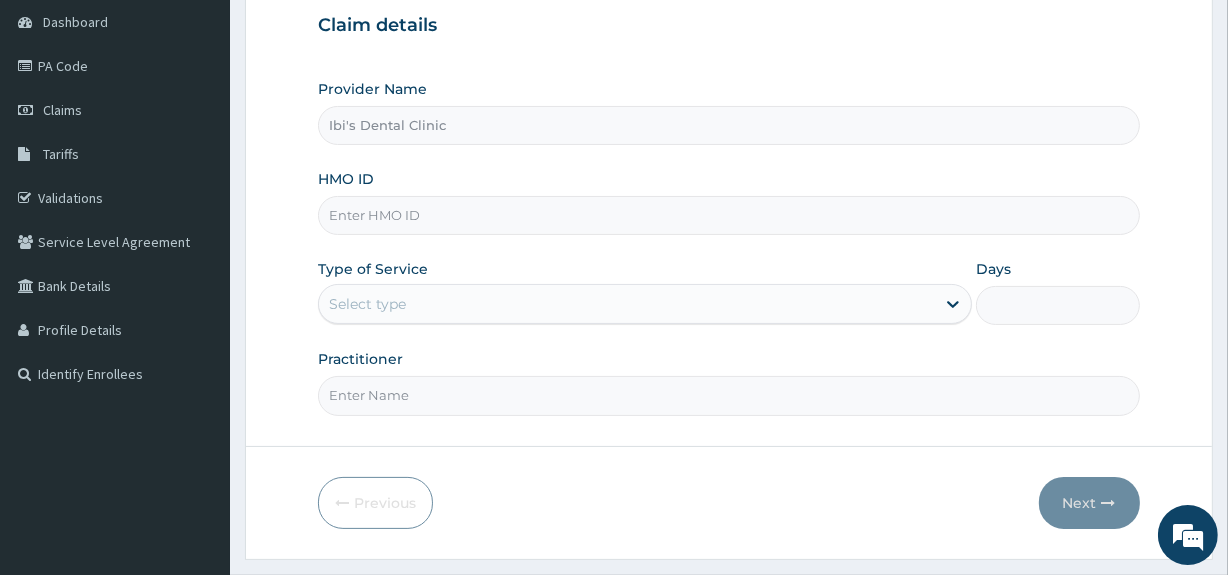 click on "HMO ID" at bounding box center (728, 215) 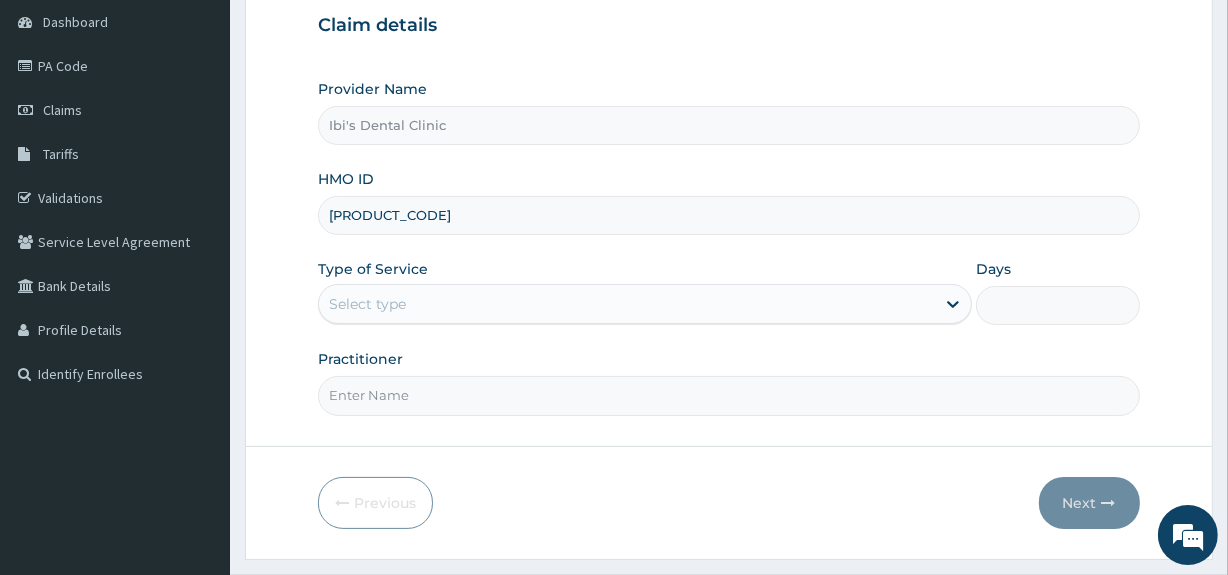 type on "[PRODUCT_CODE]" 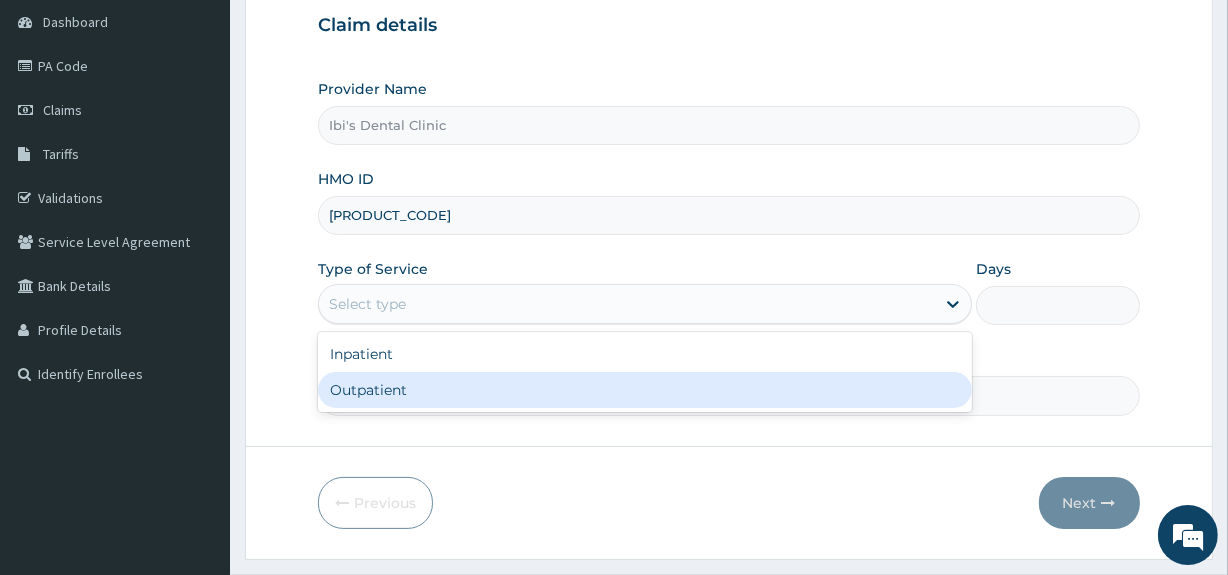 click on "Outpatient" at bounding box center [645, 390] 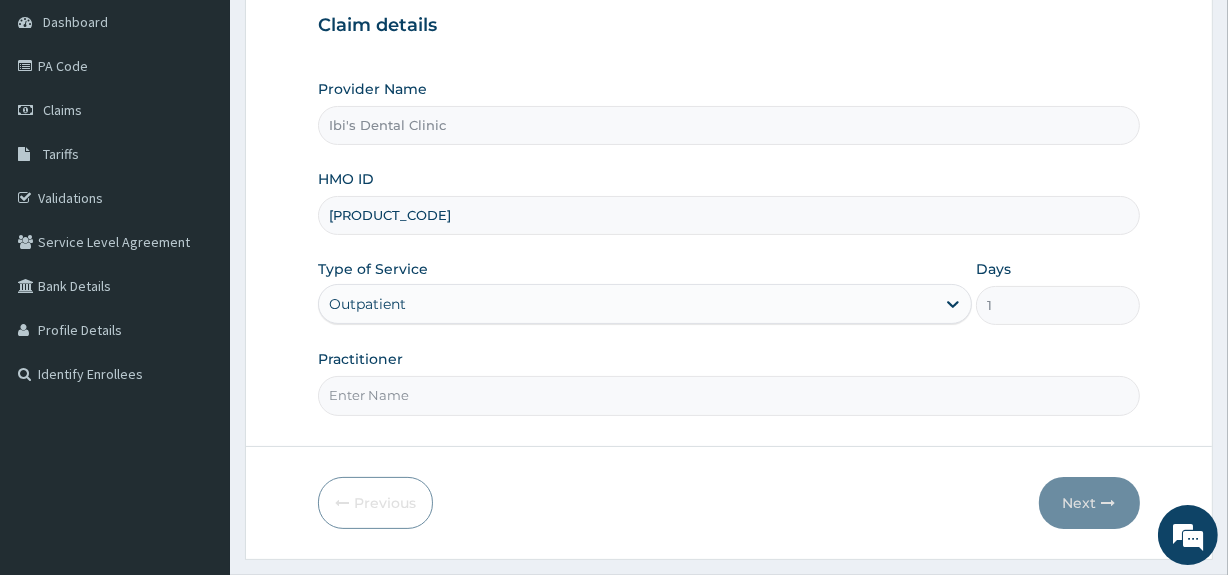 click on "Practitioner" at bounding box center [728, 395] 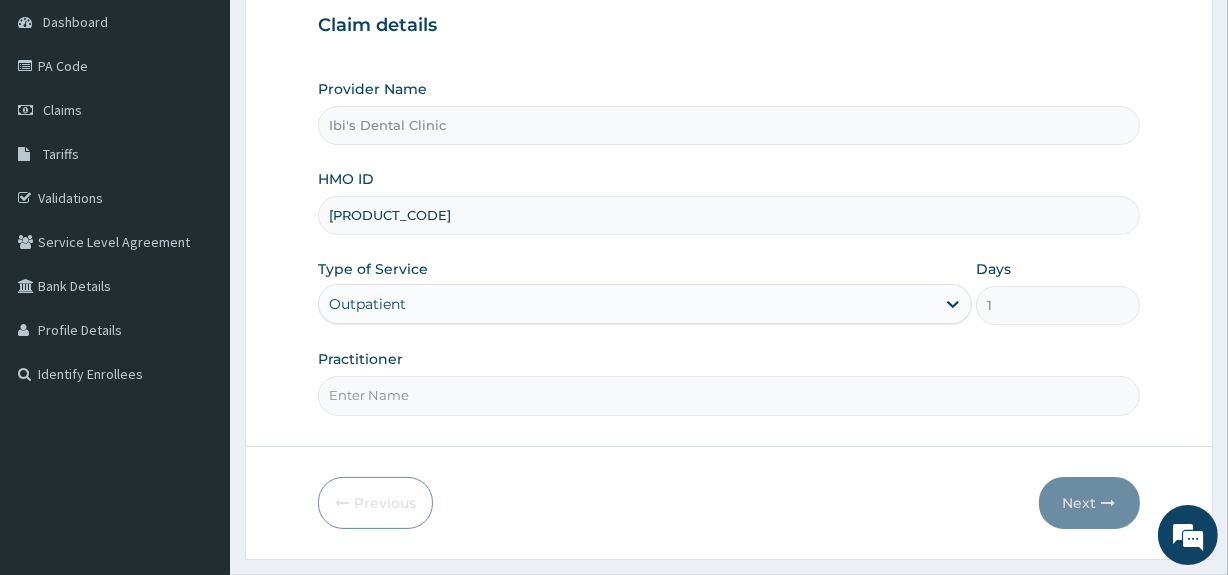 scroll, scrollTop: 0, scrollLeft: 0, axis: both 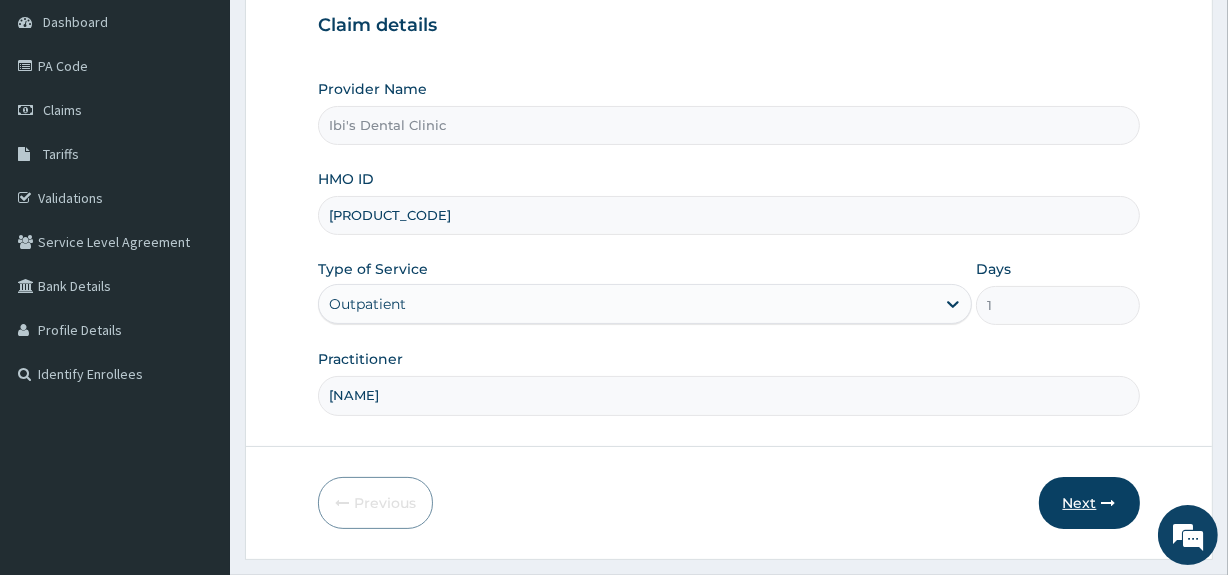type on "[NAME]" 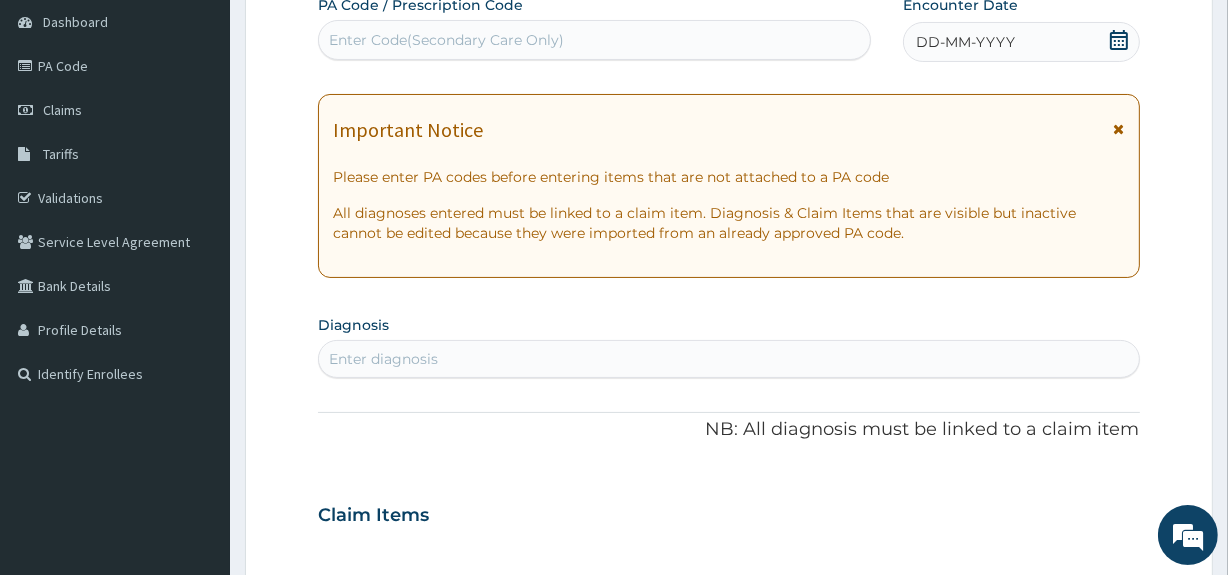 click on "Enter Code(Secondary Care Only)" at bounding box center [446, 40] 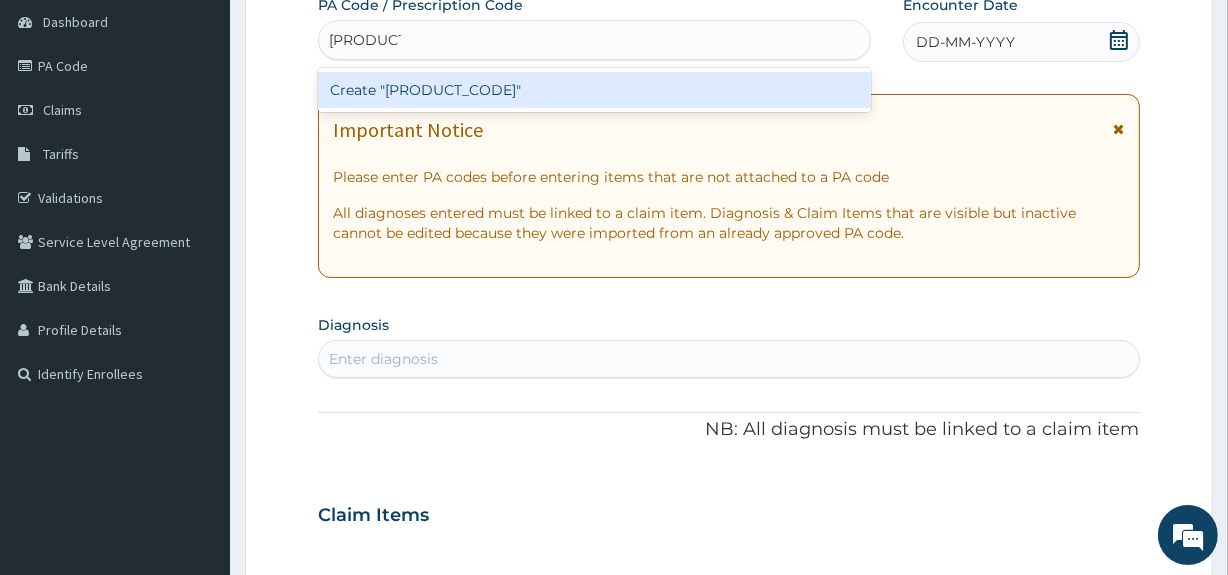 click on "Create "[PRODUCT_CODE]"" at bounding box center [594, 90] 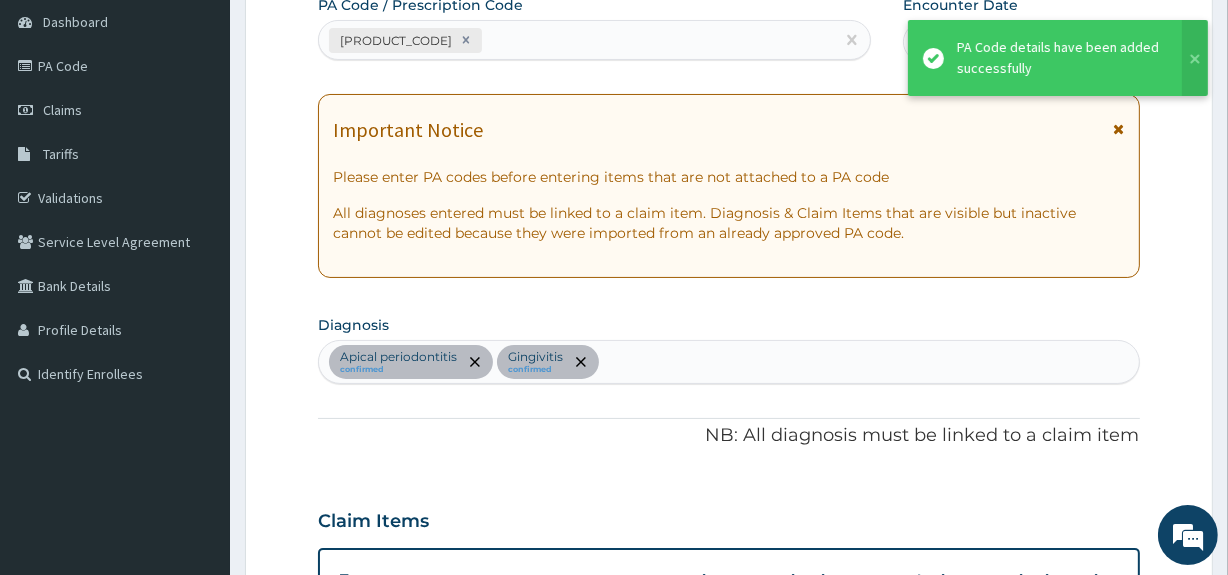 scroll, scrollTop: 690, scrollLeft: 0, axis: vertical 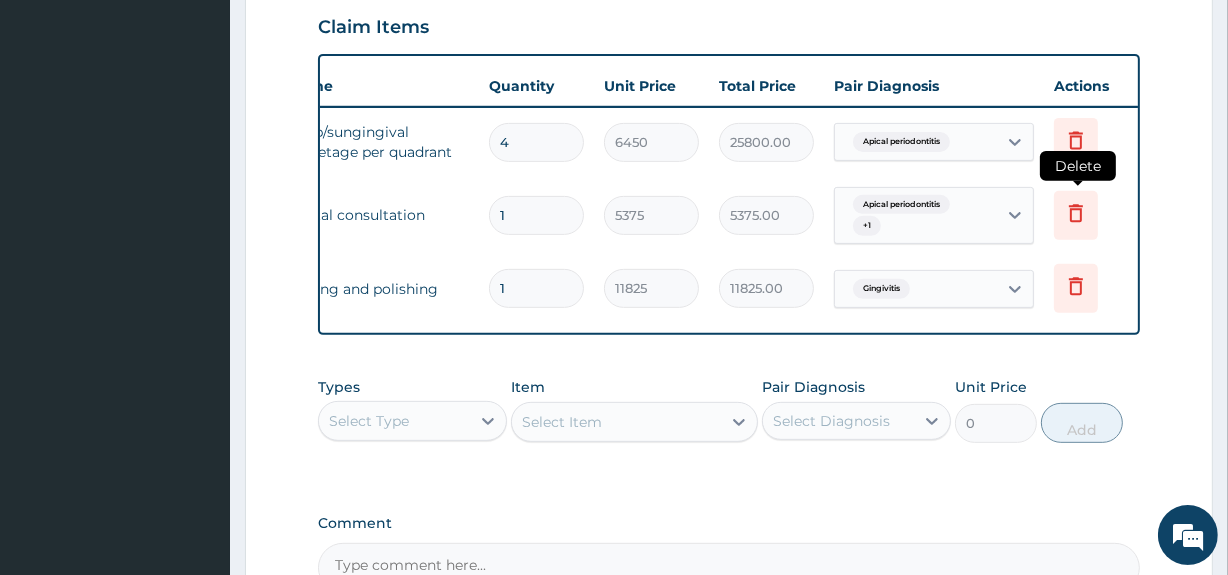 click 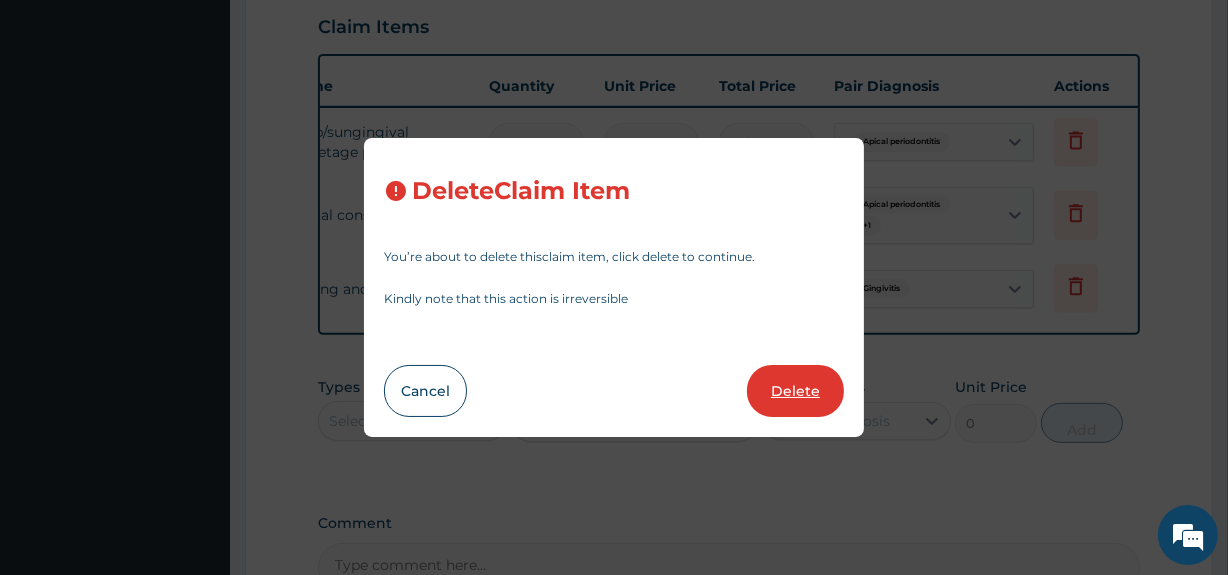 click on "Delete" at bounding box center [795, 391] 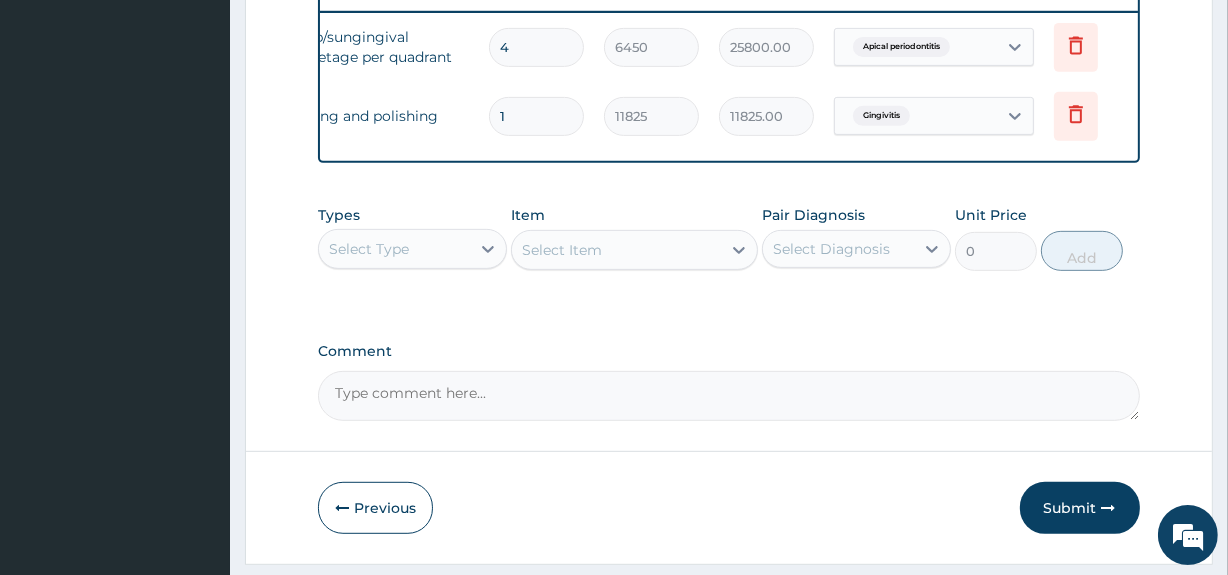 scroll, scrollTop: 853, scrollLeft: 0, axis: vertical 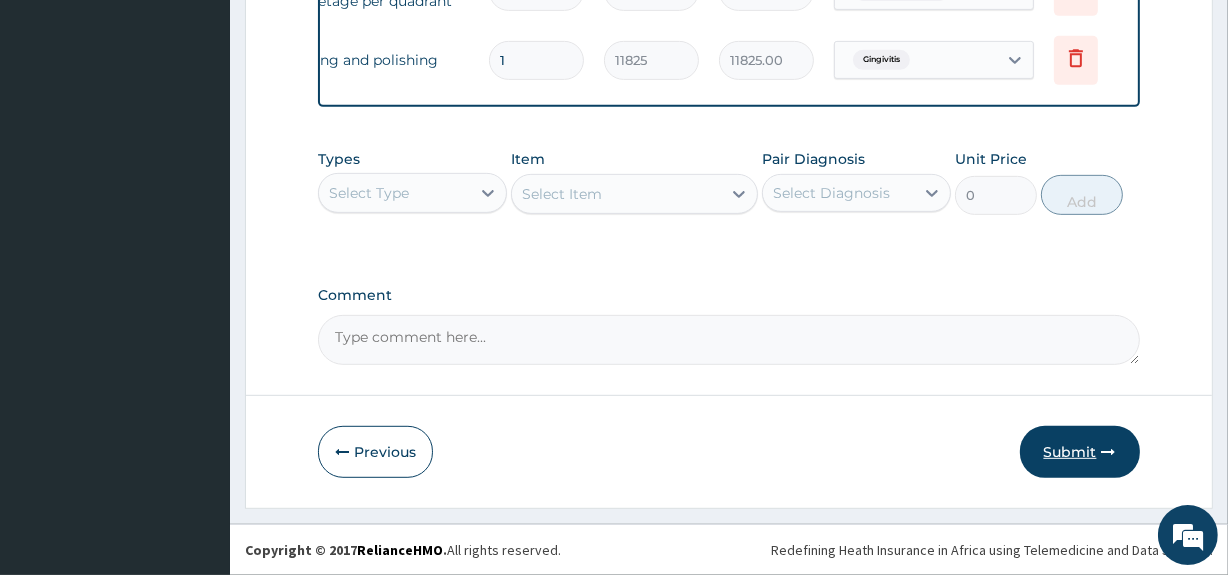 click on "Submit" at bounding box center (1080, 452) 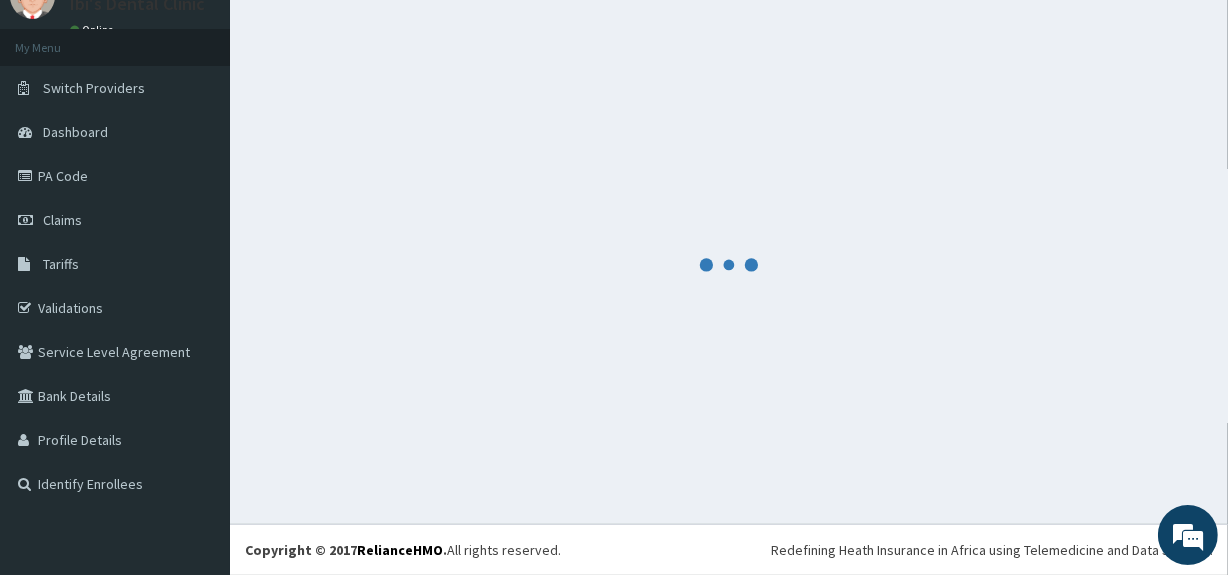 scroll, scrollTop: 853, scrollLeft: 0, axis: vertical 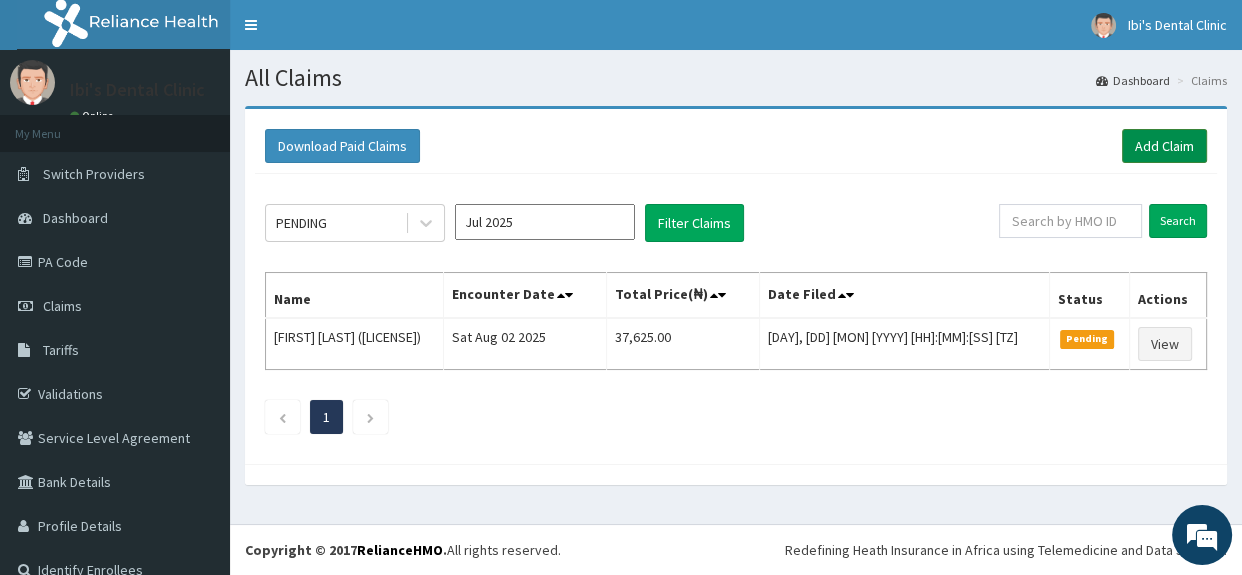 click on "Add Claim" at bounding box center [1164, 146] 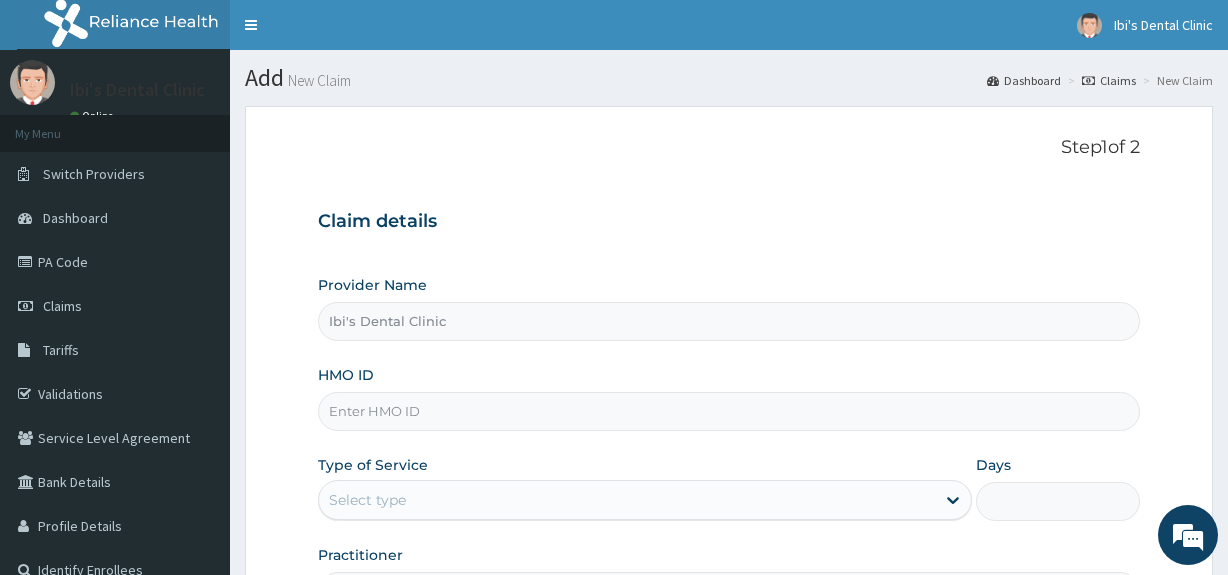 scroll, scrollTop: 0, scrollLeft: 0, axis: both 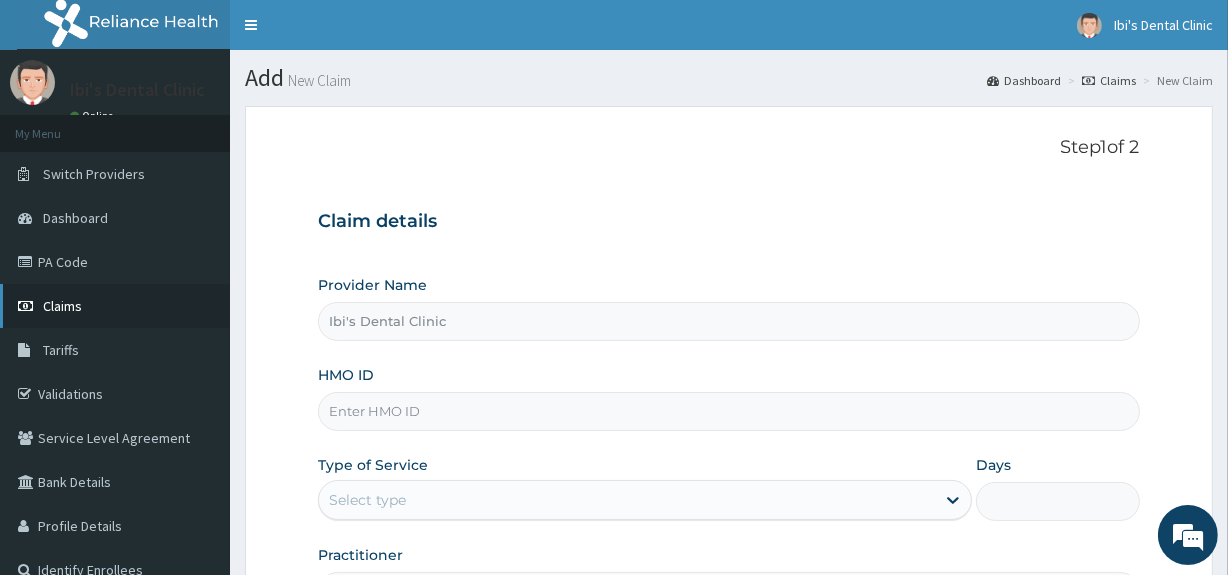 click on "Claims" at bounding box center (115, 306) 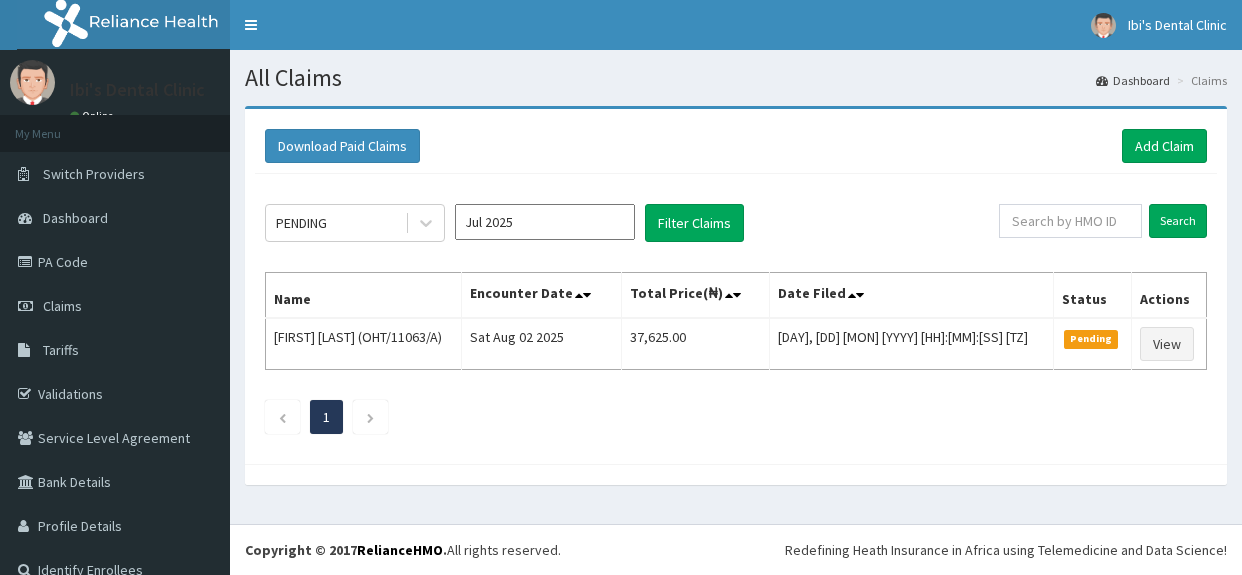 scroll, scrollTop: 0, scrollLeft: 0, axis: both 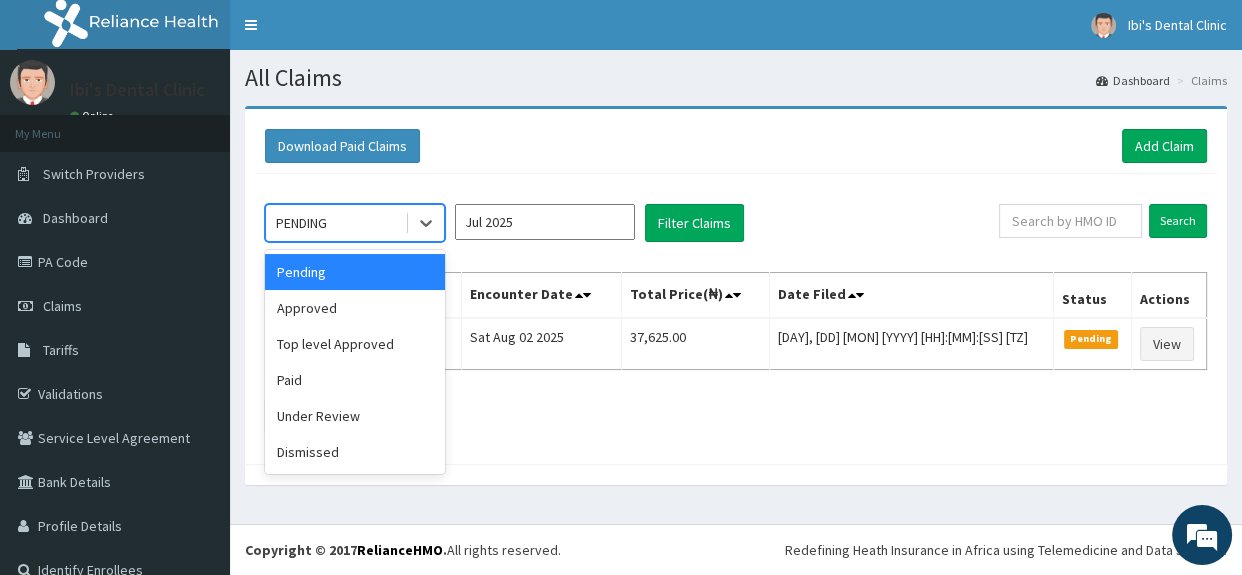 click on "PENDING" at bounding box center [335, 223] 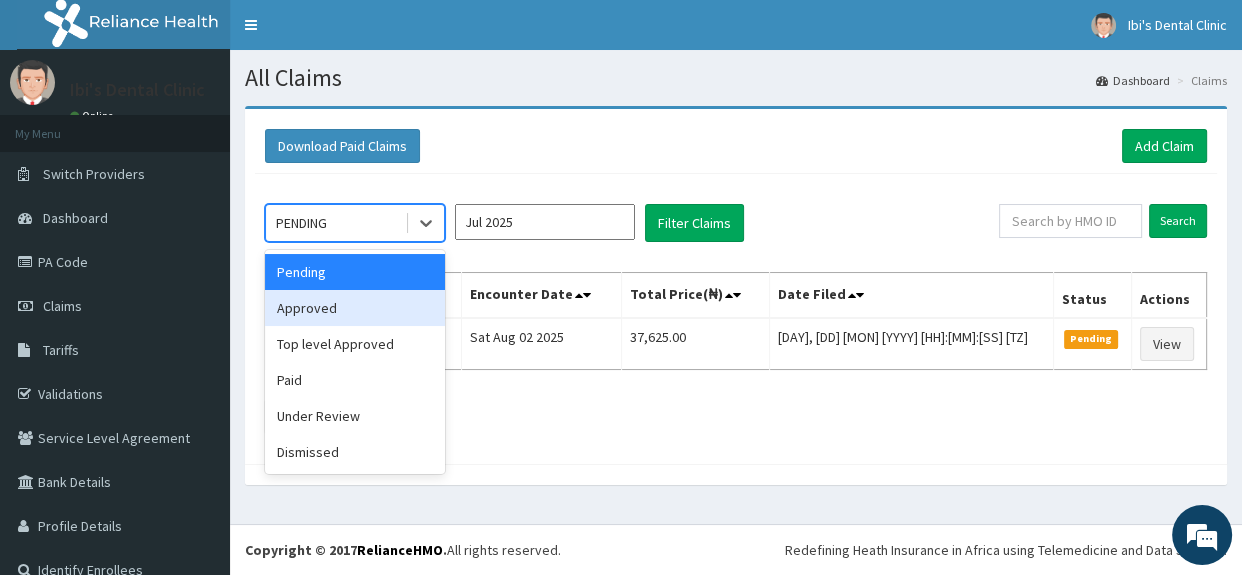 click on "Approved" at bounding box center [355, 308] 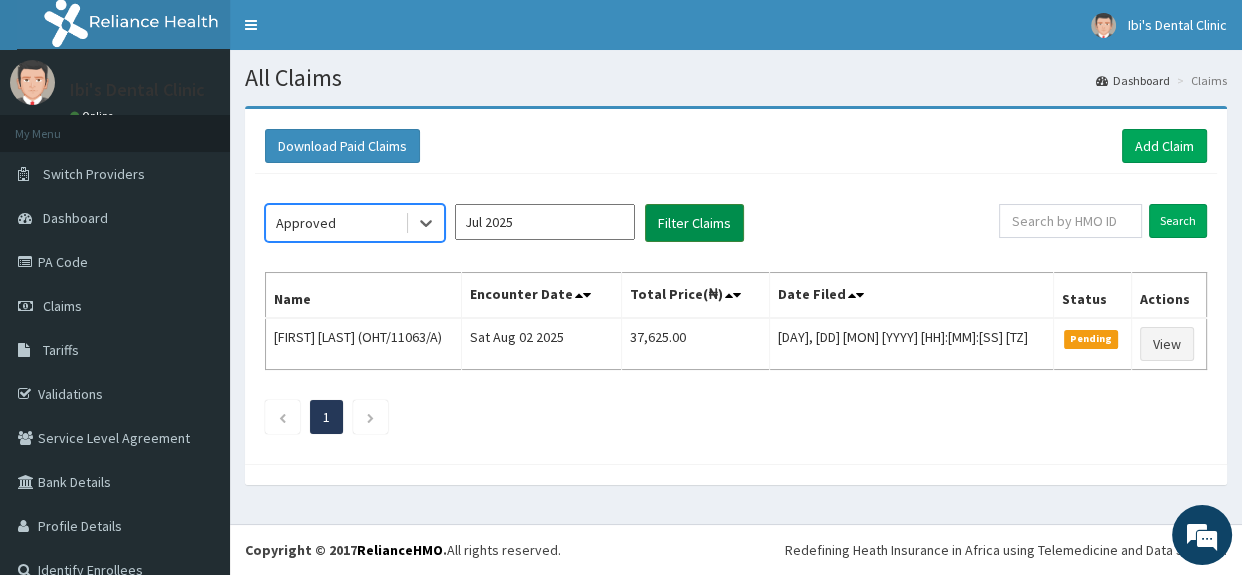 click on "Filter Claims" at bounding box center [694, 223] 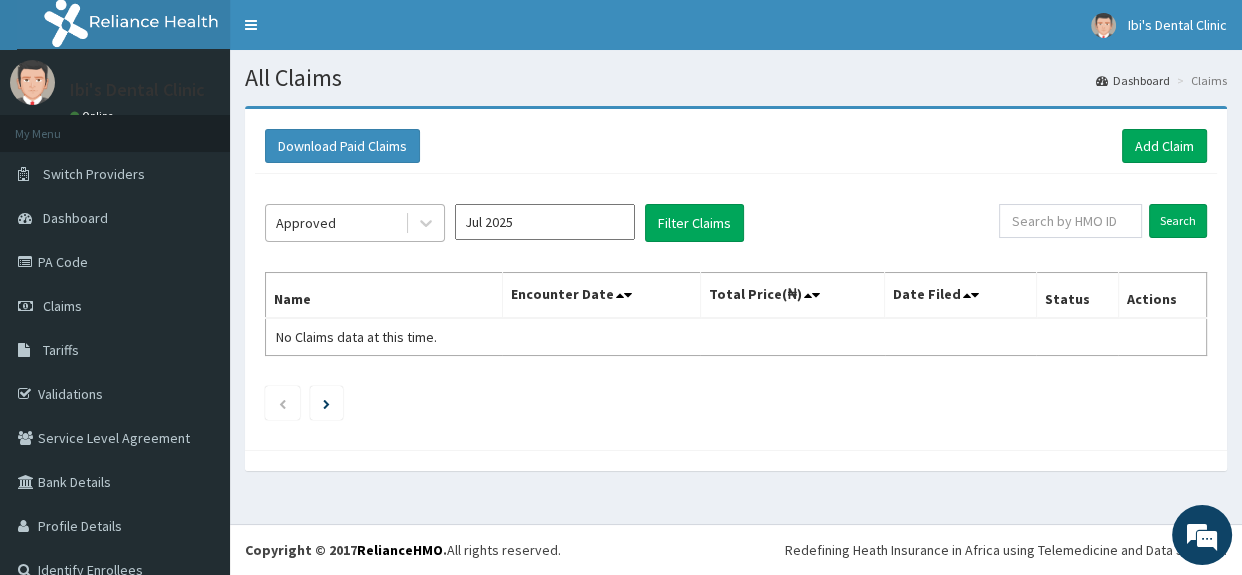 click on "Approved" at bounding box center (335, 223) 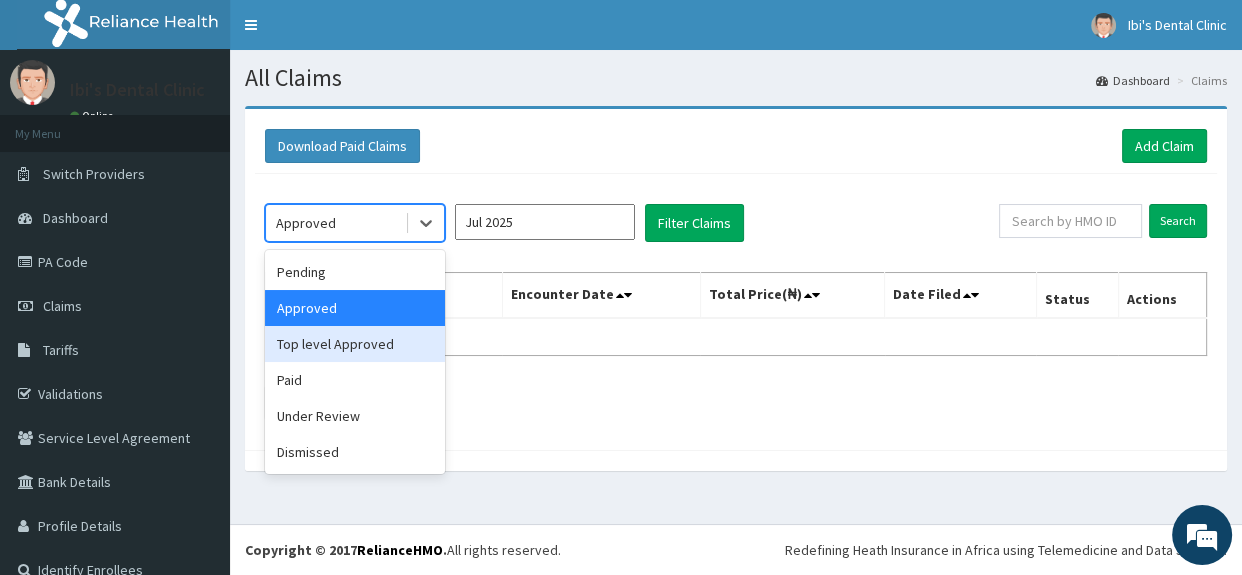 click on "Top level Approved" at bounding box center [355, 344] 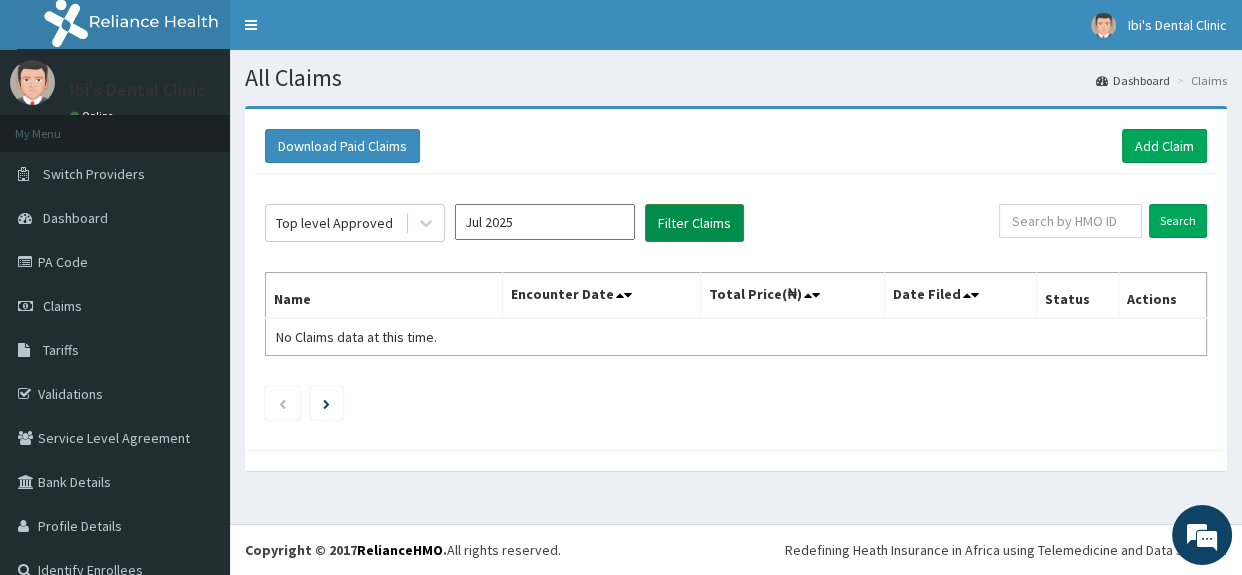 click on "Filter Claims" at bounding box center (694, 223) 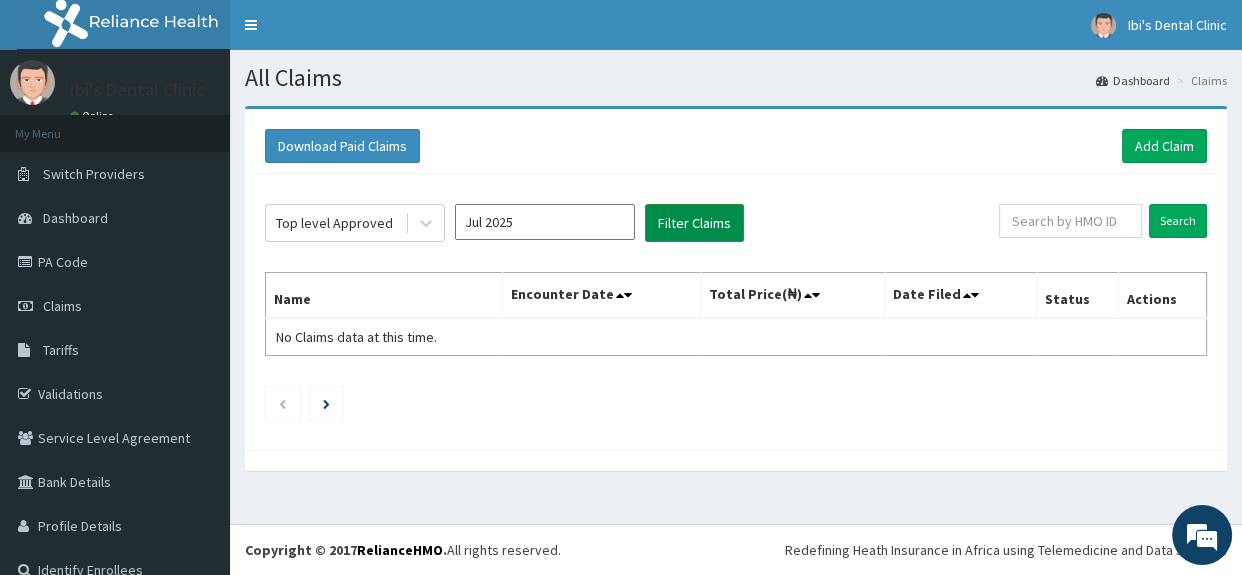 scroll, scrollTop: 0, scrollLeft: 0, axis: both 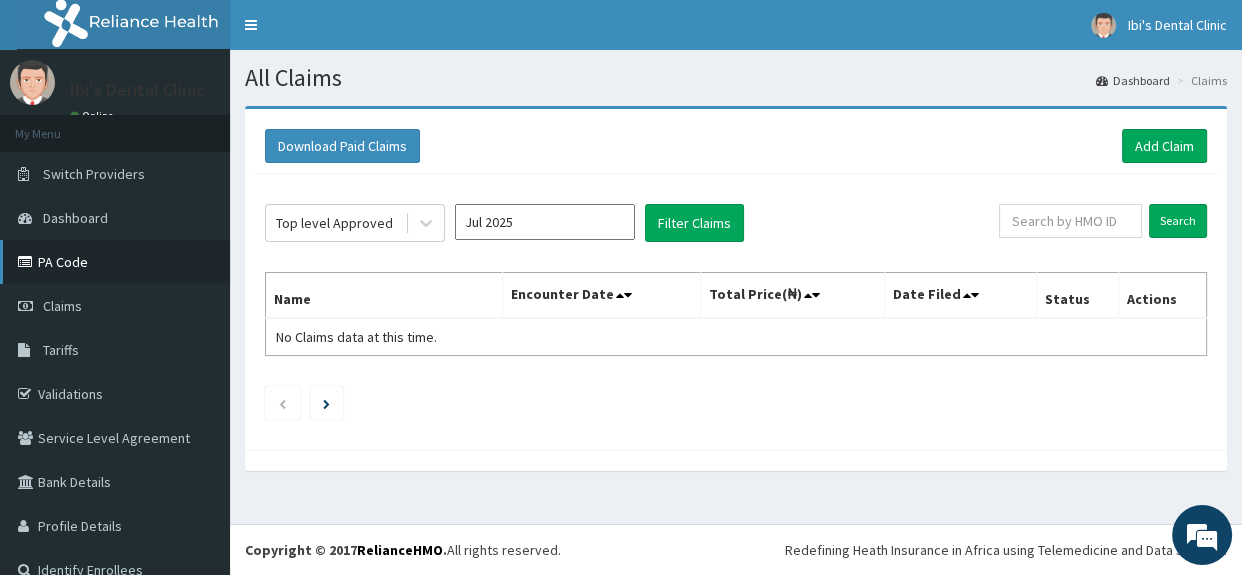 click on "PA Code" at bounding box center (115, 262) 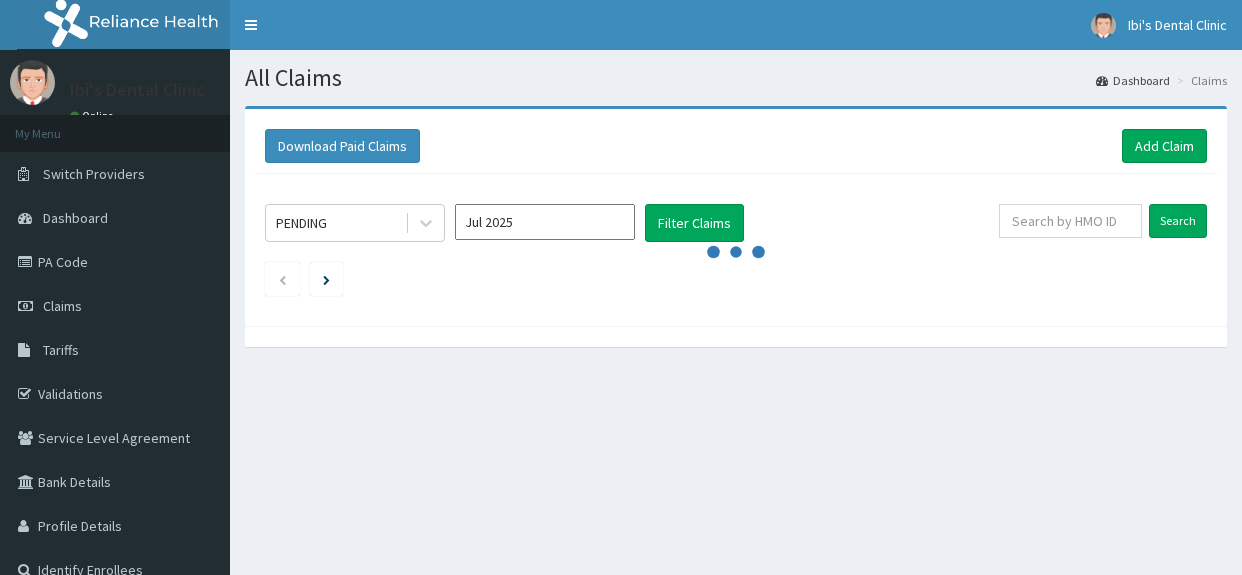 scroll, scrollTop: 0, scrollLeft: 0, axis: both 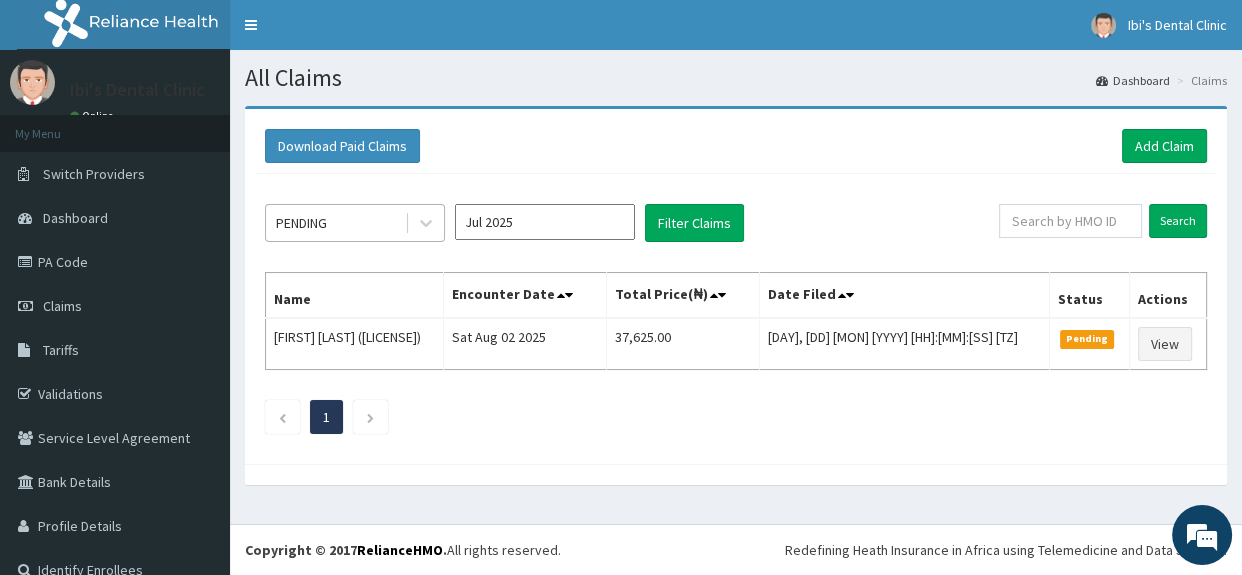 click on "PENDING" at bounding box center (335, 223) 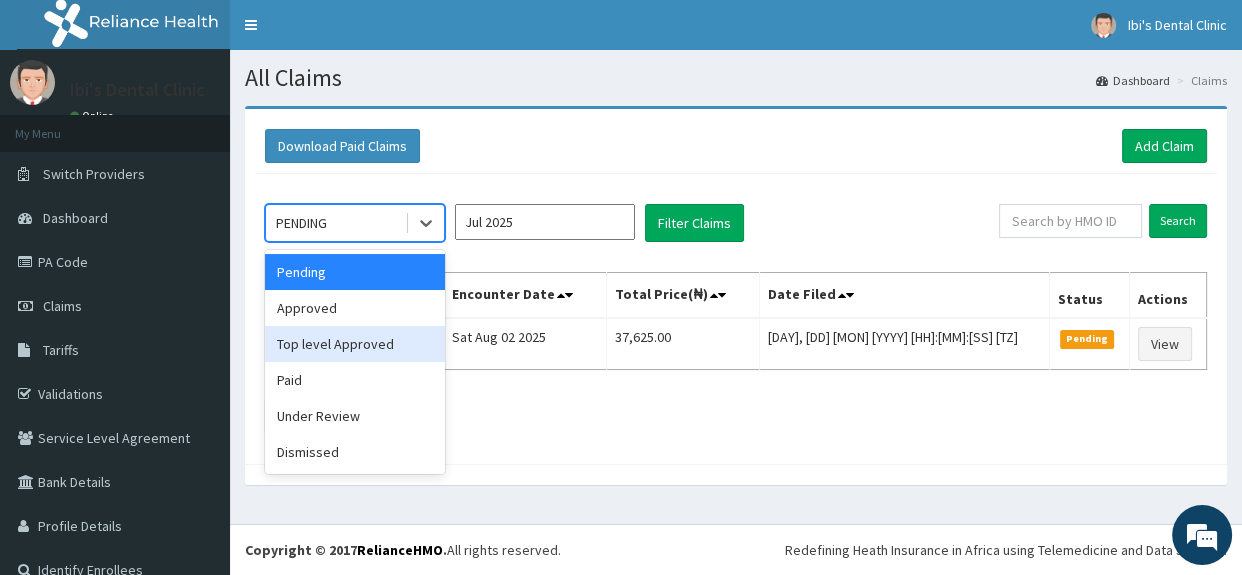 click on "Top level Approved" at bounding box center (355, 344) 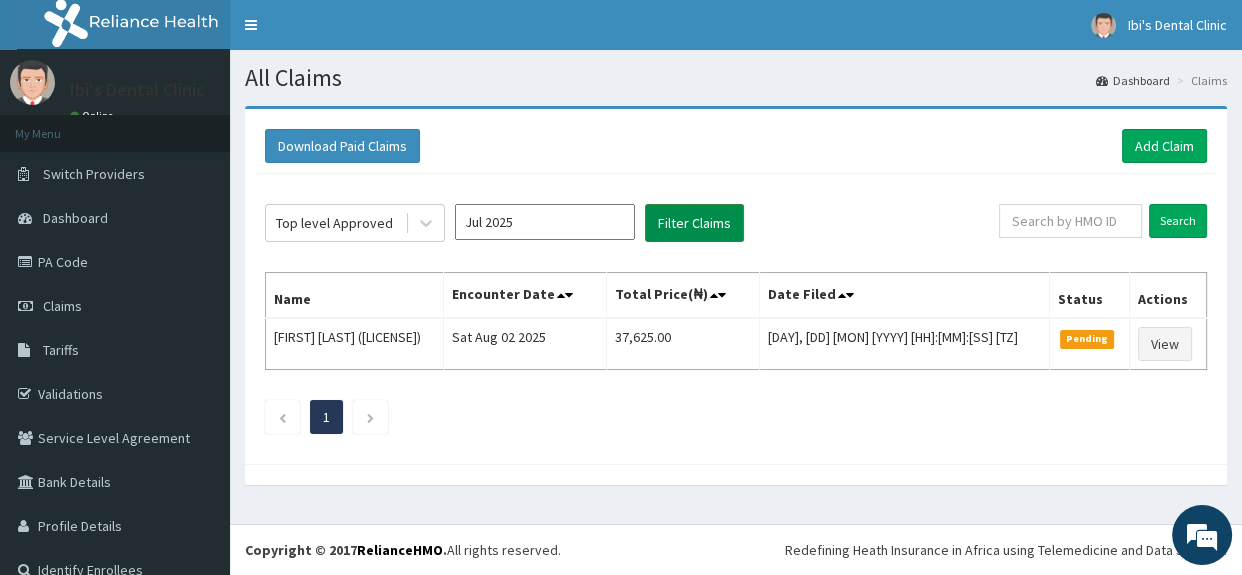 click on "Filter Claims" at bounding box center [694, 223] 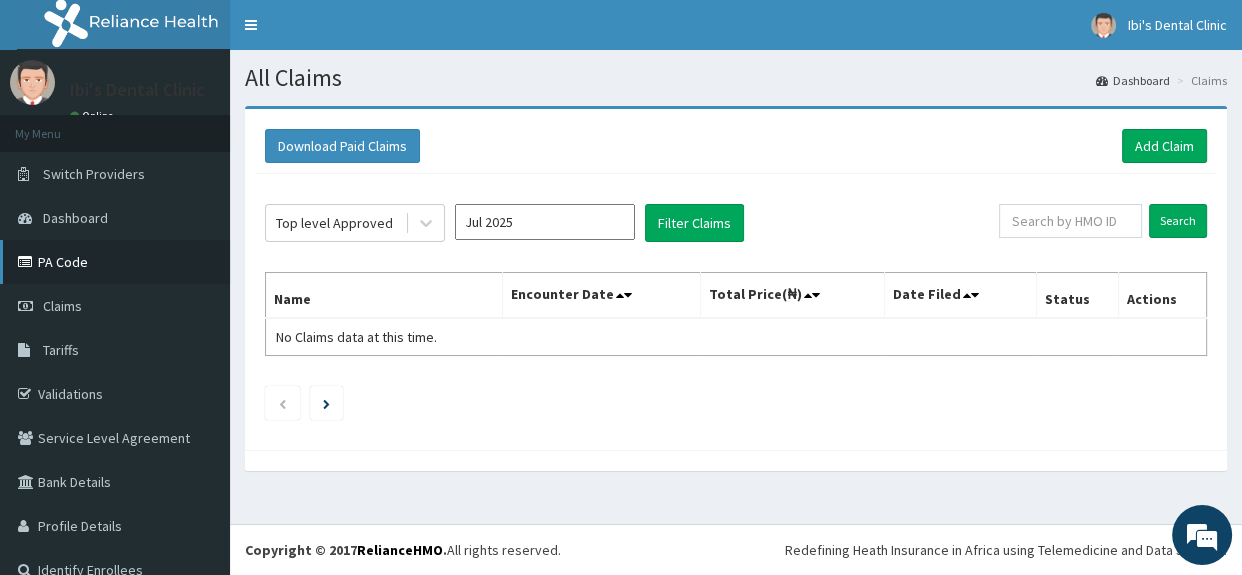 click on "PA Code" at bounding box center (115, 262) 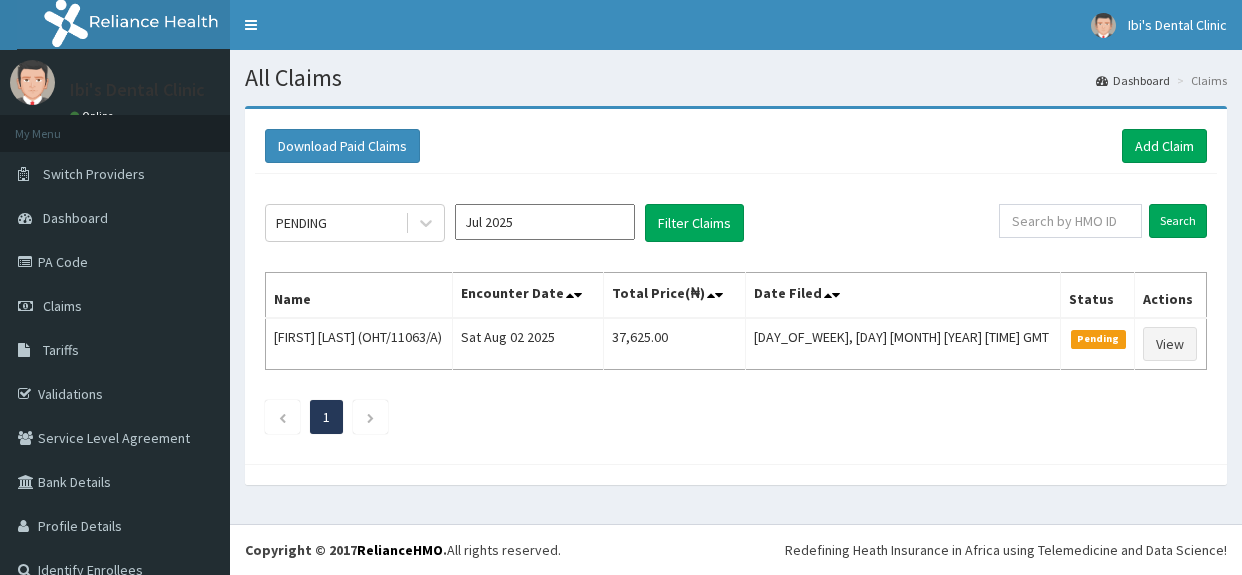 scroll, scrollTop: 0, scrollLeft: 0, axis: both 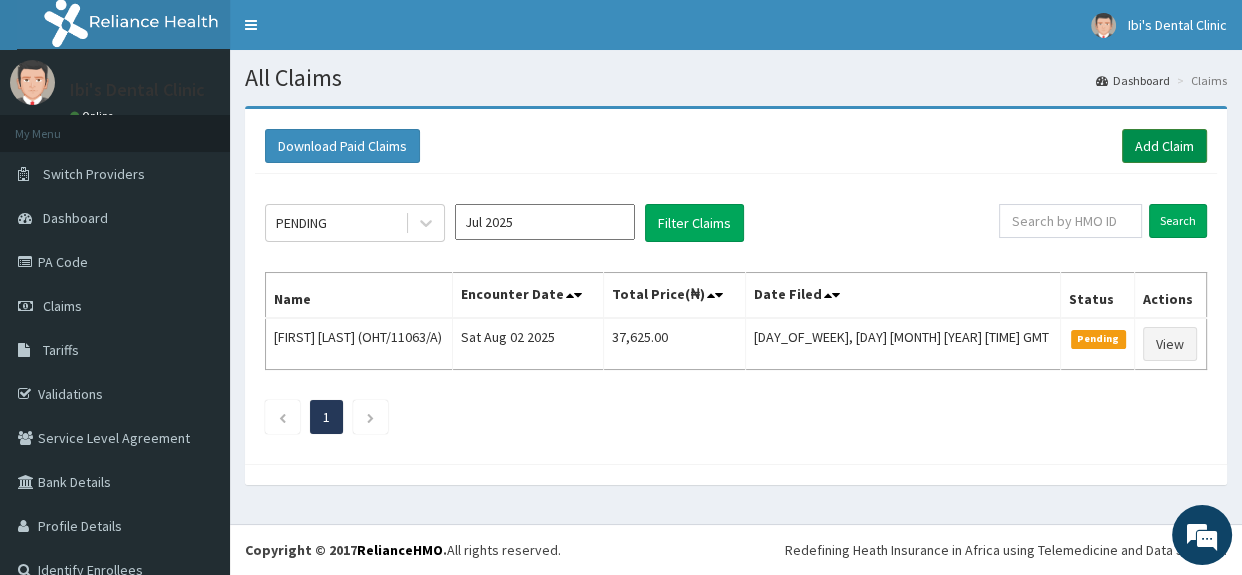 click on "Add Claim" at bounding box center (1164, 146) 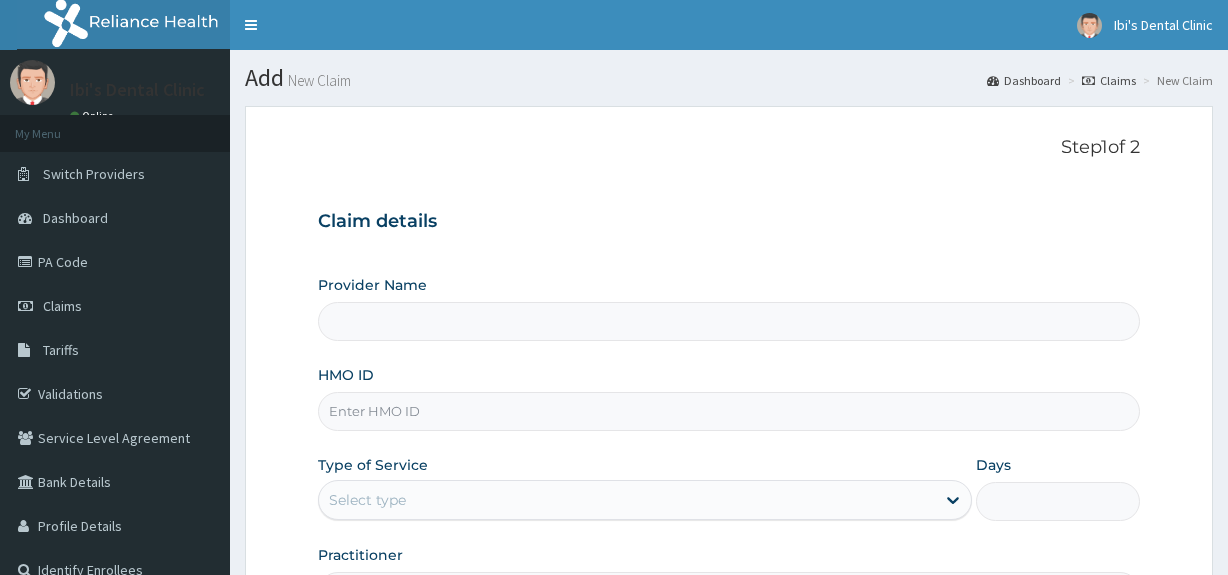 scroll, scrollTop: 0, scrollLeft: 0, axis: both 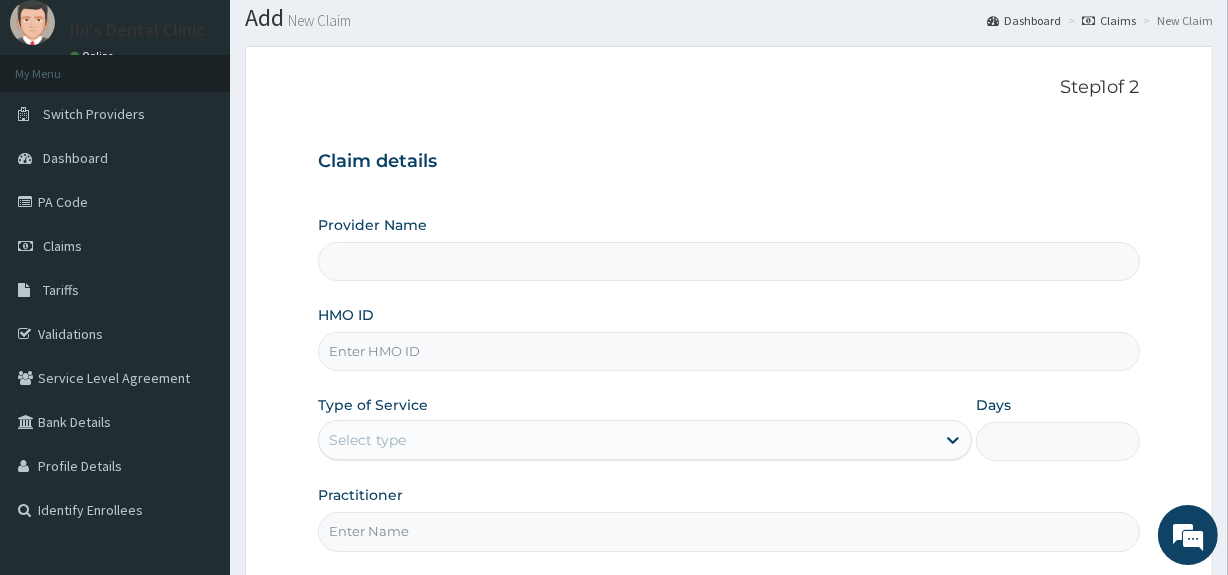 drag, startPoint x: 1239, startPoint y: 152, endPoint x: 1240, endPoint y: 192, distance: 40.012497 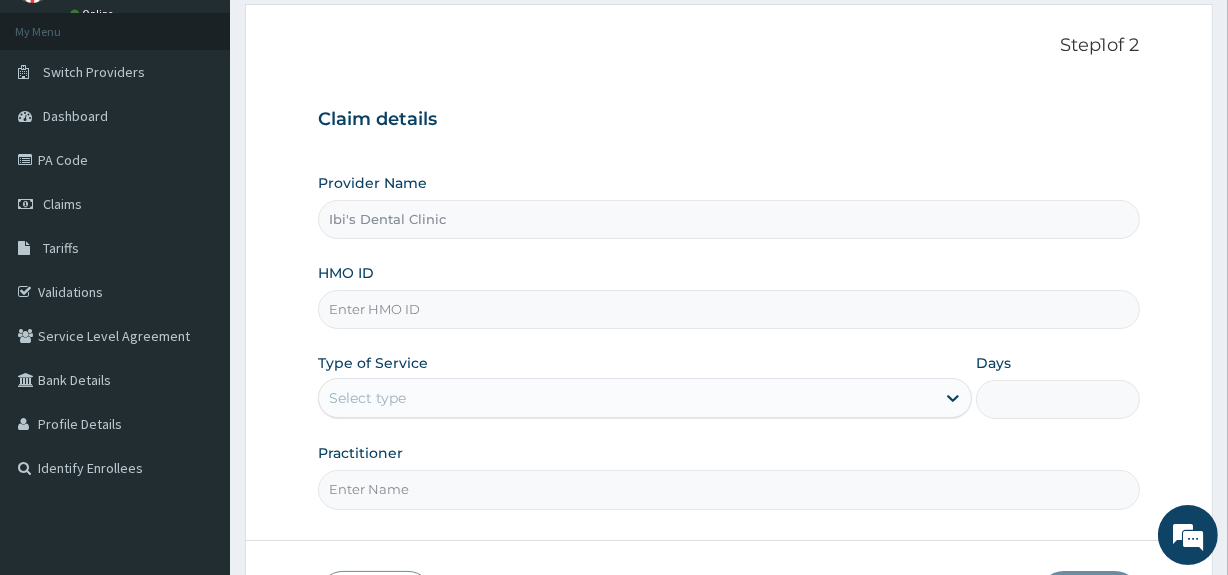 scroll, scrollTop: 123, scrollLeft: 0, axis: vertical 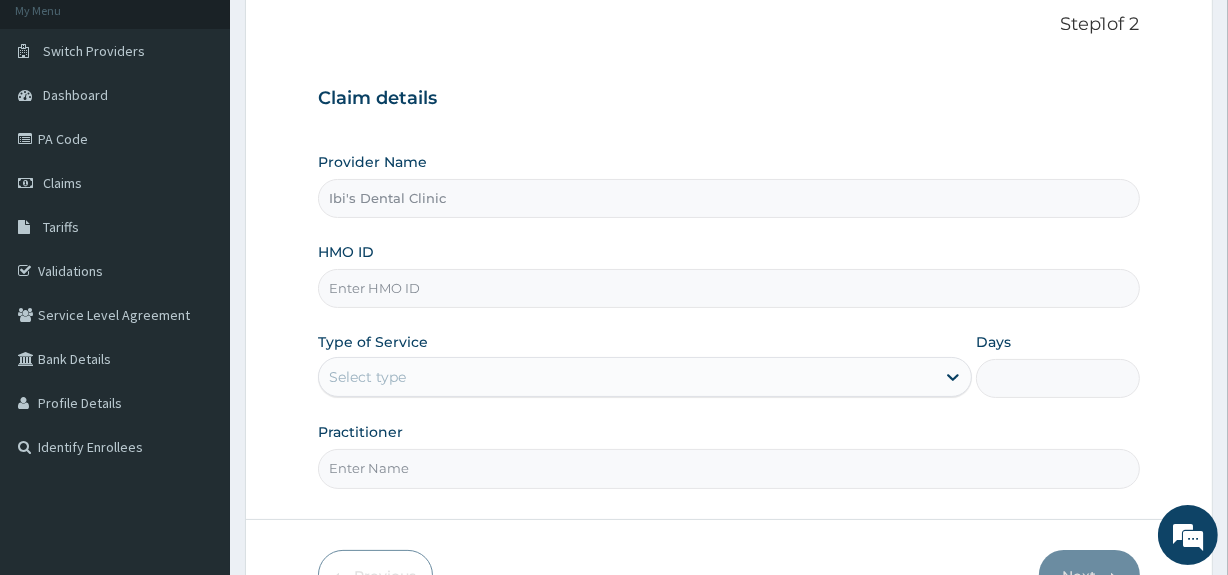 click on "HMO ID" at bounding box center [728, 288] 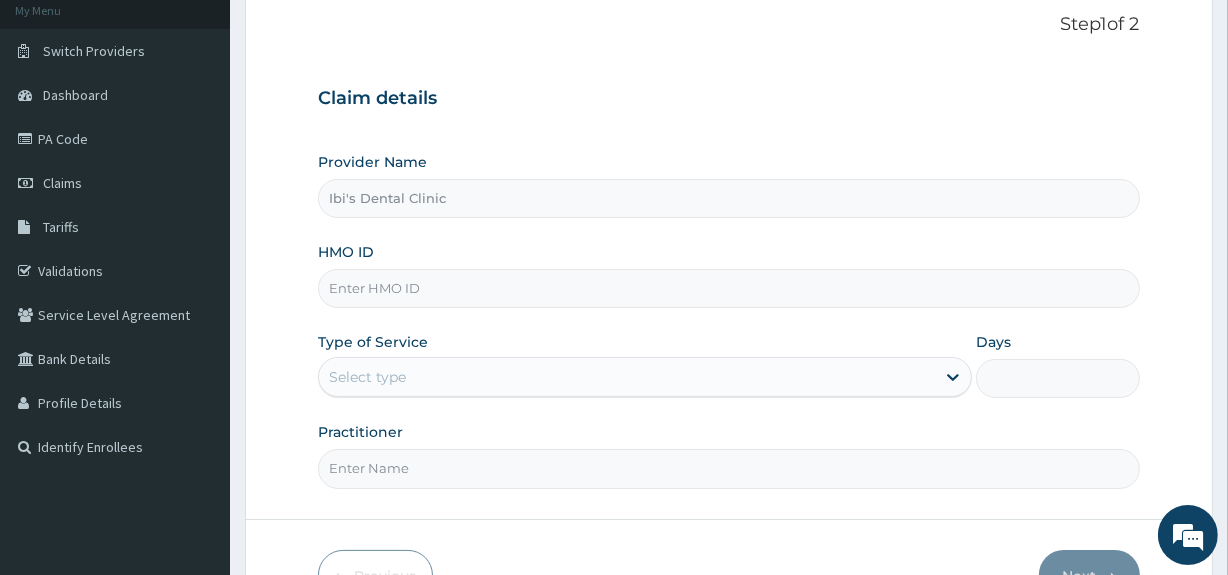 paste on "PNM/10020/A" 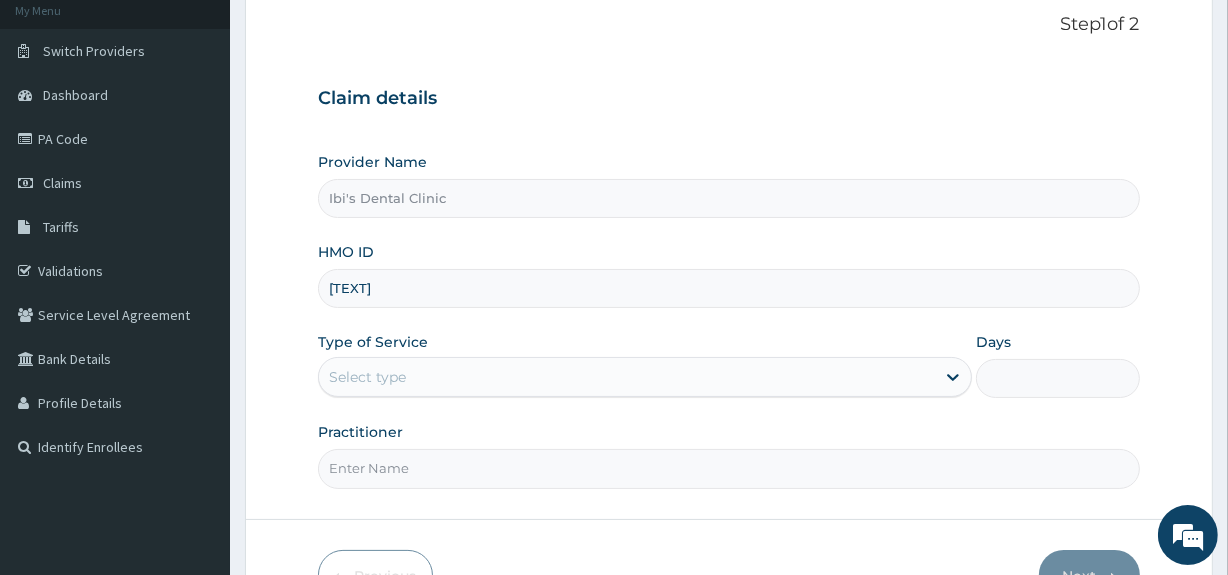 type on "PNM/10020/A" 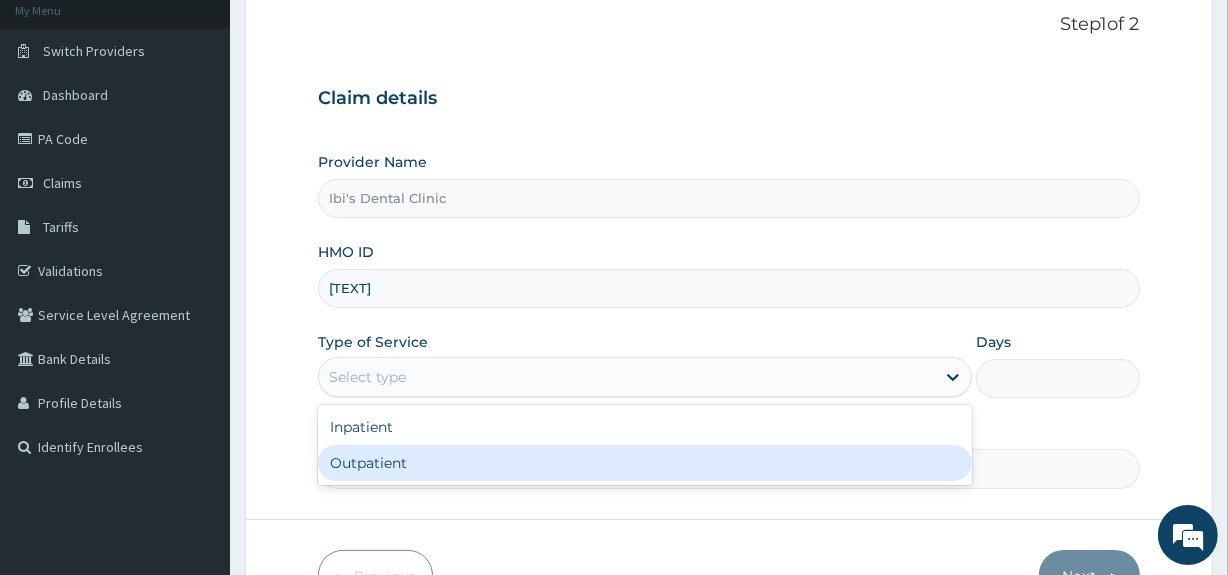 click on "Outpatient" at bounding box center (645, 463) 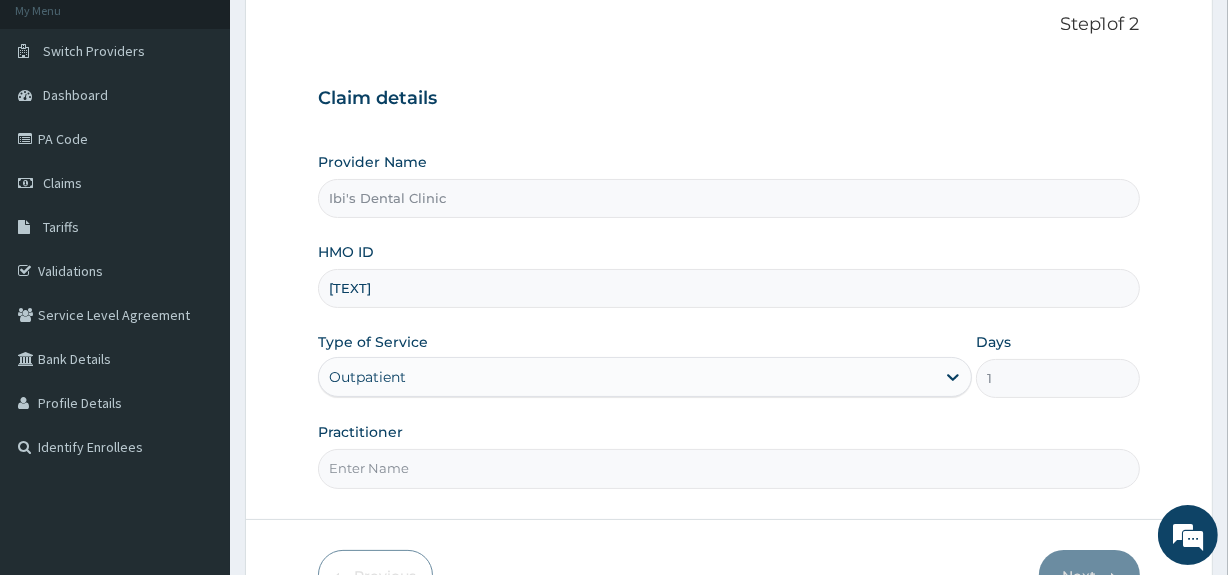 click on "Practitioner" at bounding box center [728, 468] 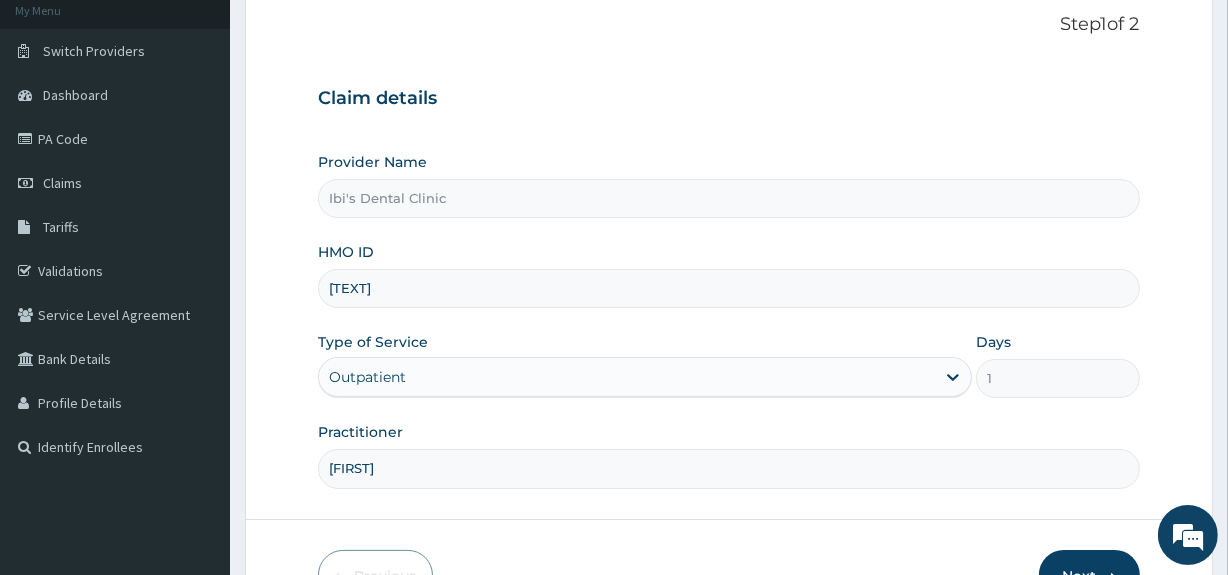 type on "YEMI" 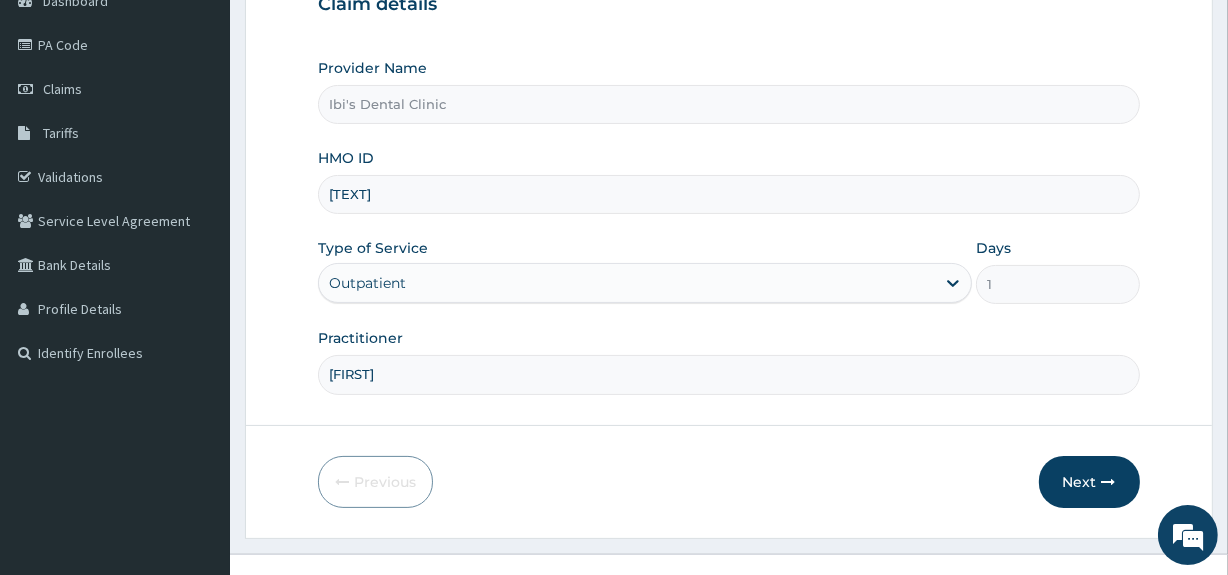 scroll, scrollTop: 244, scrollLeft: 0, axis: vertical 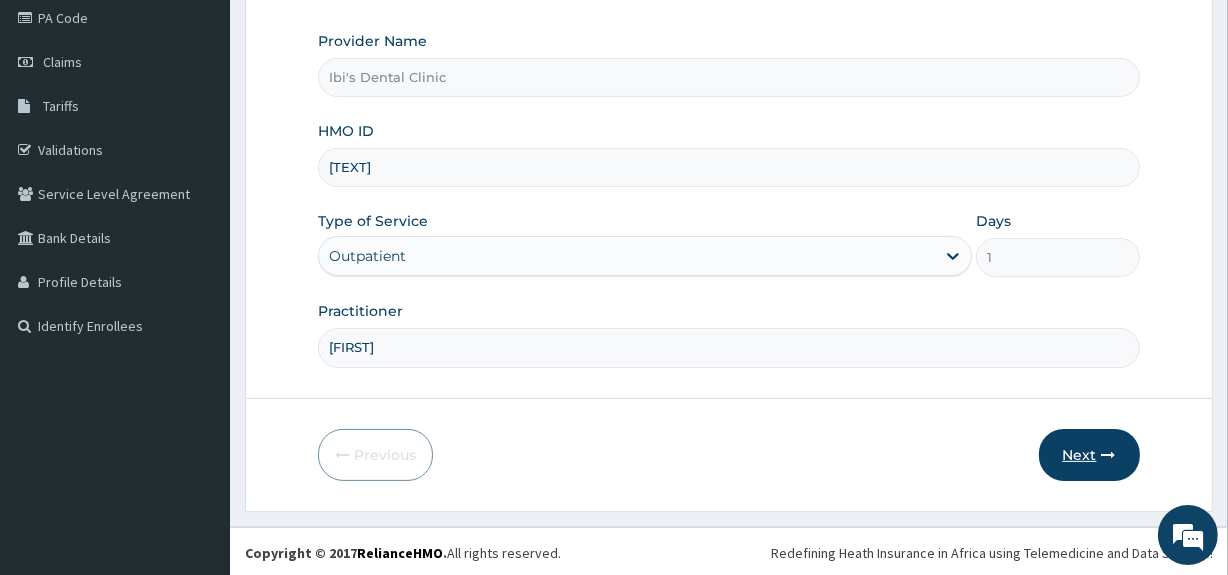 click on "Next" at bounding box center (1089, 455) 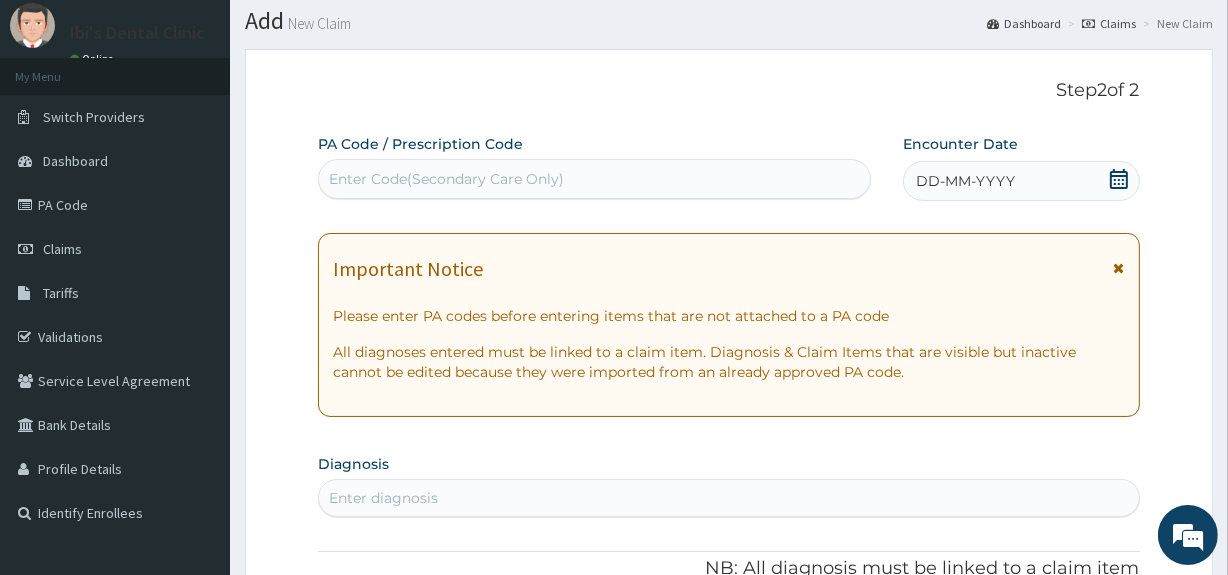 scroll, scrollTop: 0, scrollLeft: 0, axis: both 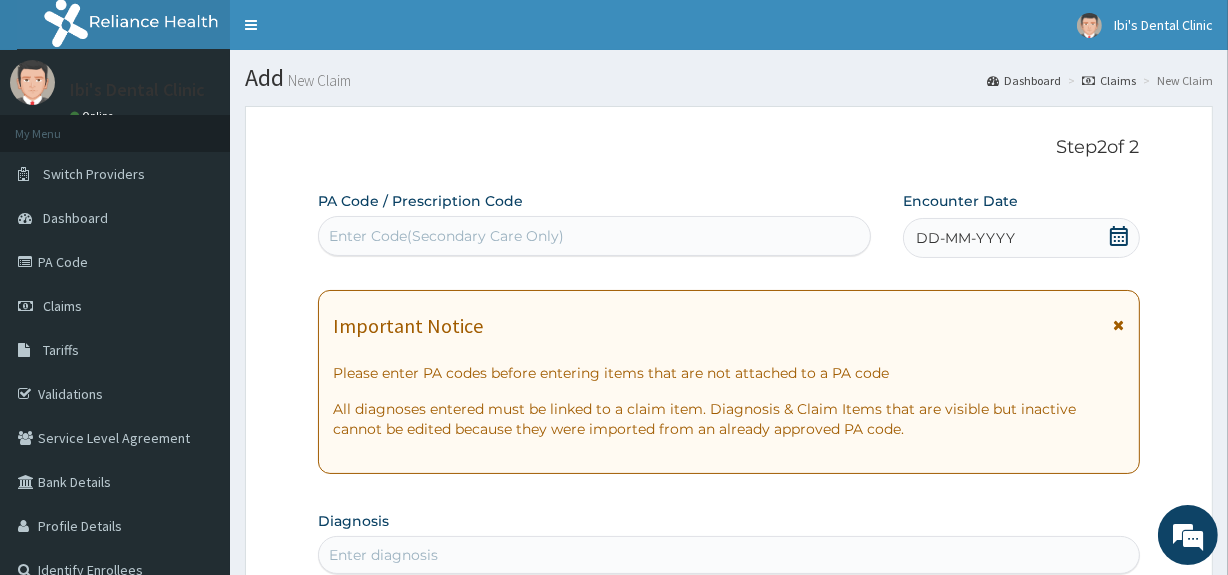 click on "Enter Code(Secondary Care Only)" at bounding box center [594, 236] 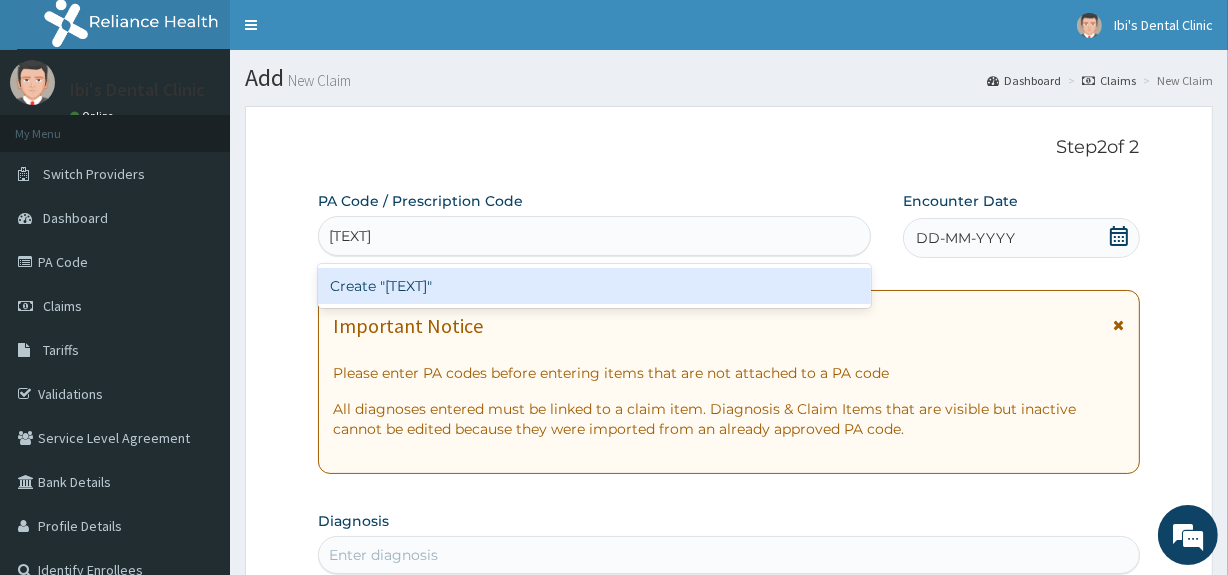 click on "Create "PA/2127F0"" at bounding box center [594, 286] 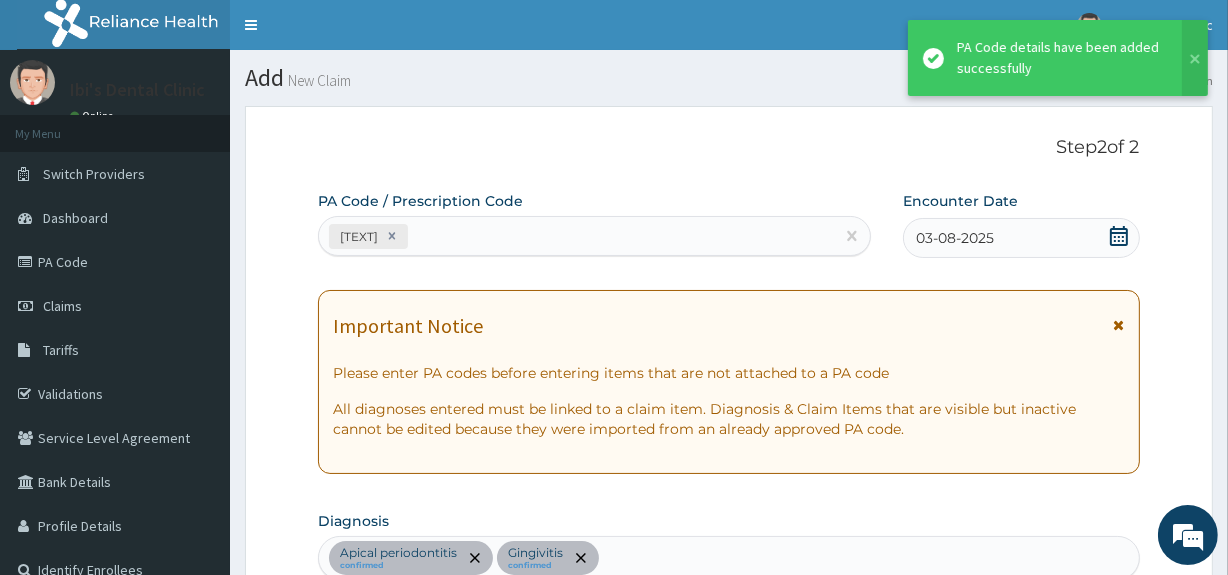 scroll, scrollTop: 690, scrollLeft: 0, axis: vertical 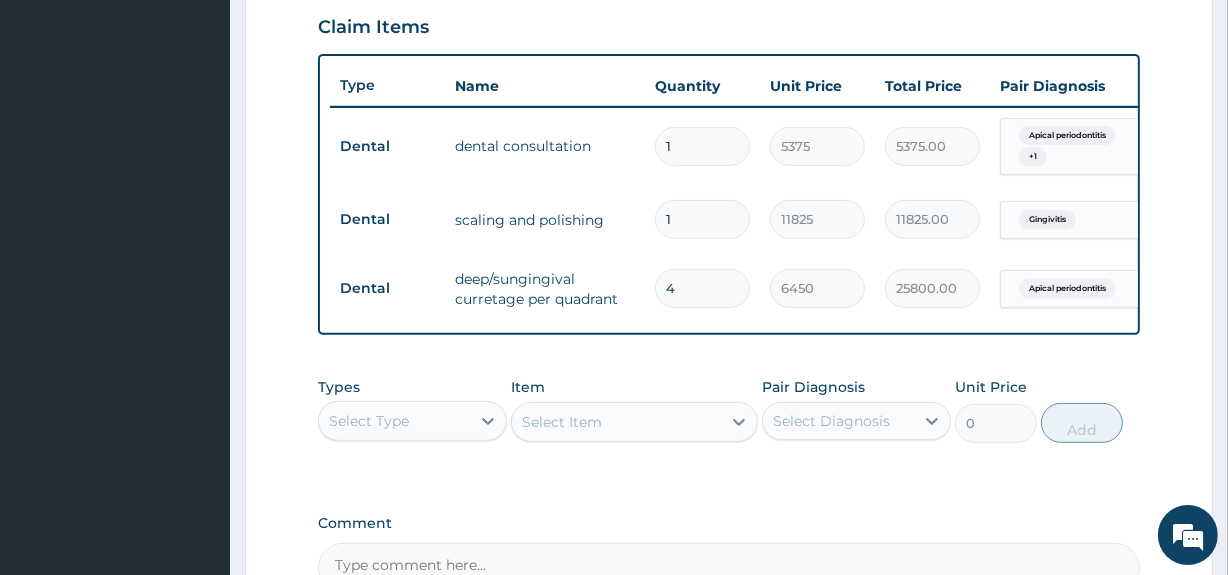 type 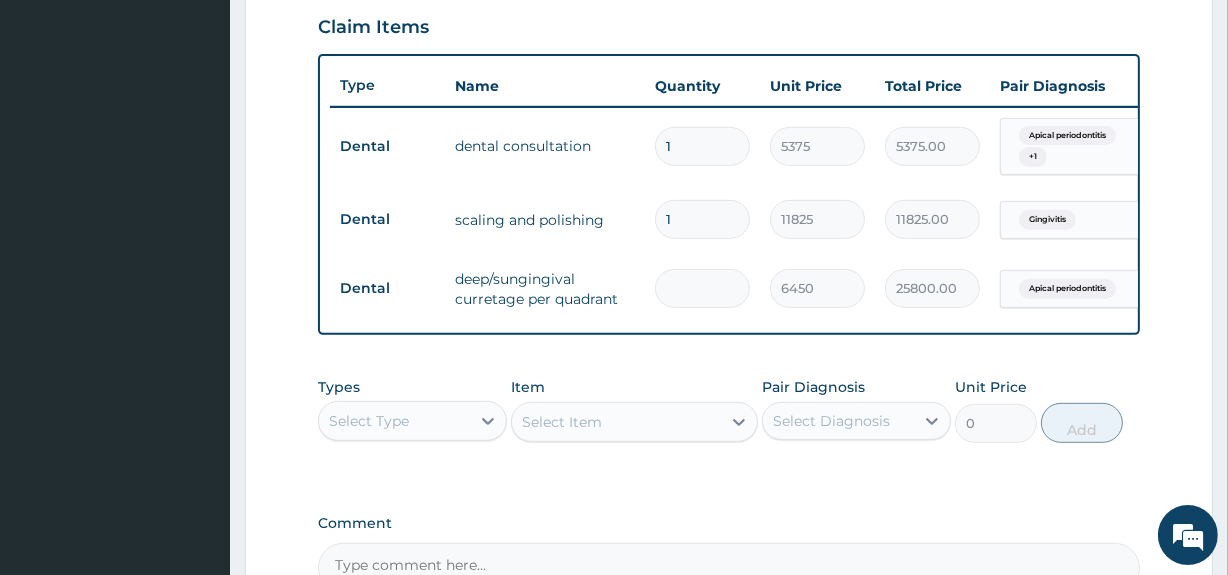 type on "0.00" 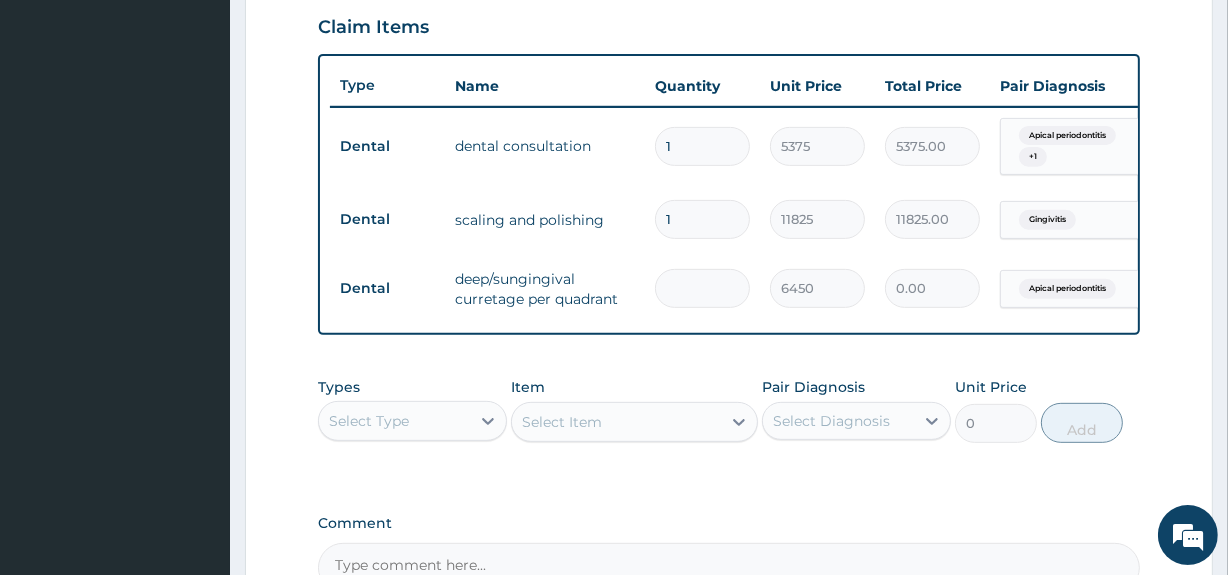 type on "3" 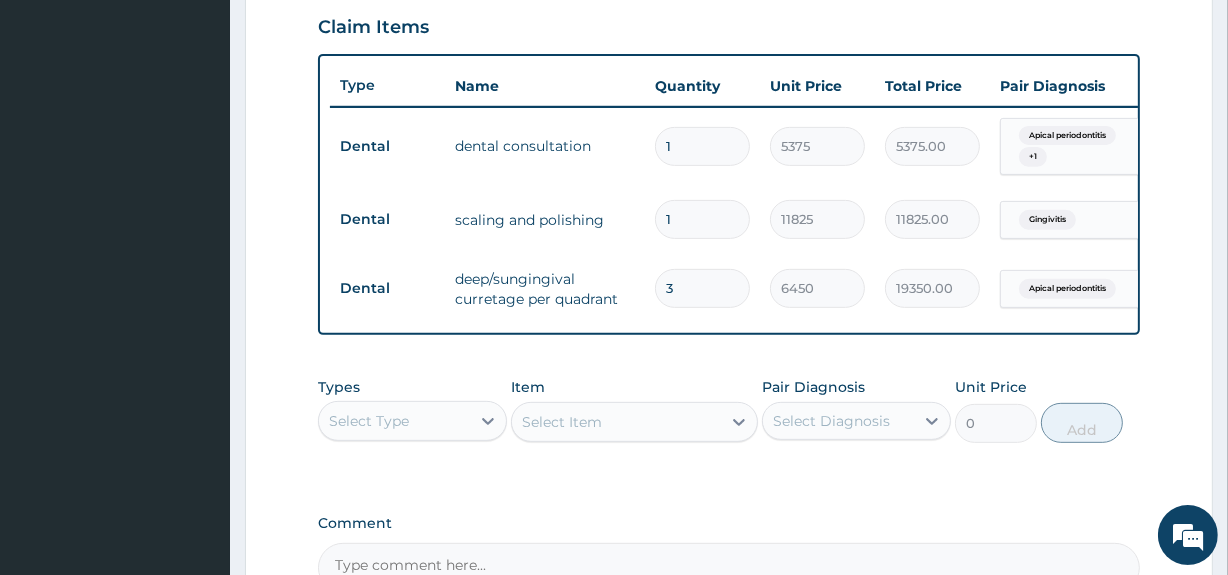 scroll, scrollTop: 0, scrollLeft: 181, axis: horizontal 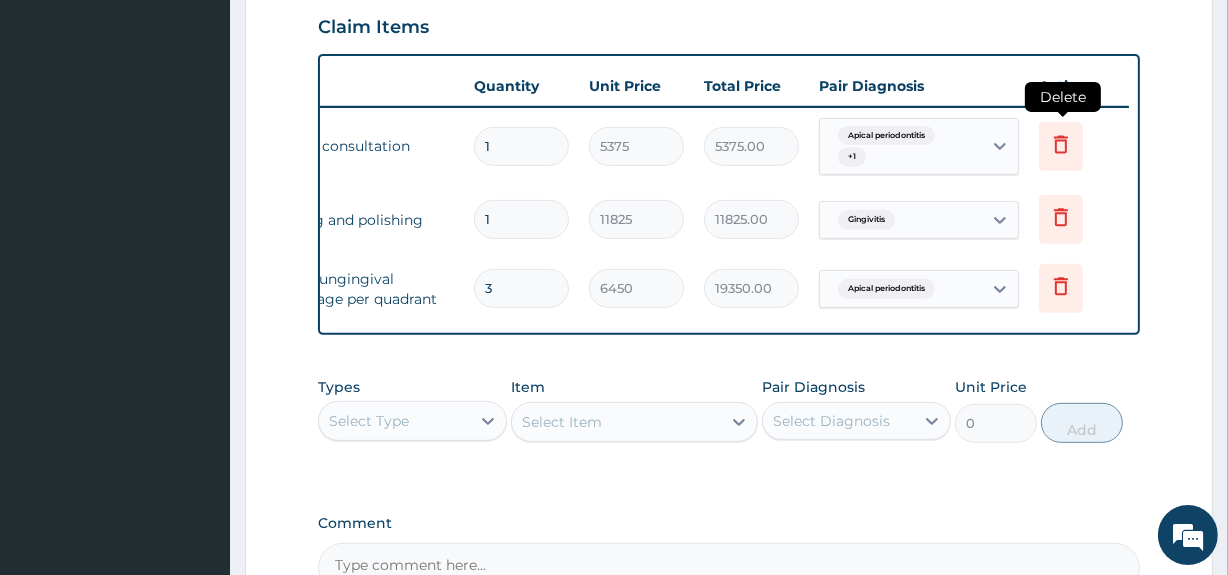 type on "3" 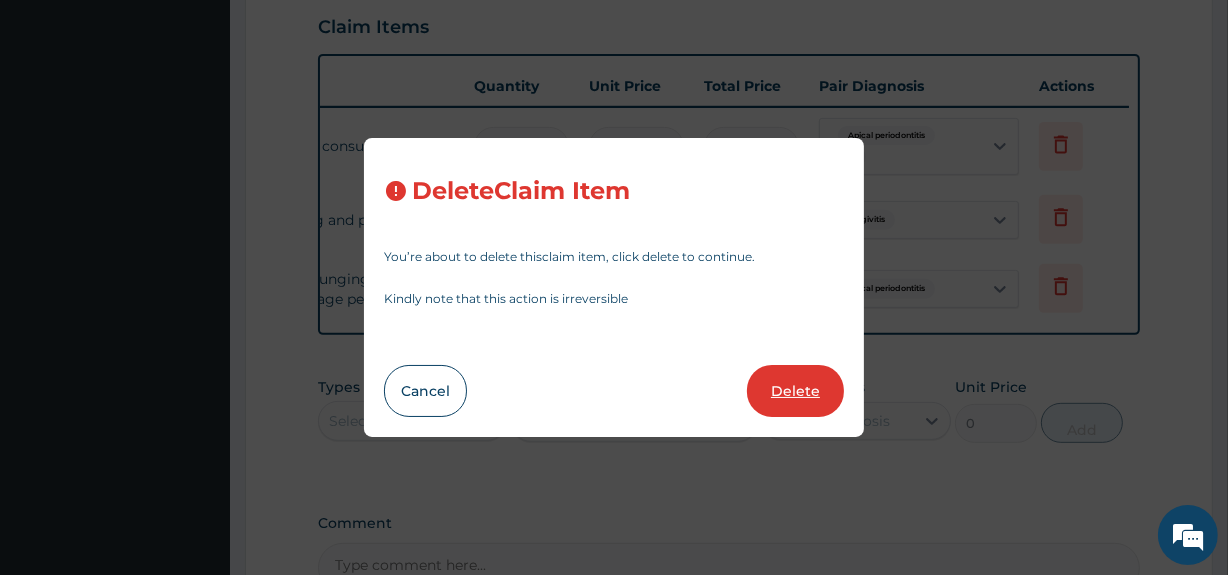 click on "Delete" at bounding box center (795, 391) 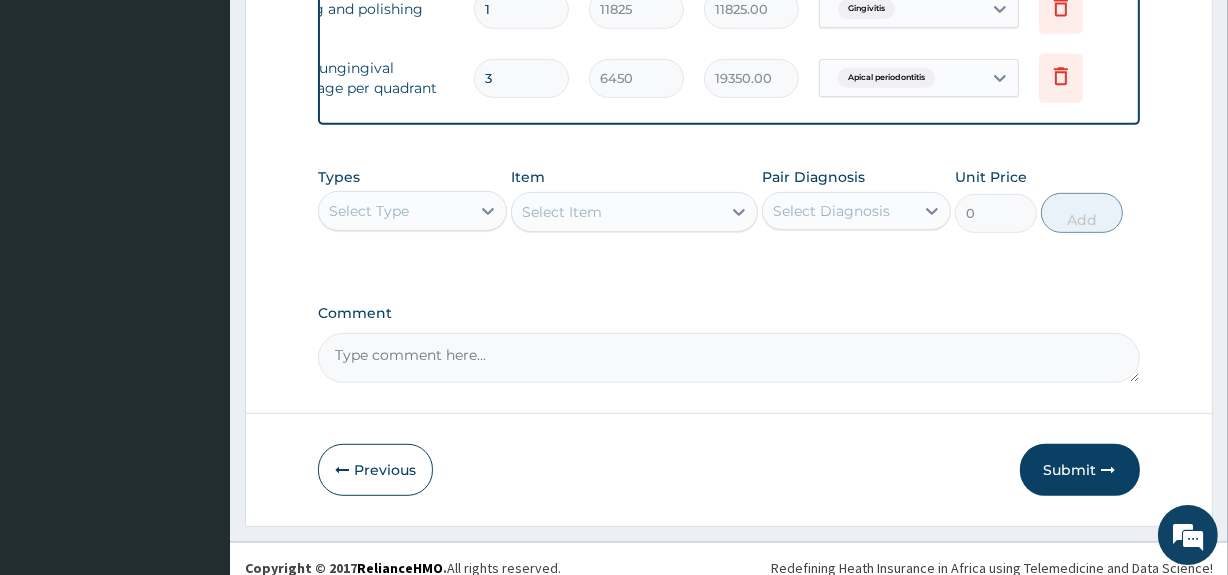 scroll, scrollTop: 853, scrollLeft: 0, axis: vertical 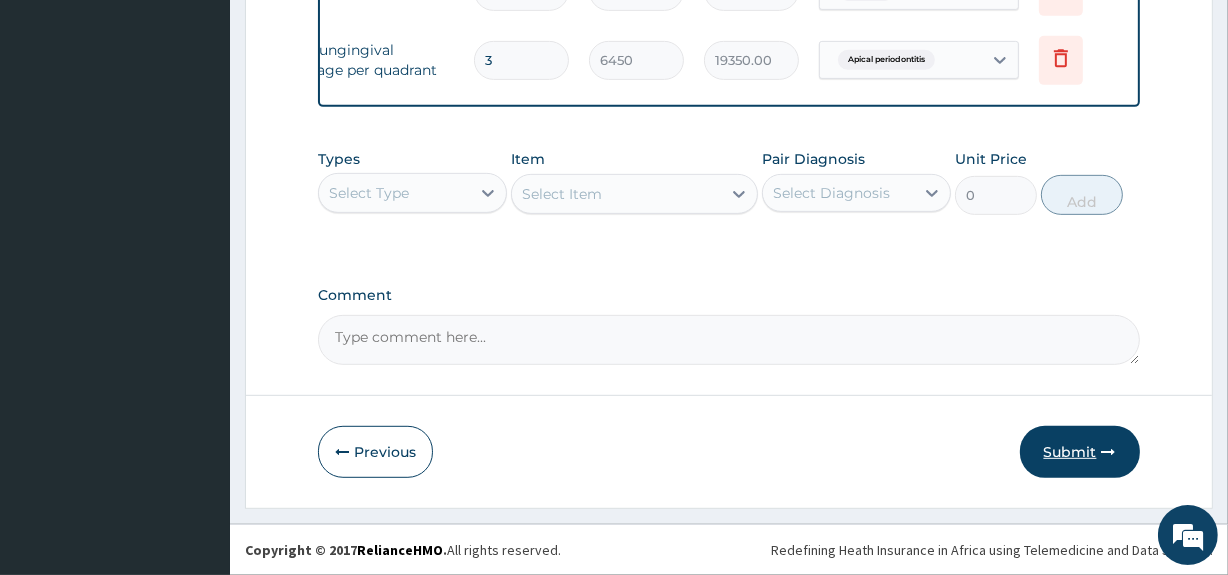 click on "Submit" at bounding box center [1080, 452] 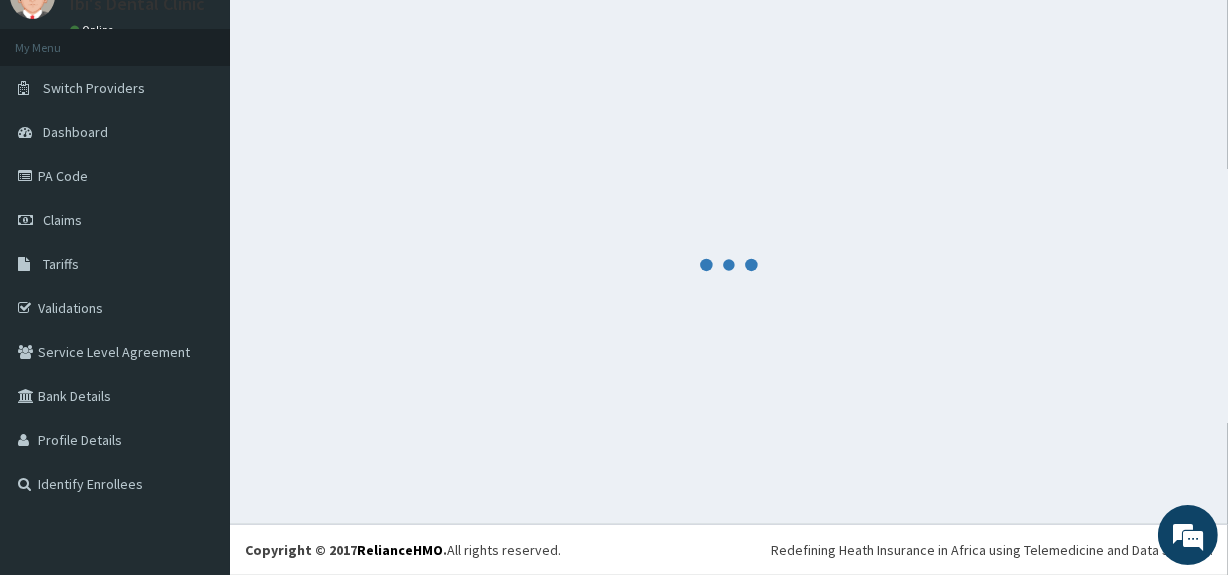scroll, scrollTop: 853, scrollLeft: 0, axis: vertical 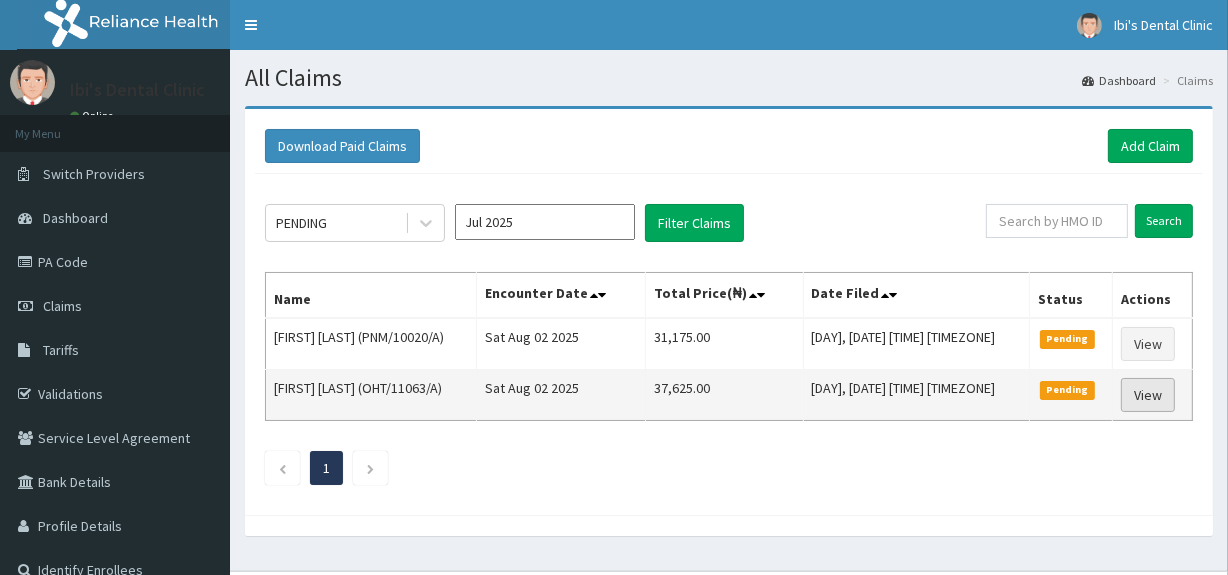 click on "View" at bounding box center [1148, 395] 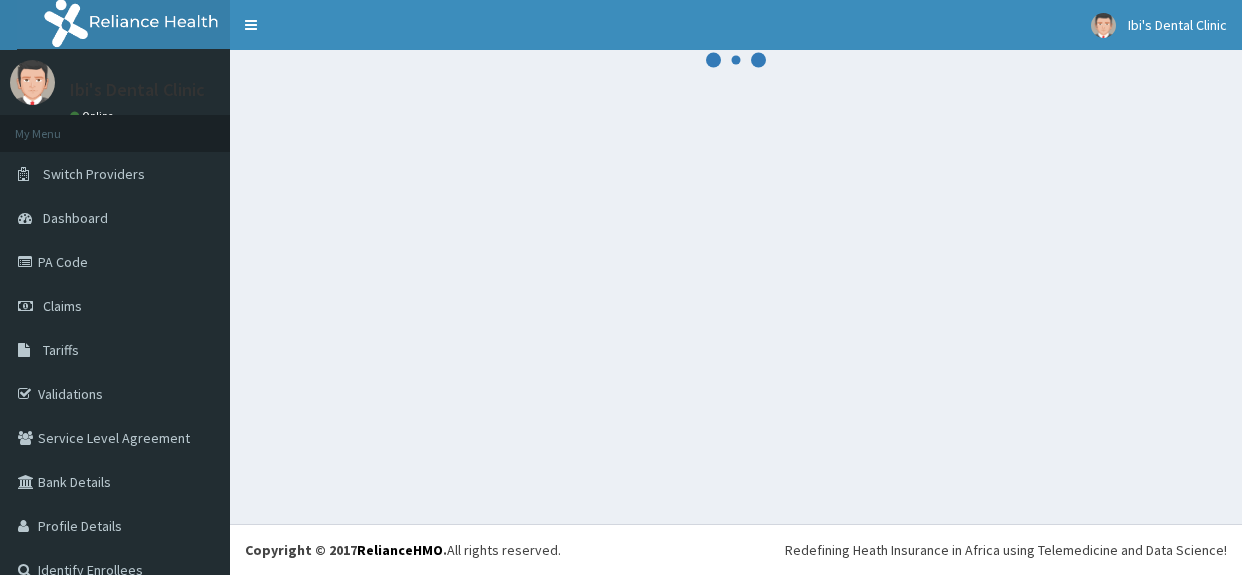 scroll, scrollTop: 0, scrollLeft: 0, axis: both 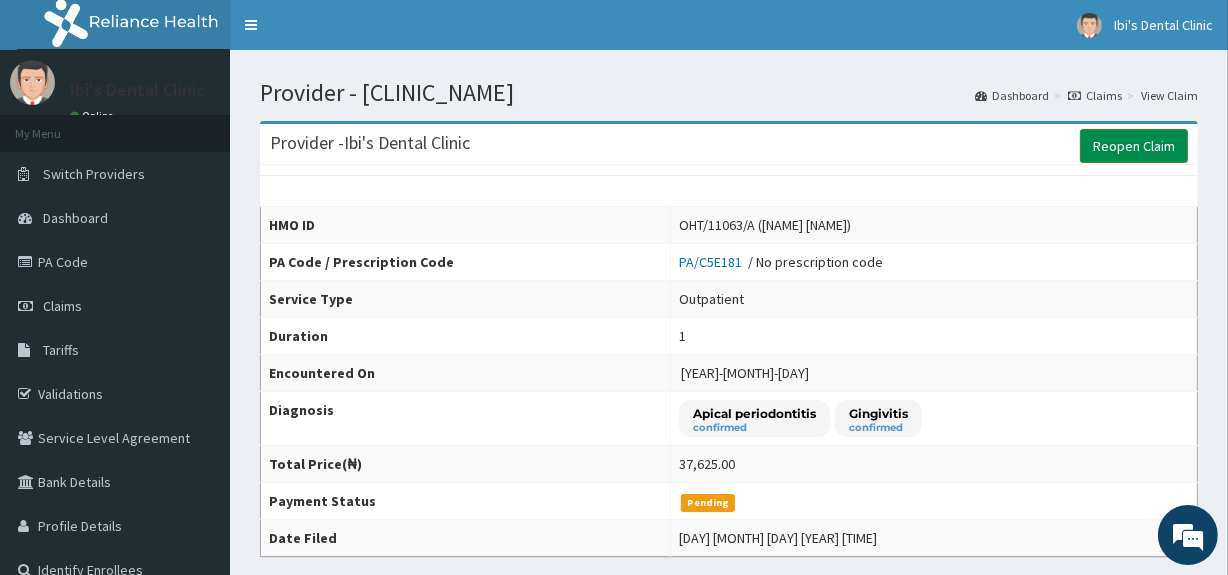 click on "Reopen Claim" at bounding box center [1134, 146] 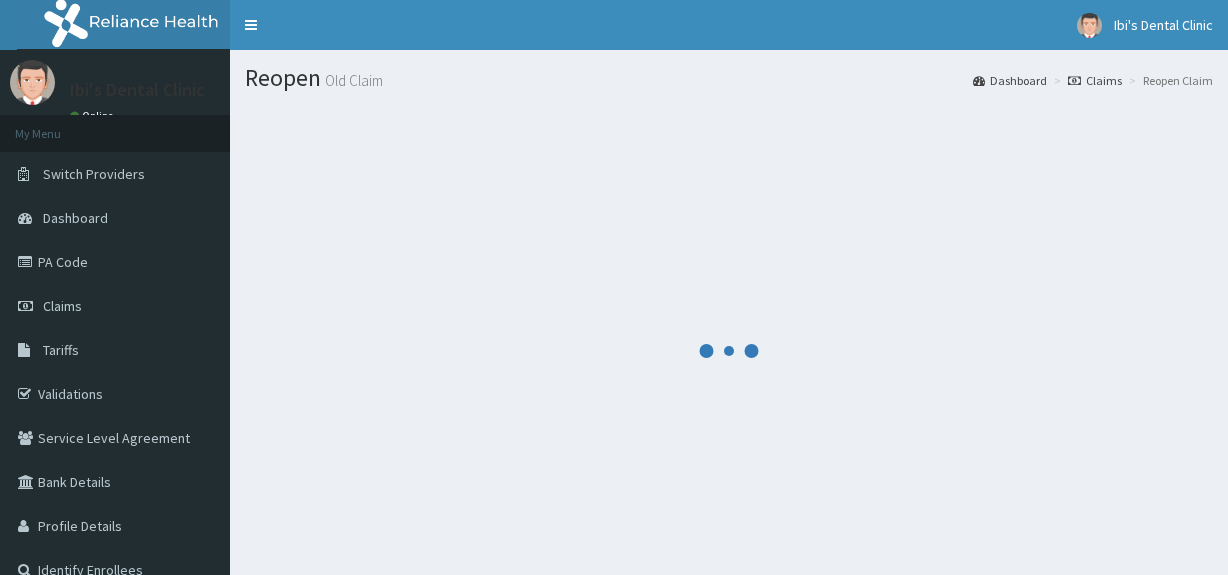 scroll, scrollTop: 0, scrollLeft: 0, axis: both 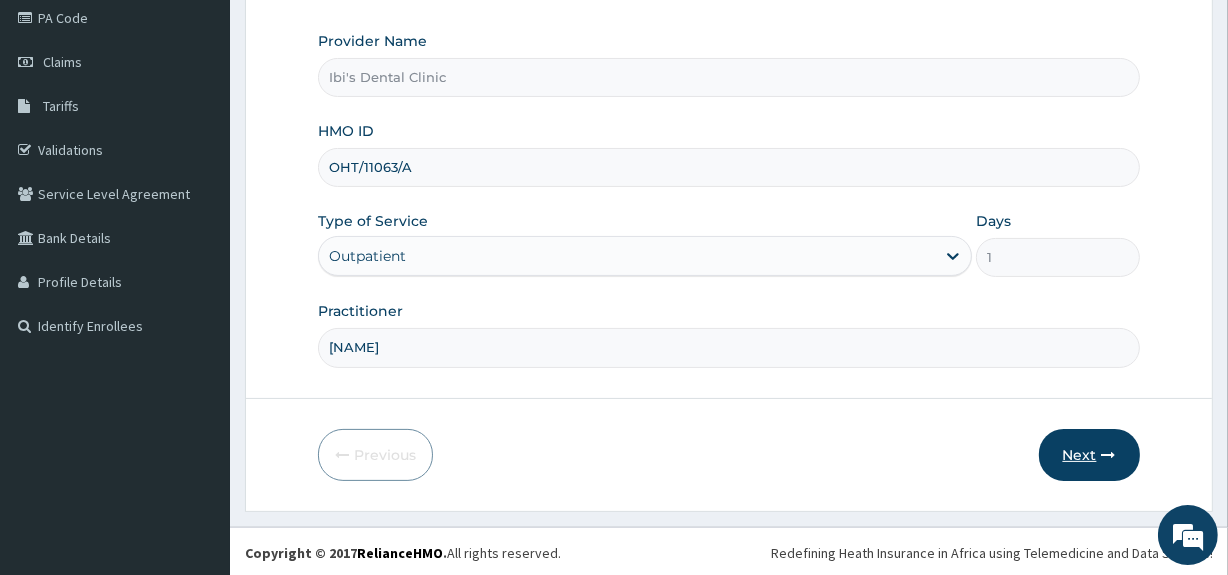 click at bounding box center (1109, 455) 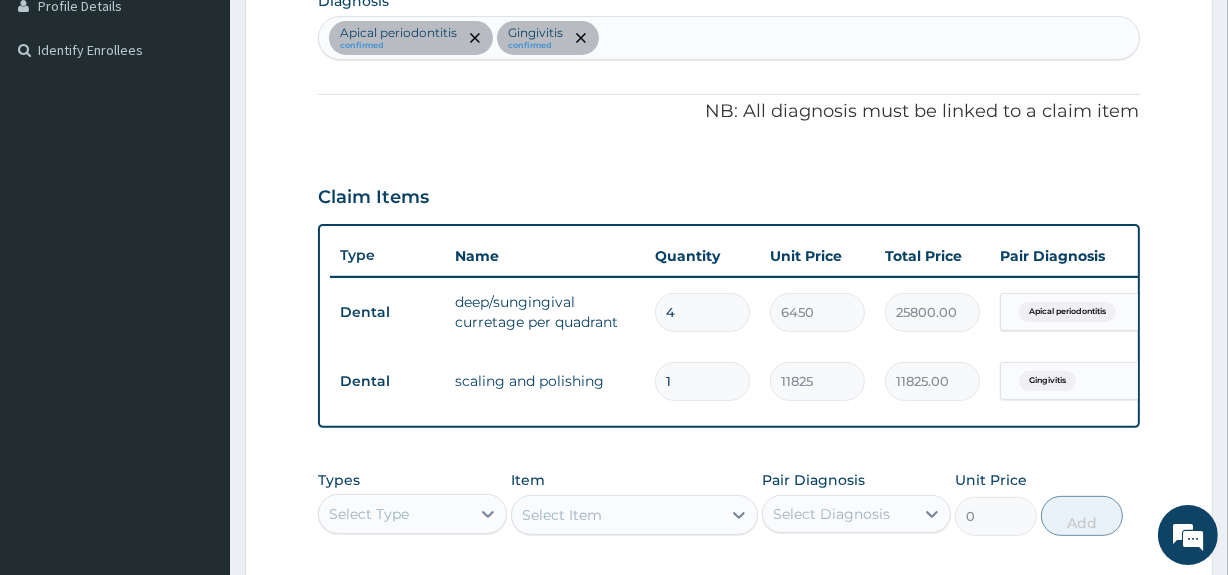 scroll, scrollTop: 539, scrollLeft: 0, axis: vertical 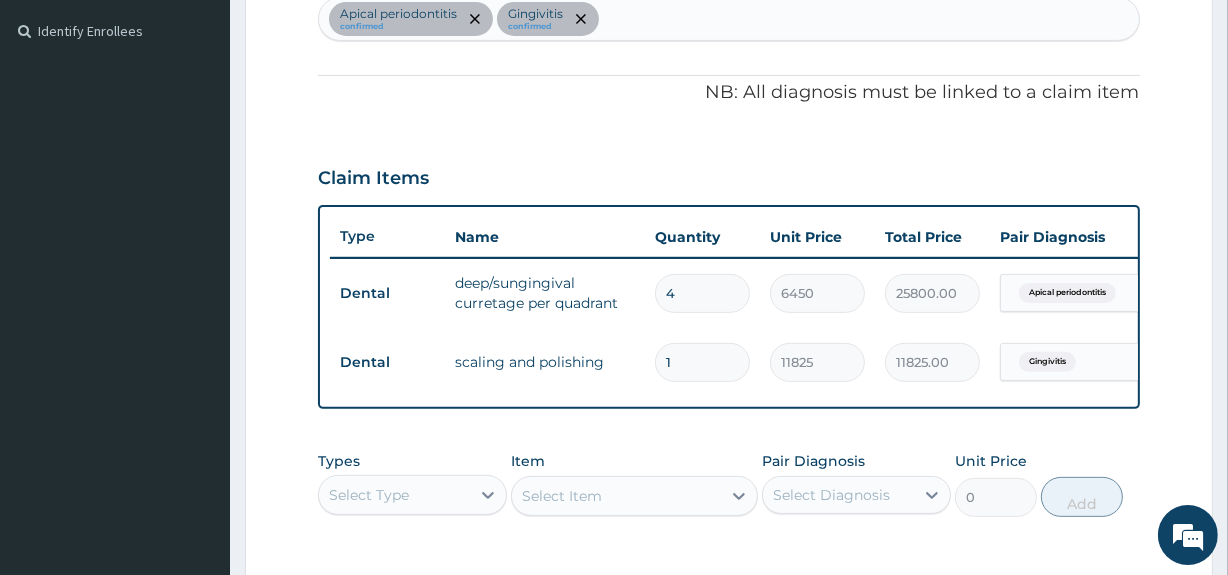 click on "4" at bounding box center (702, 293) 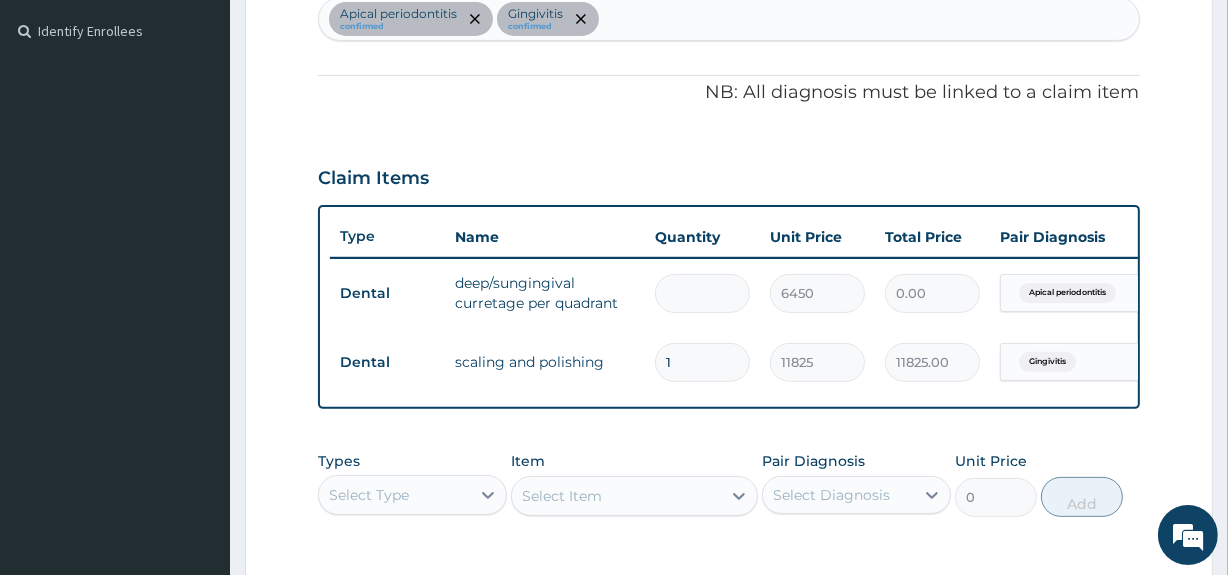 scroll, scrollTop: 0, scrollLeft: 0, axis: both 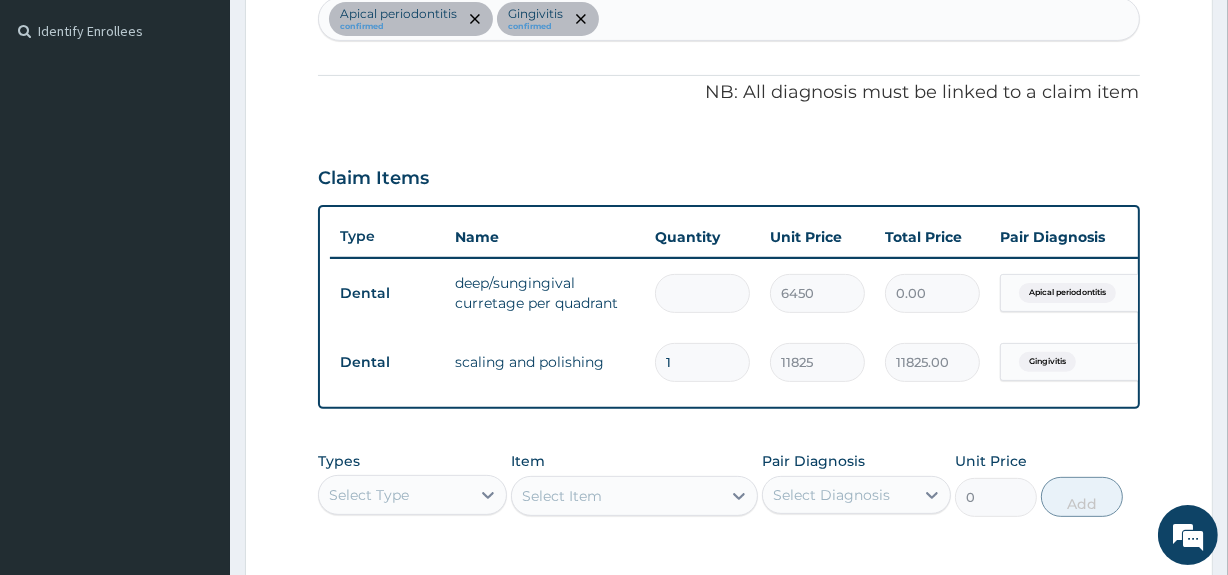 type on "3" 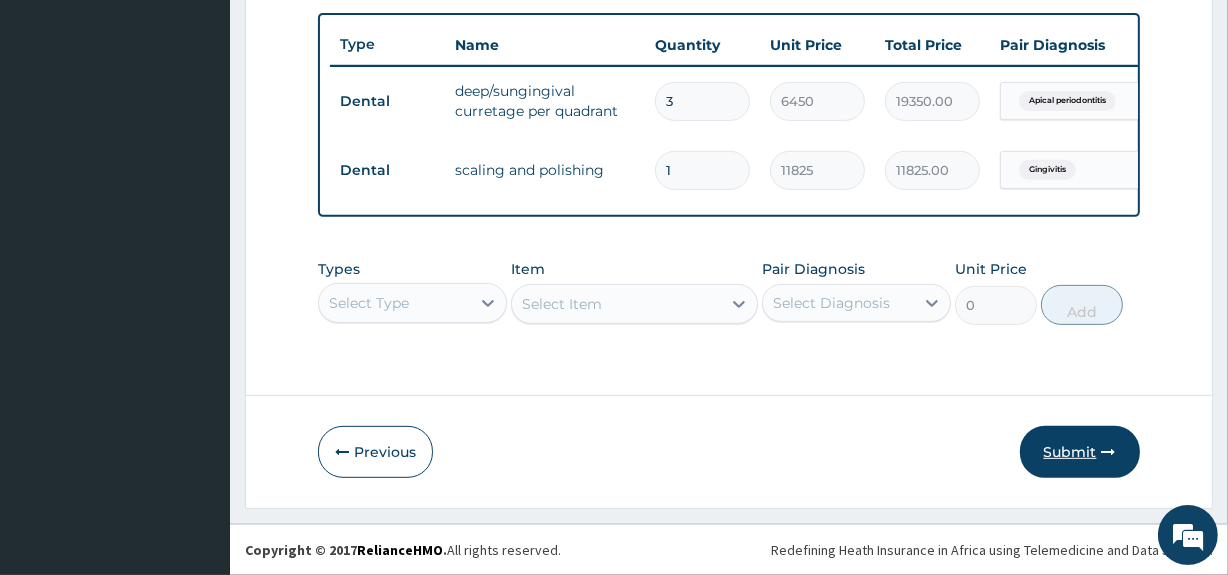 click on "Submit" at bounding box center (1080, 452) 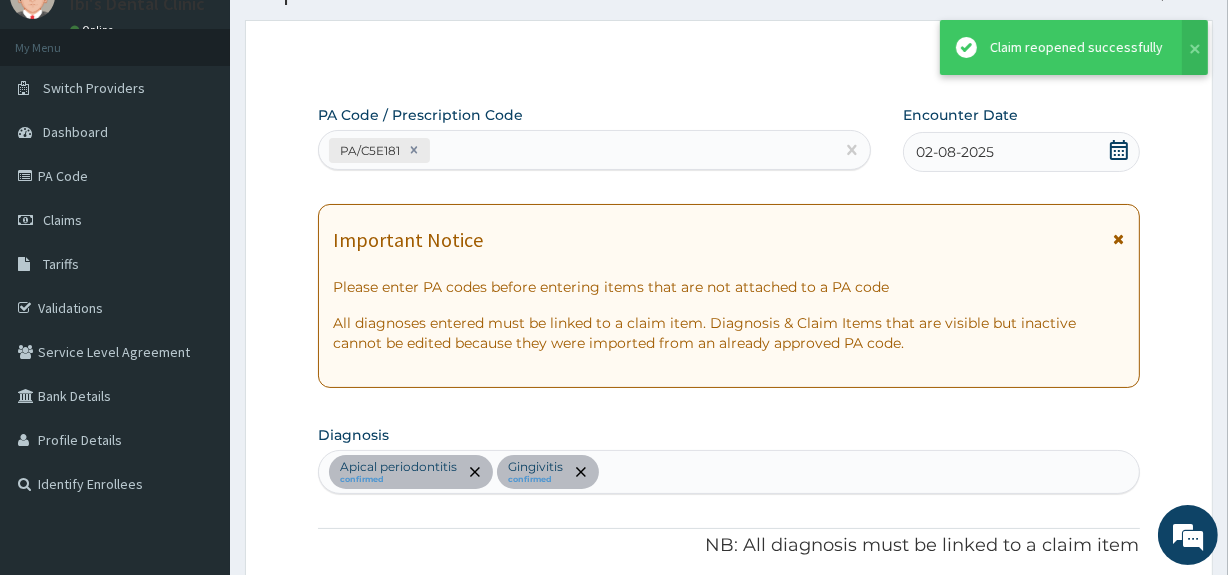 scroll, scrollTop: 743, scrollLeft: 0, axis: vertical 